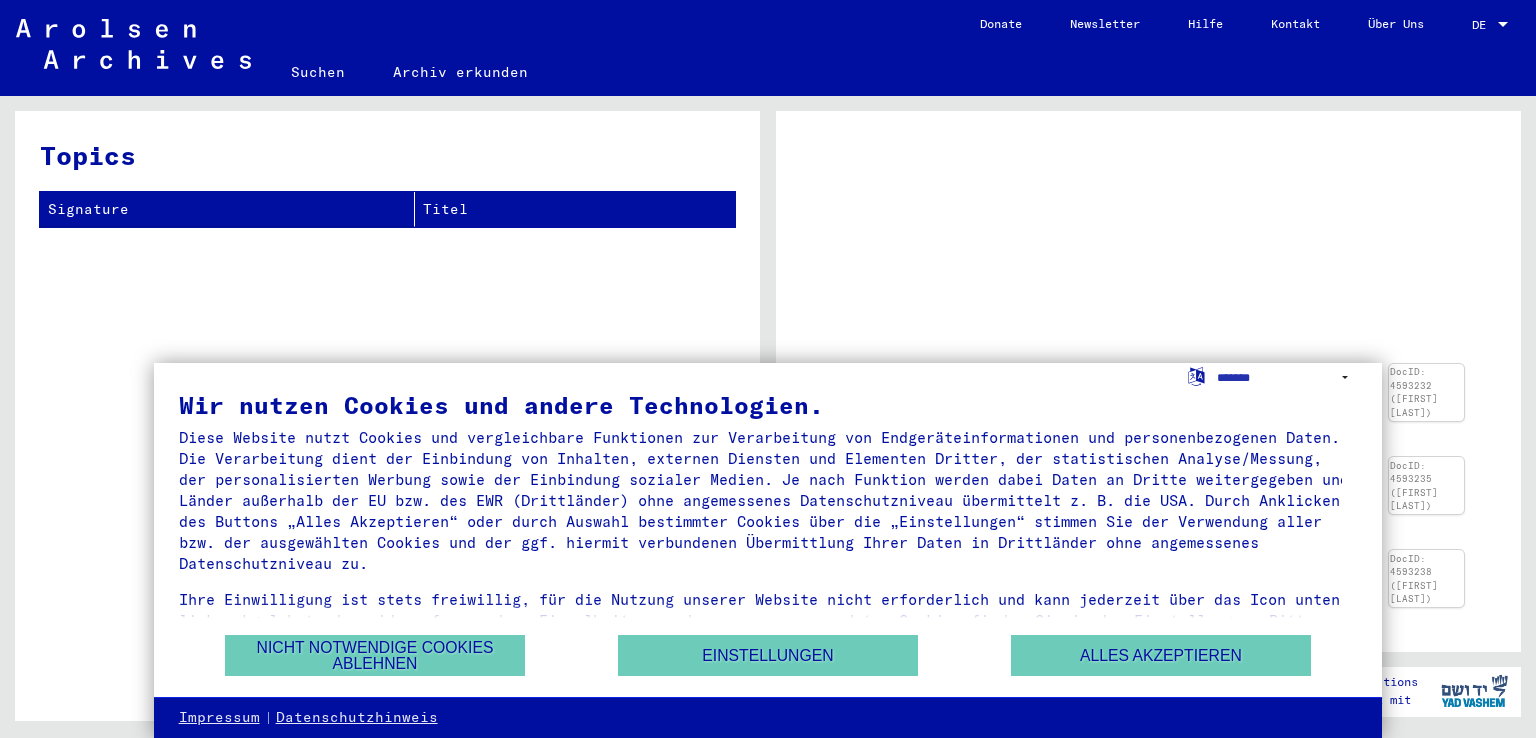 scroll, scrollTop: 0, scrollLeft: 0, axis: both 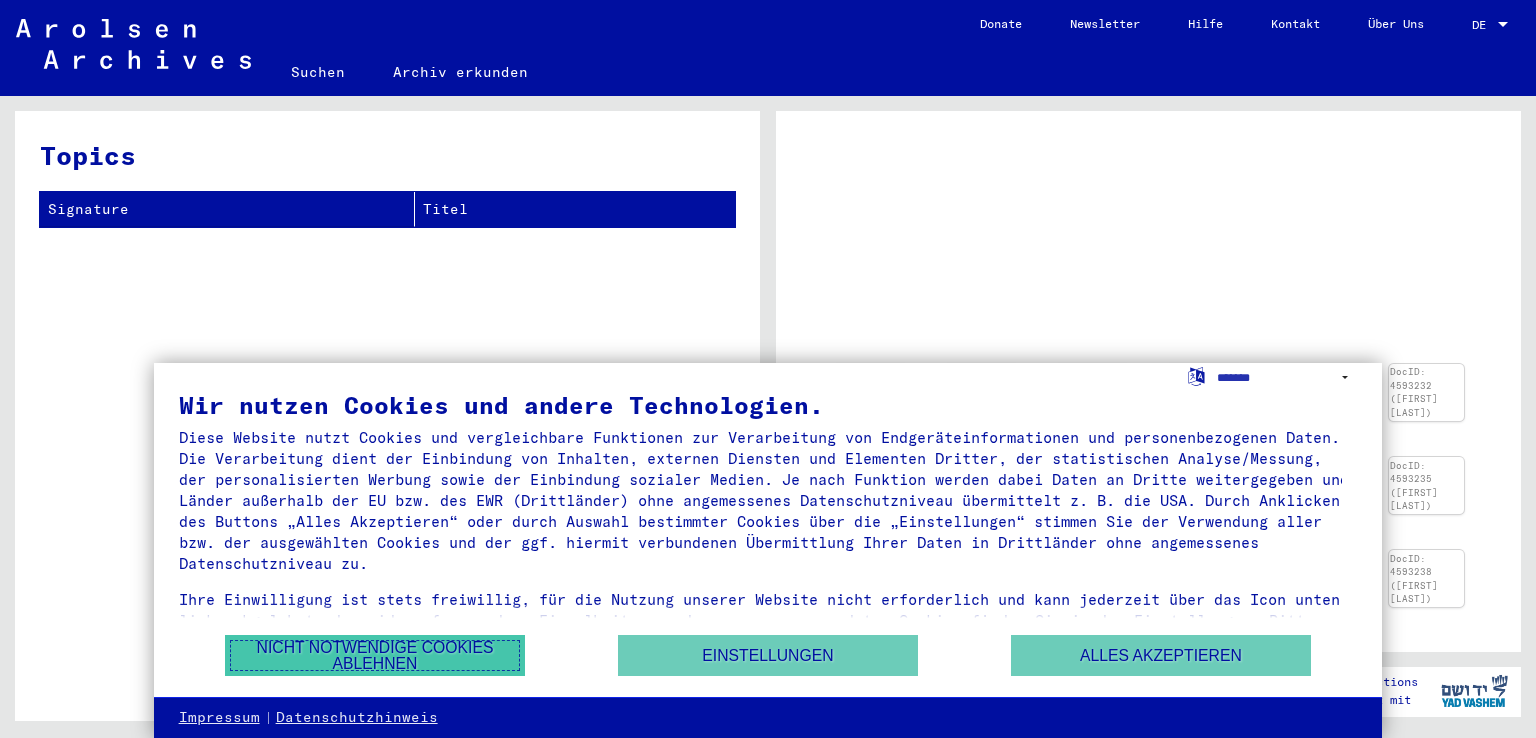 click on "Nicht notwendige Cookies ablehnen" at bounding box center (375, 655) 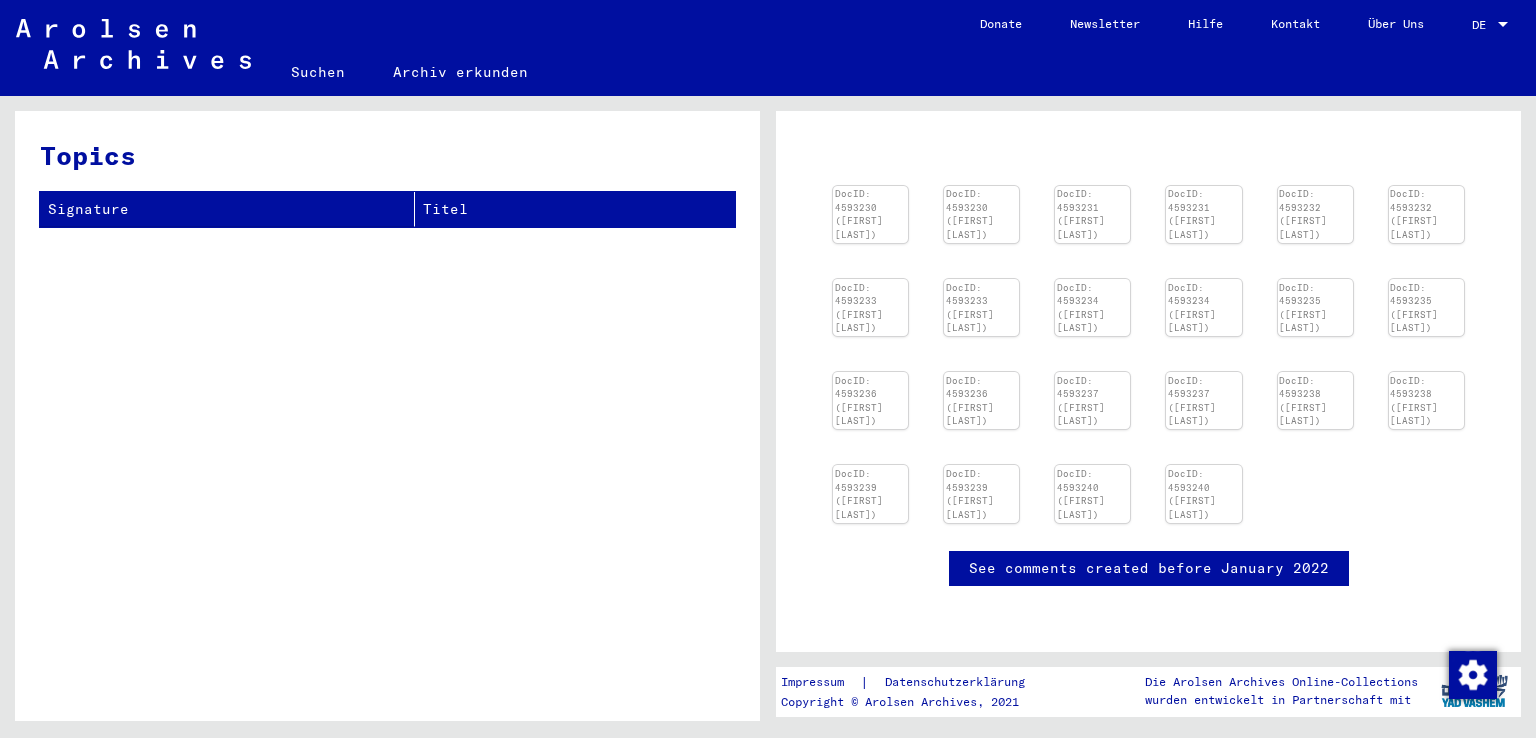 scroll, scrollTop: 200, scrollLeft: 0, axis: vertical 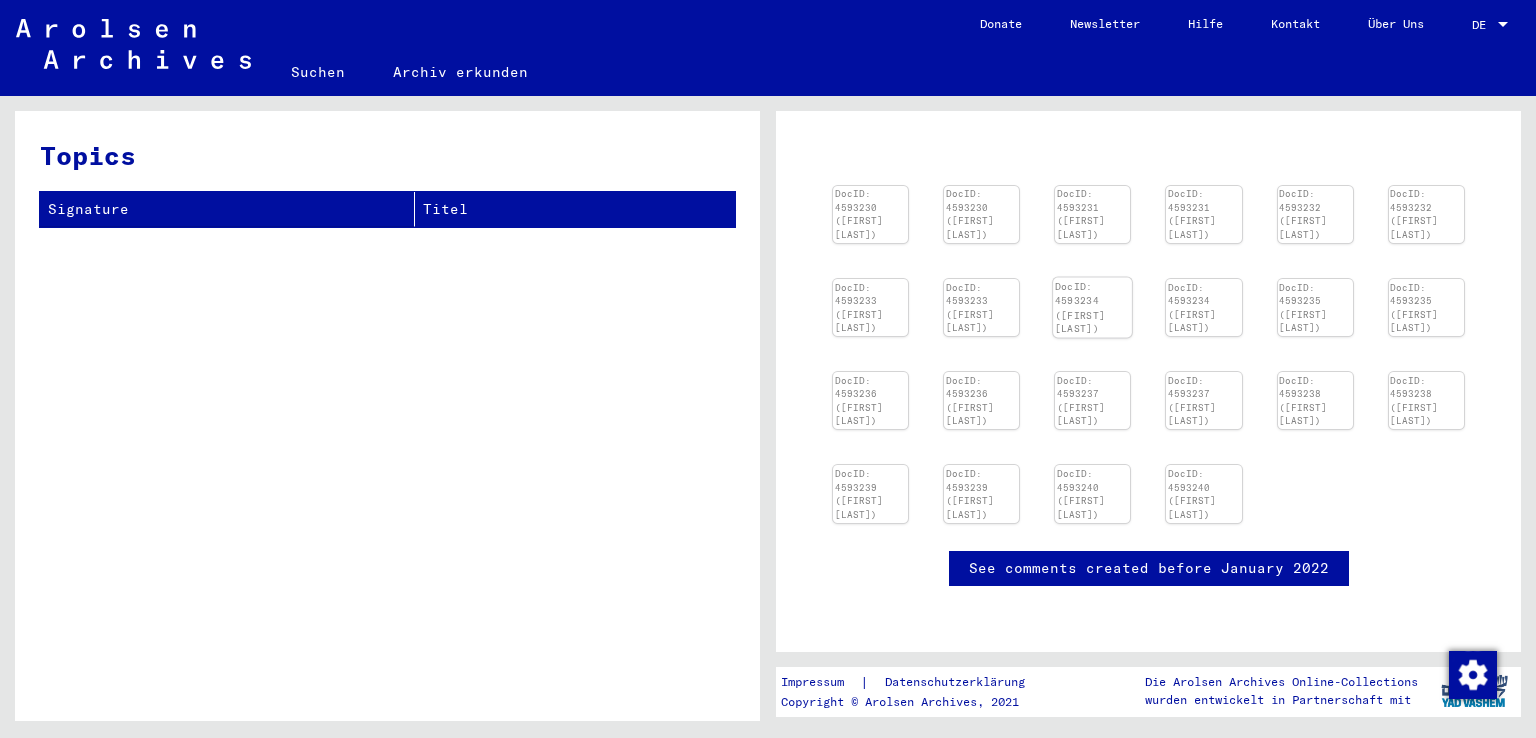 click at bounding box center [870, 186] 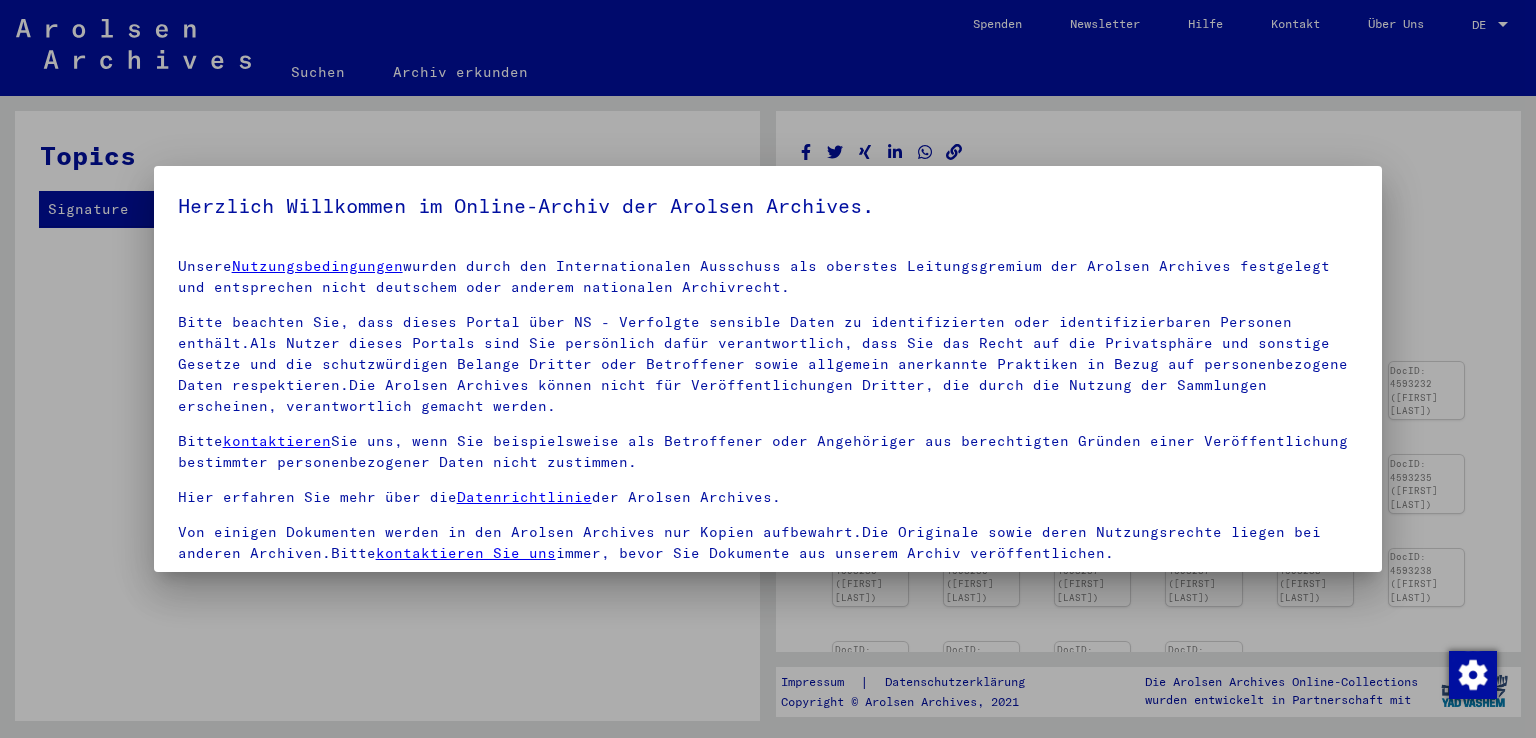 scroll, scrollTop: 0, scrollLeft: 0, axis: both 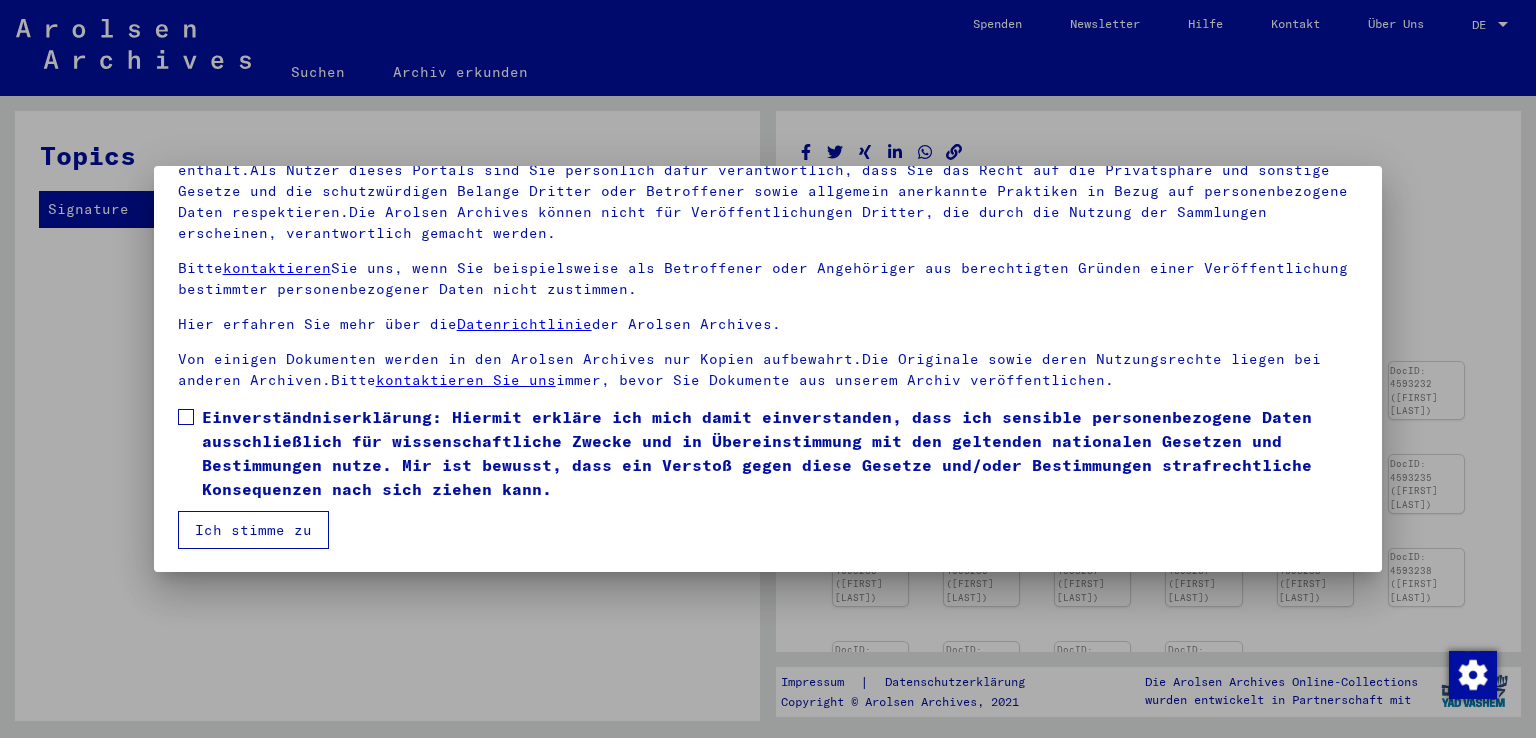 click on "Ich stimme zu" at bounding box center (253, 530) 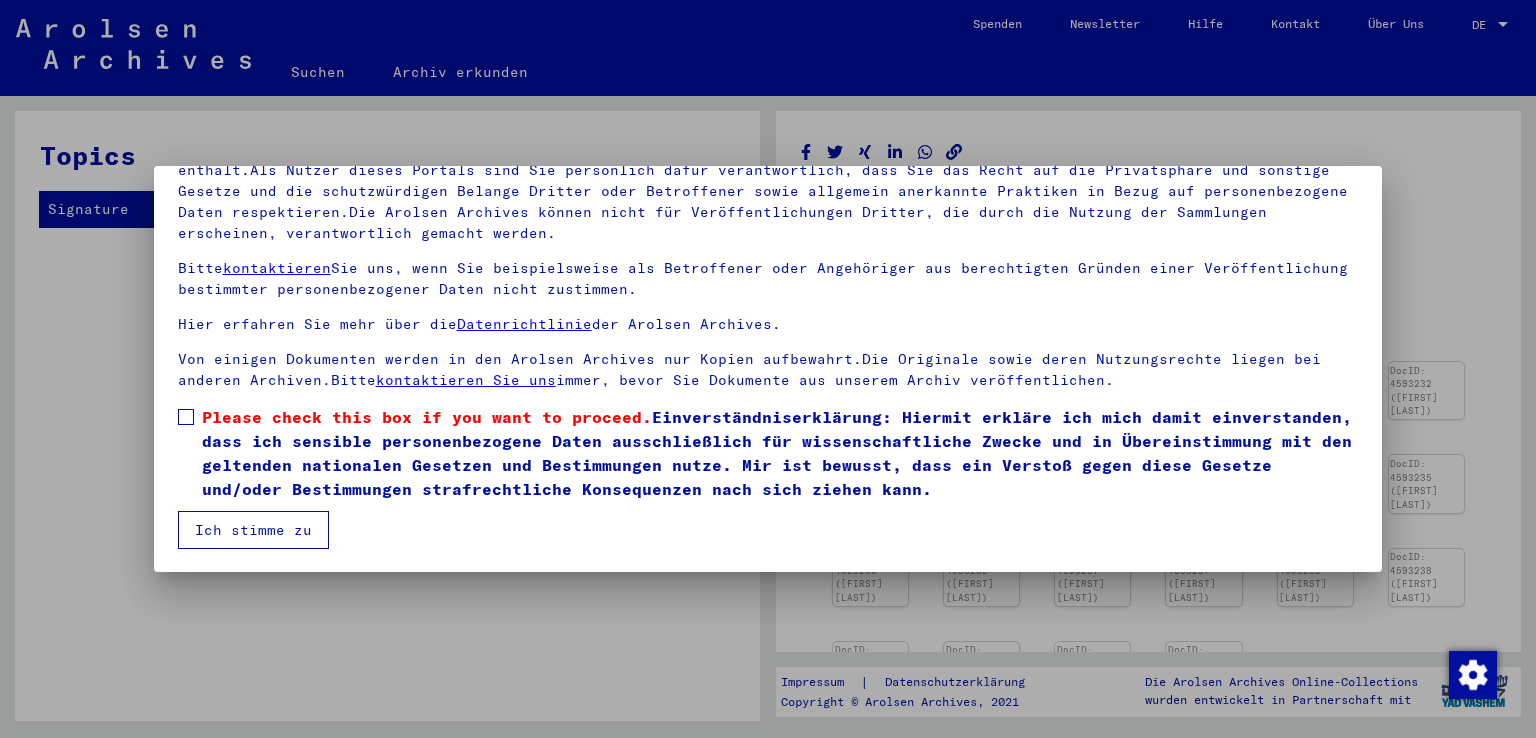 click at bounding box center [186, 417] 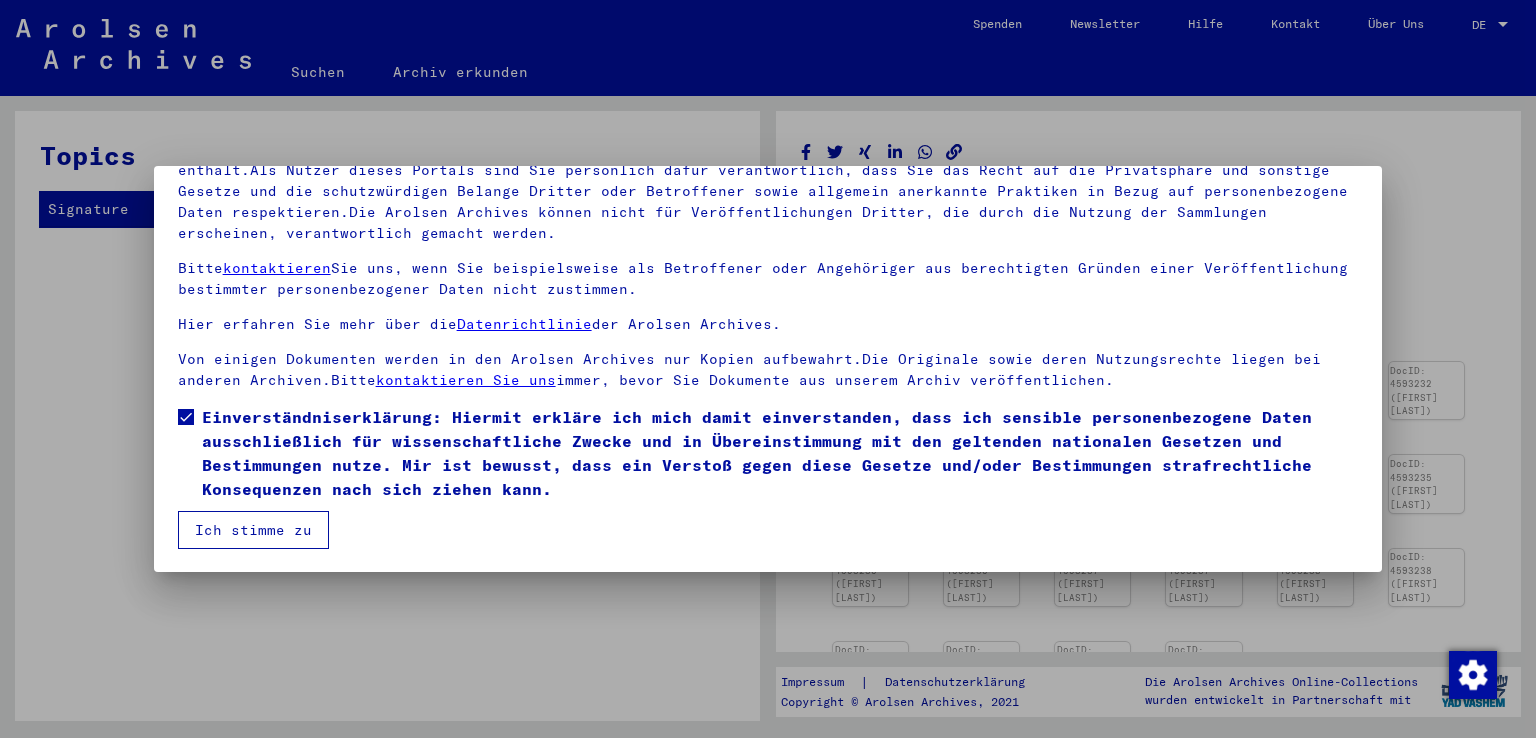 click on "Ich stimme zu" at bounding box center [253, 530] 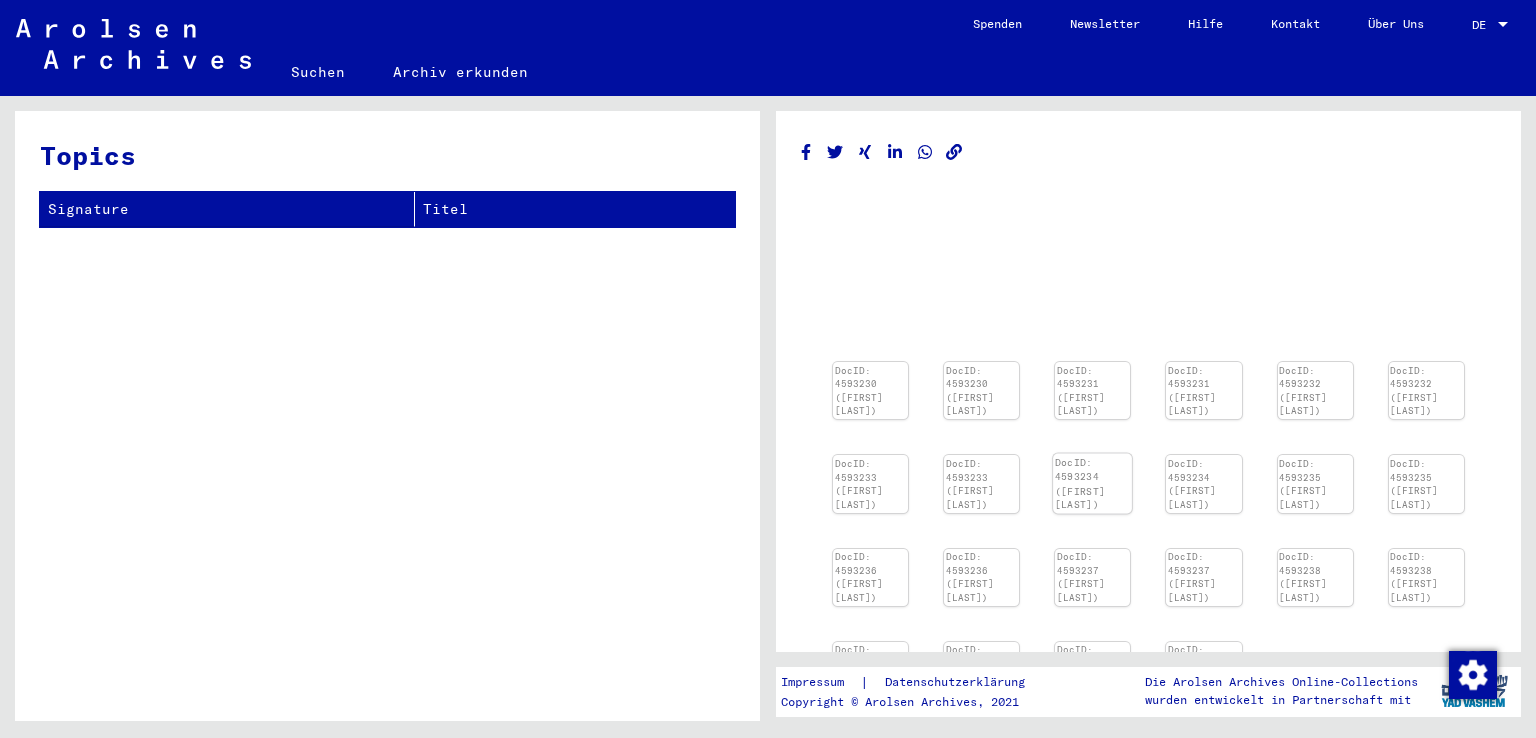 click at bounding box center [870, 362] 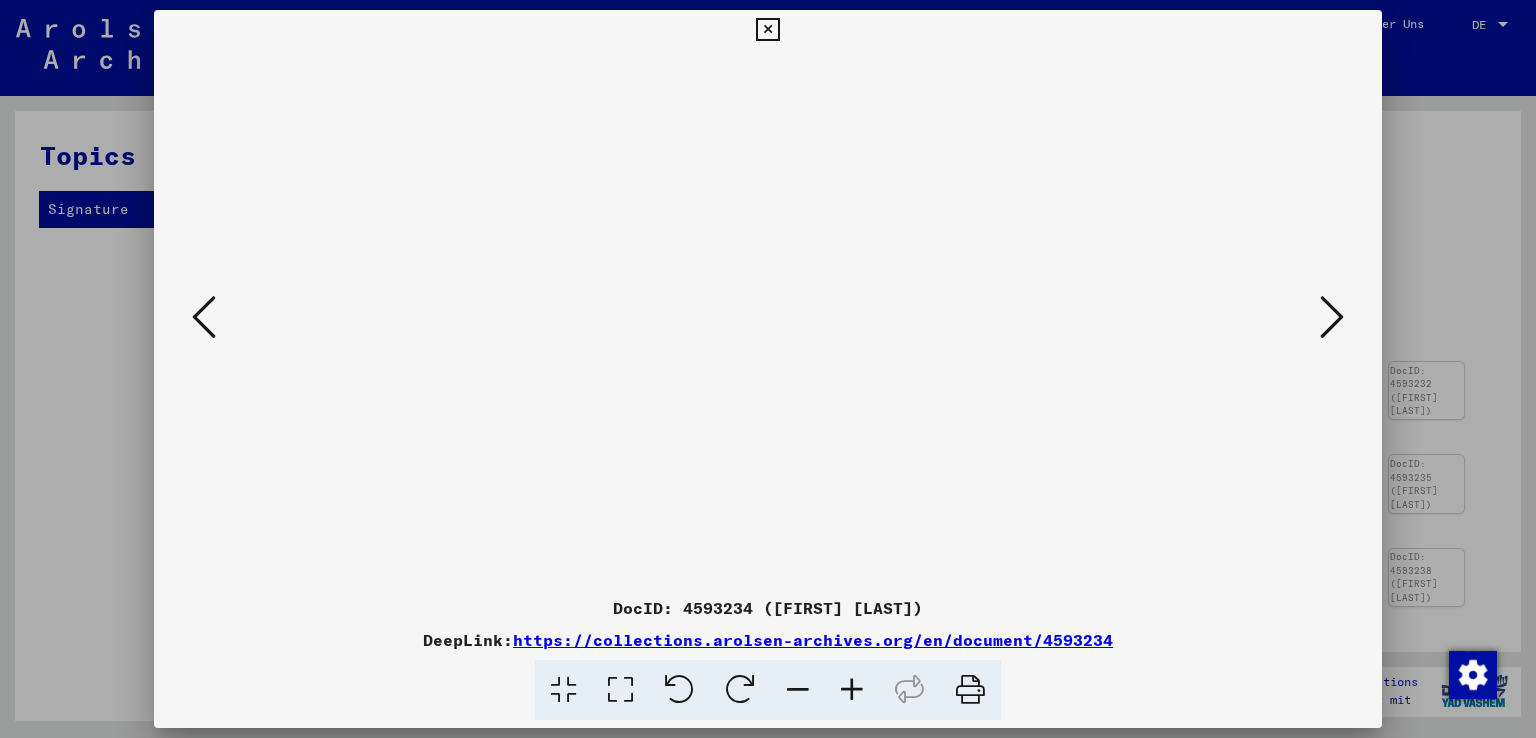 click at bounding box center (1332, 317) 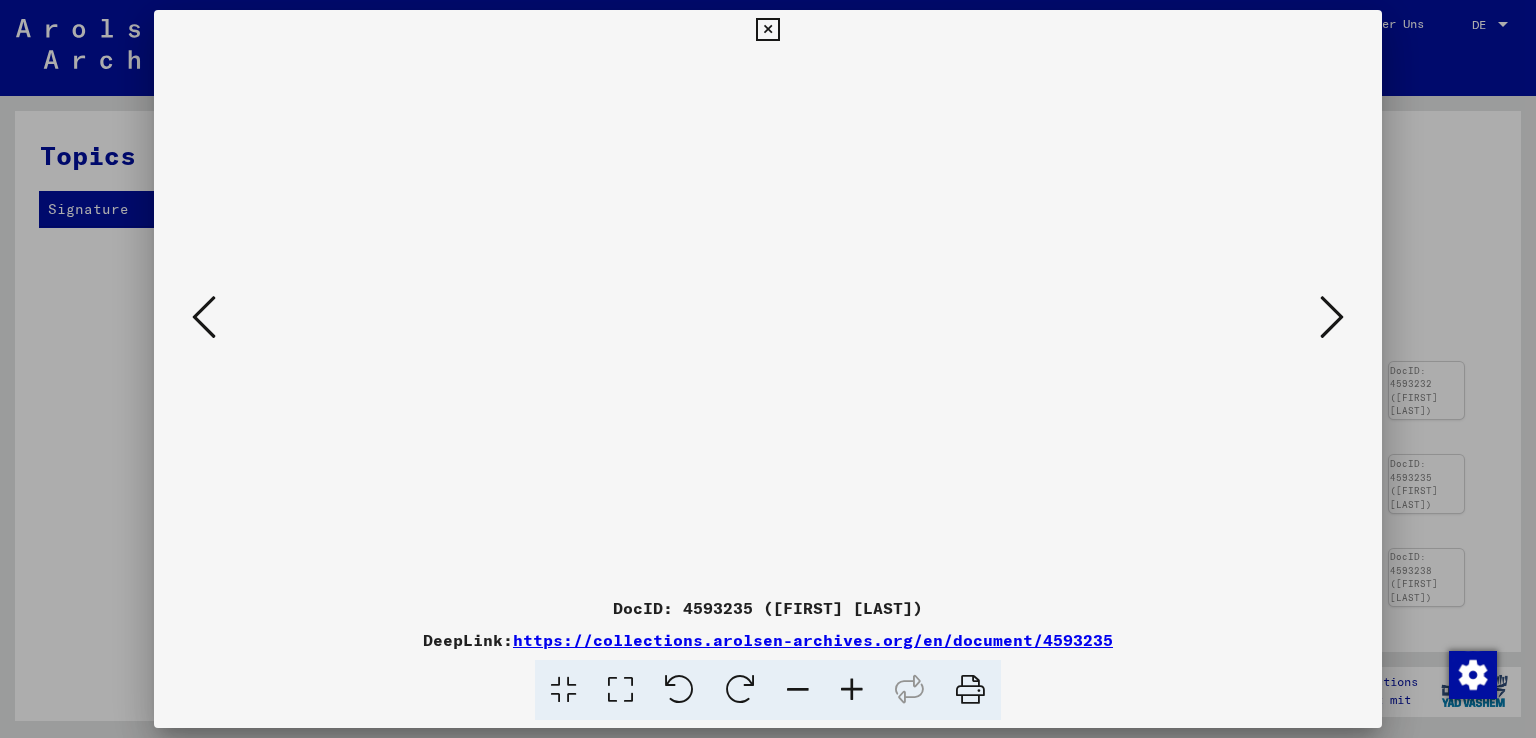 click at bounding box center (1332, 317) 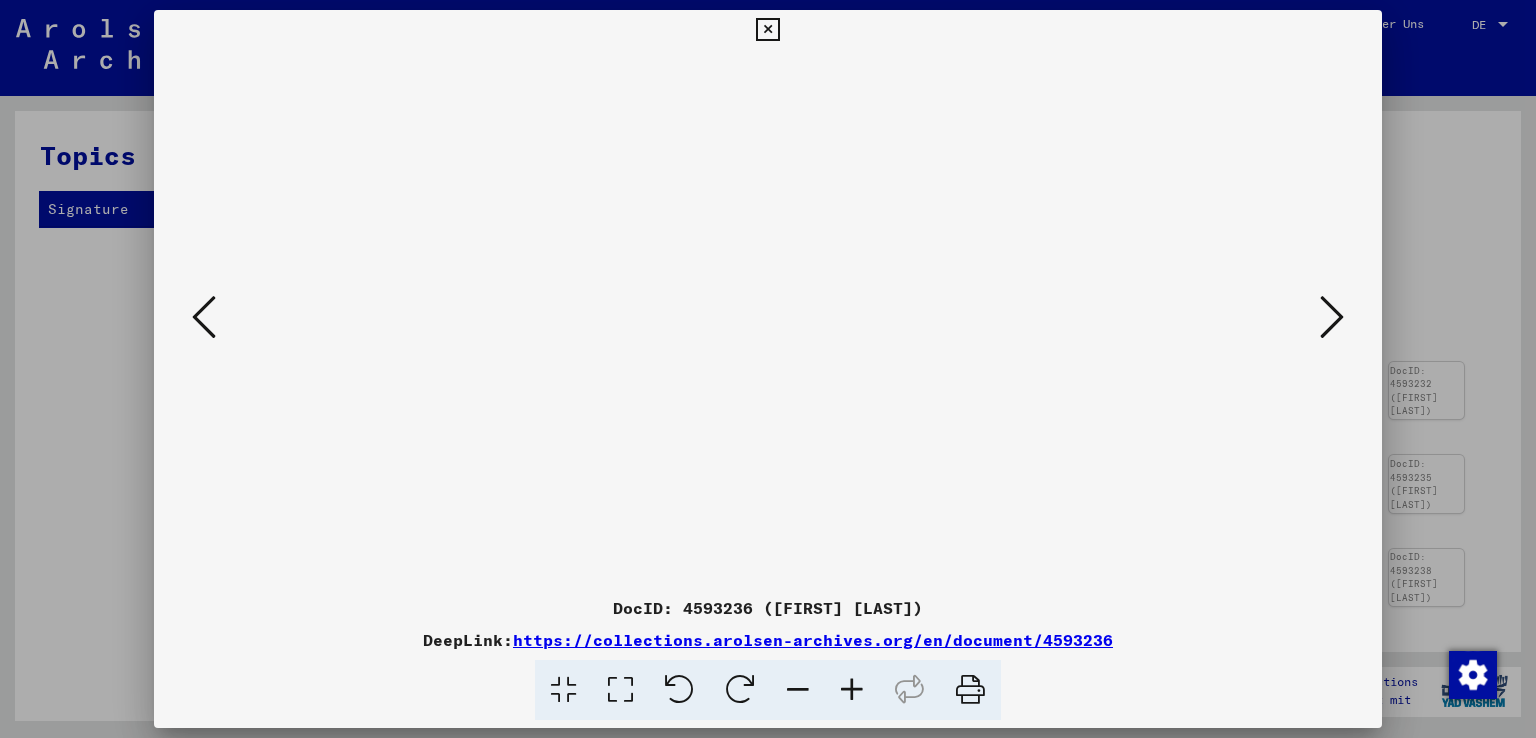 click at bounding box center [1332, 317] 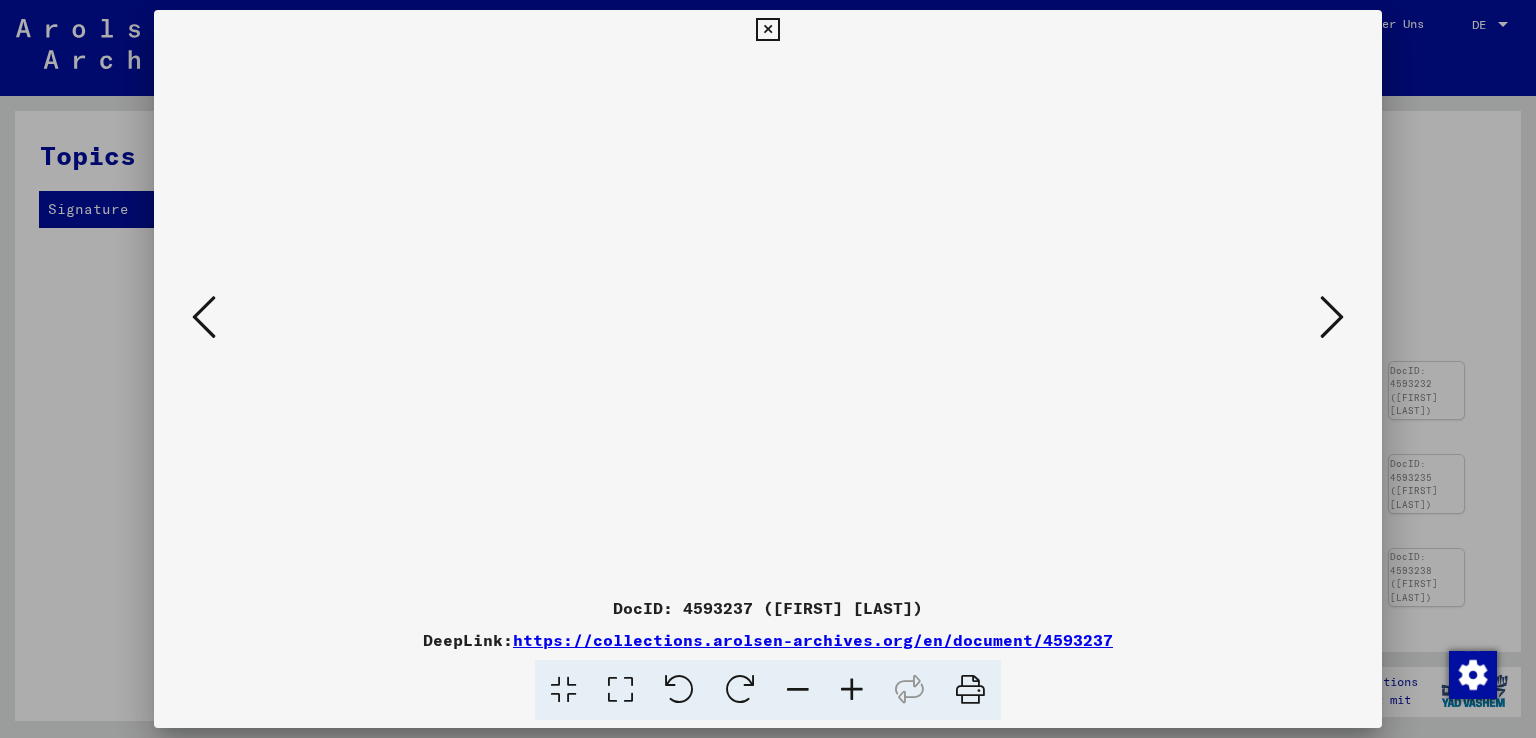 click at bounding box center [1332, 317] 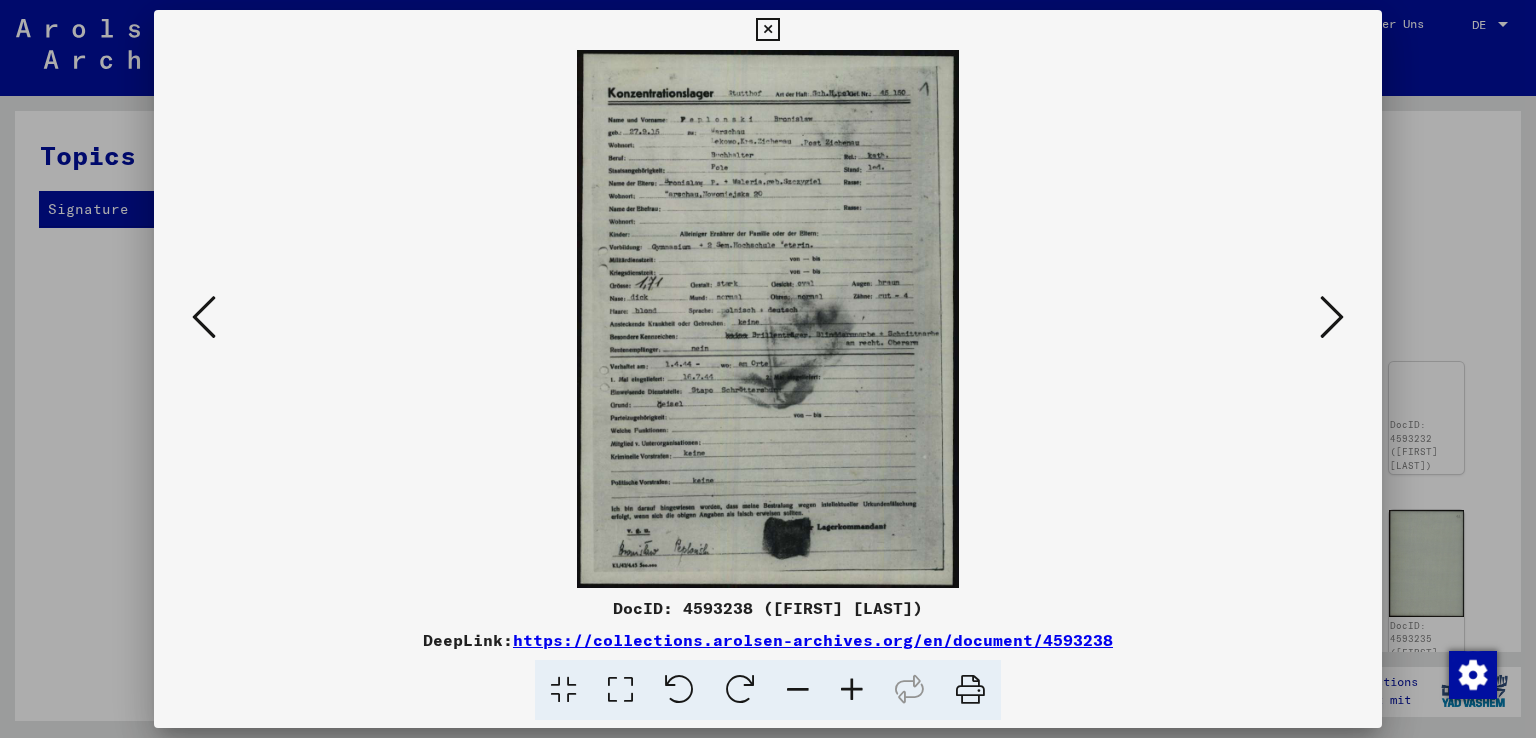 click at bounding box center [852, 690] 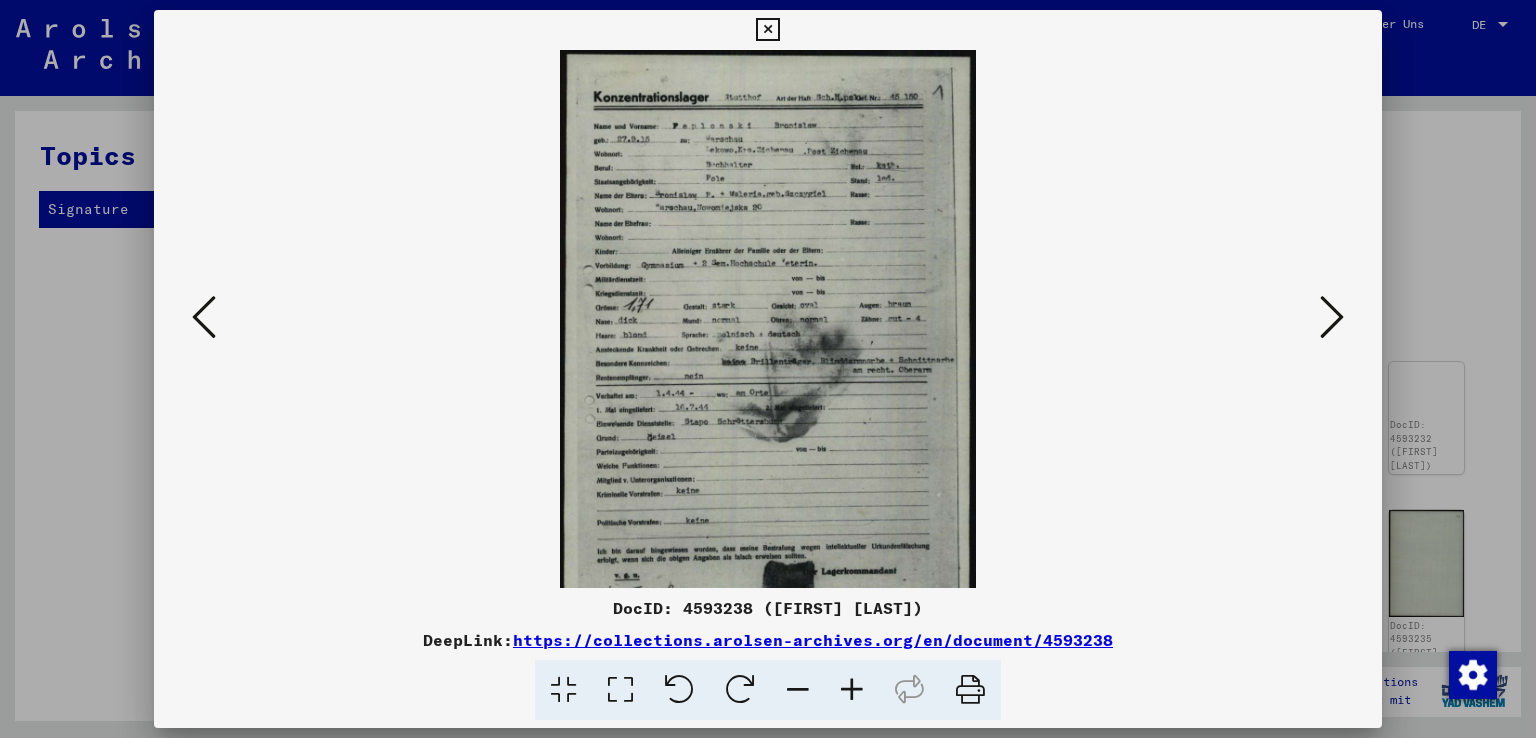 click at bounding box center [852, 690] 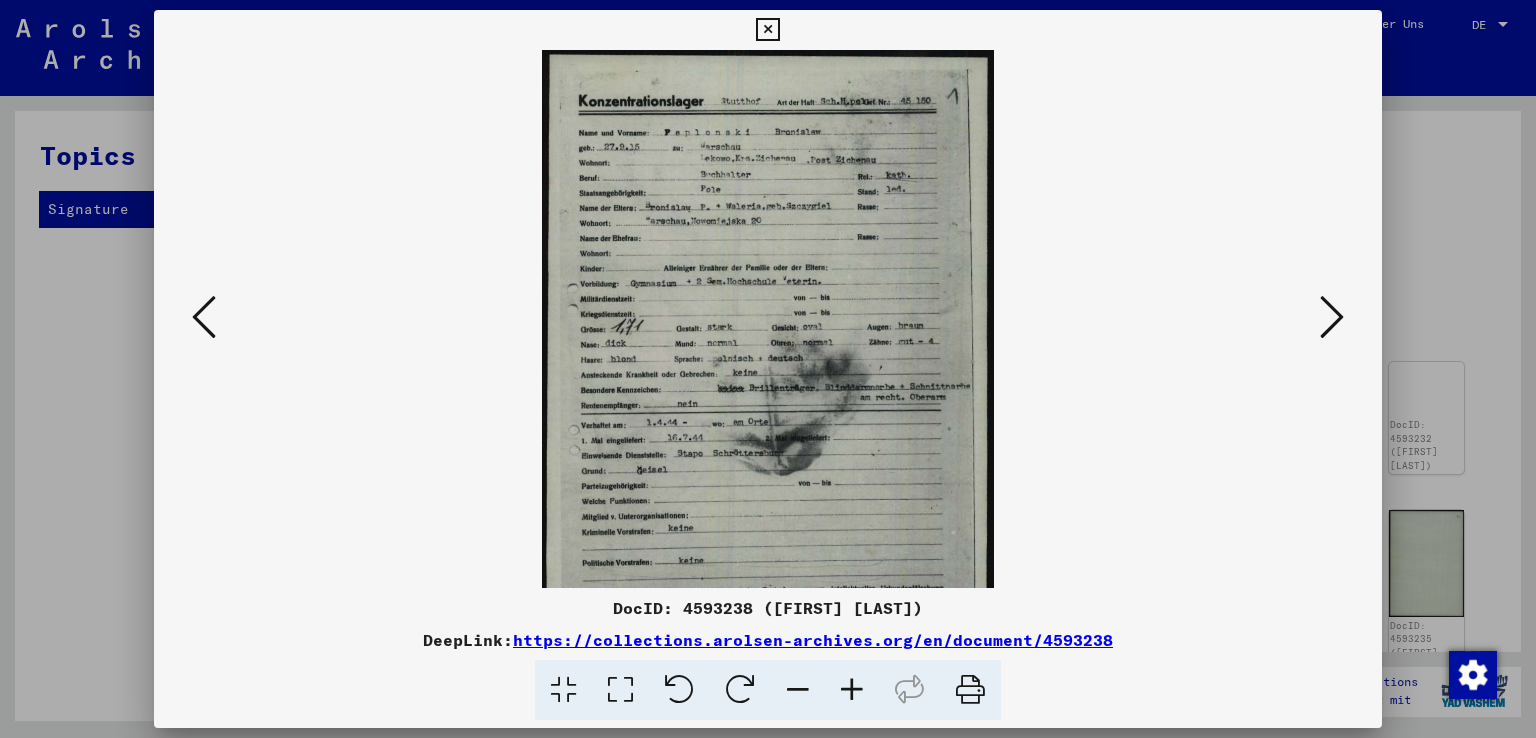 click at bounding box center (852, 690) 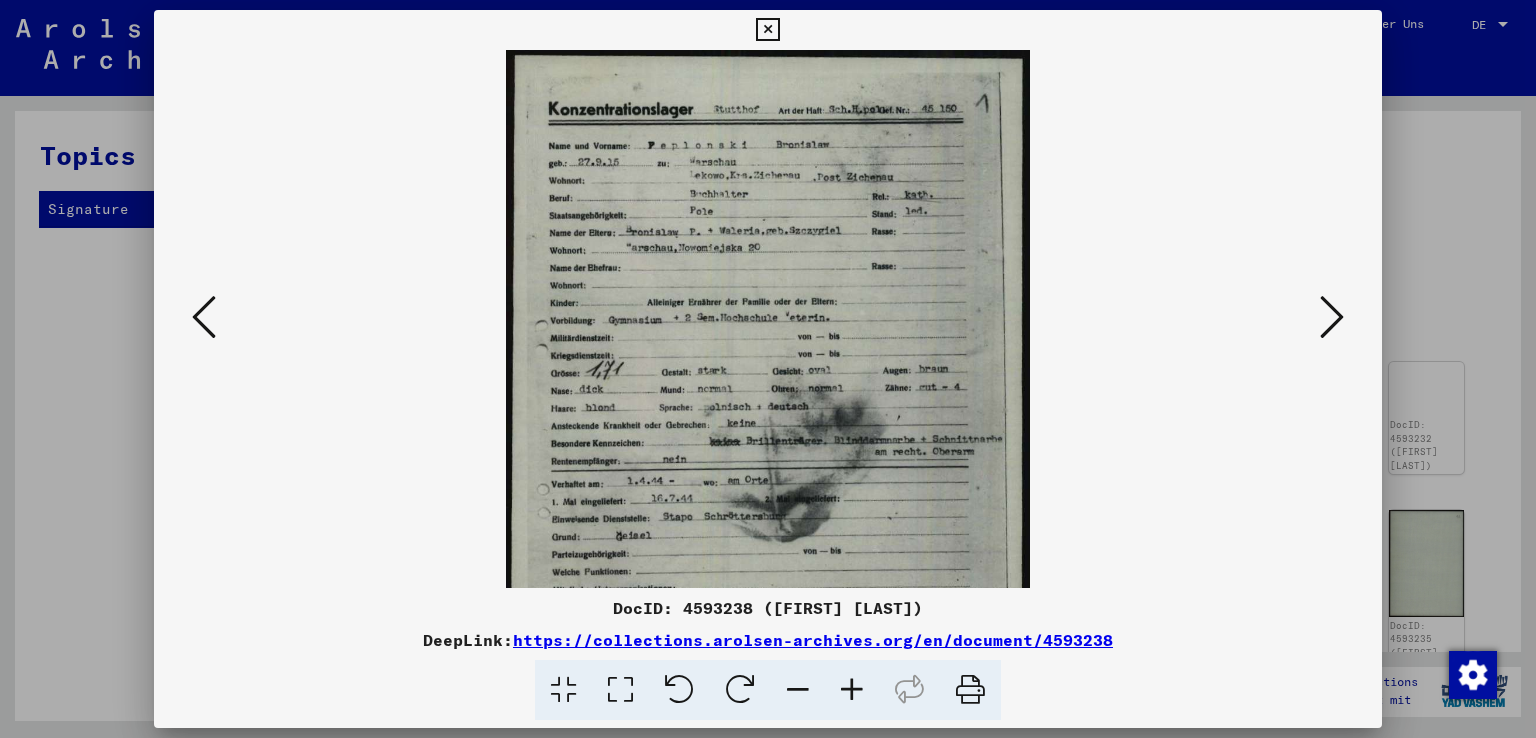 click at bounding box center (852, 690) 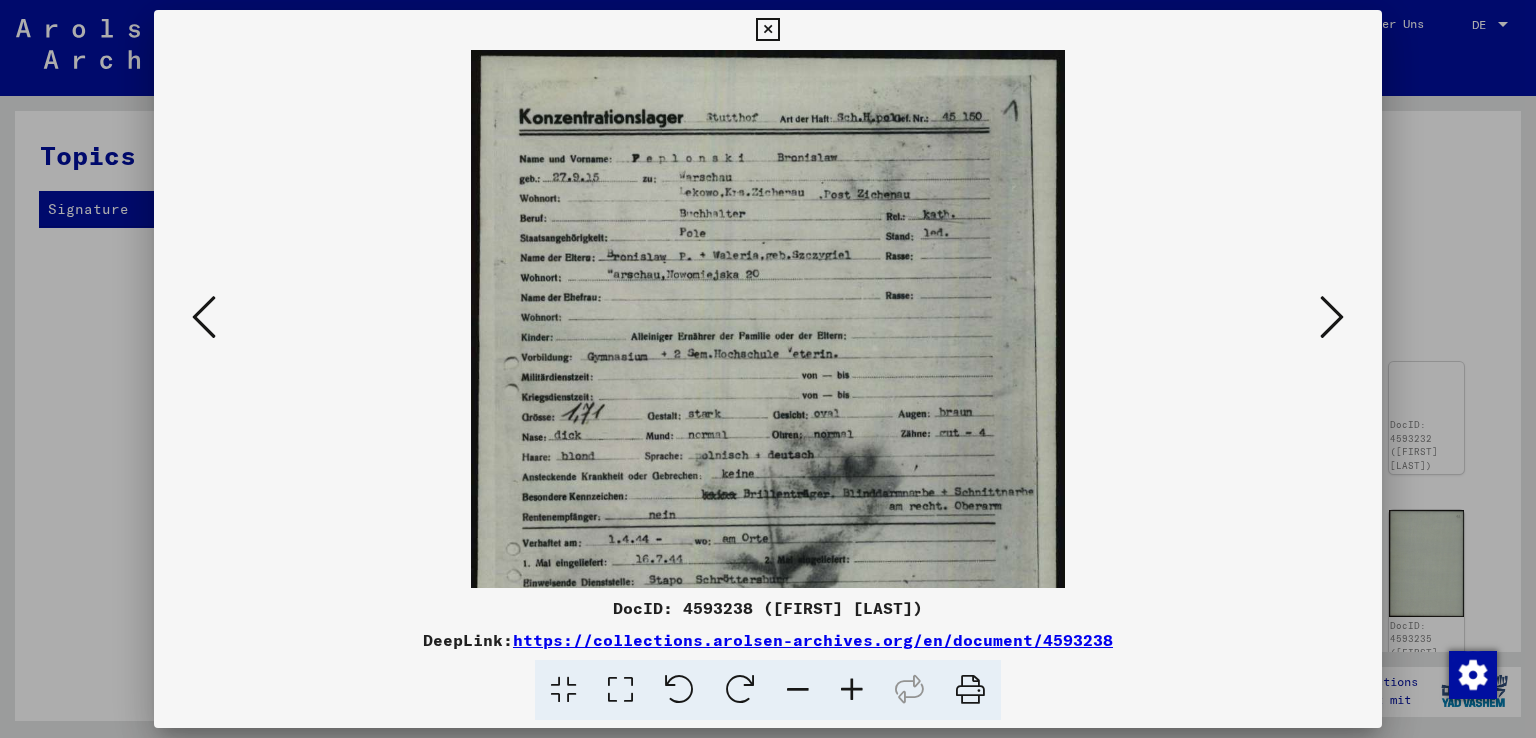 click at bounding box center (852, 690) 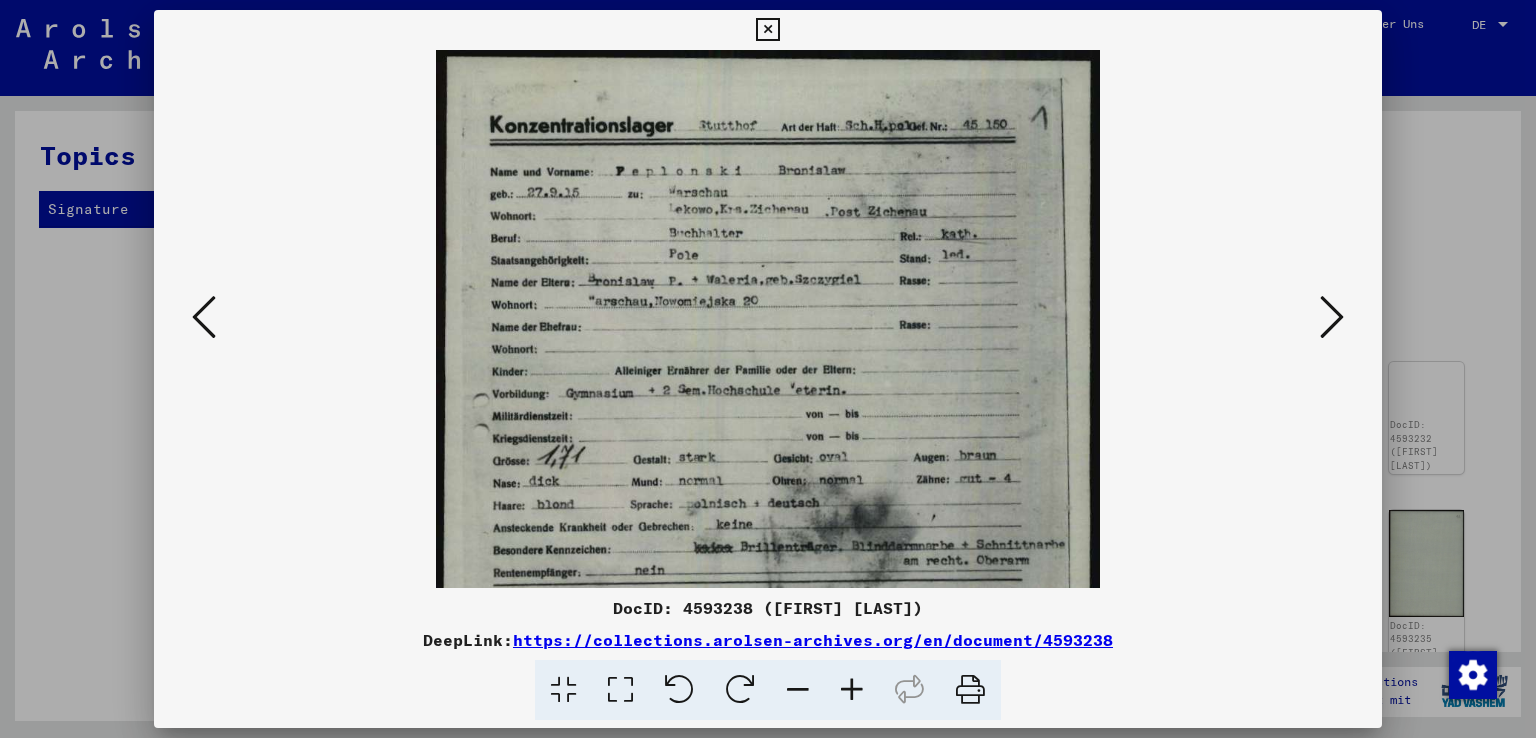 click at bounding box center [852, 690] 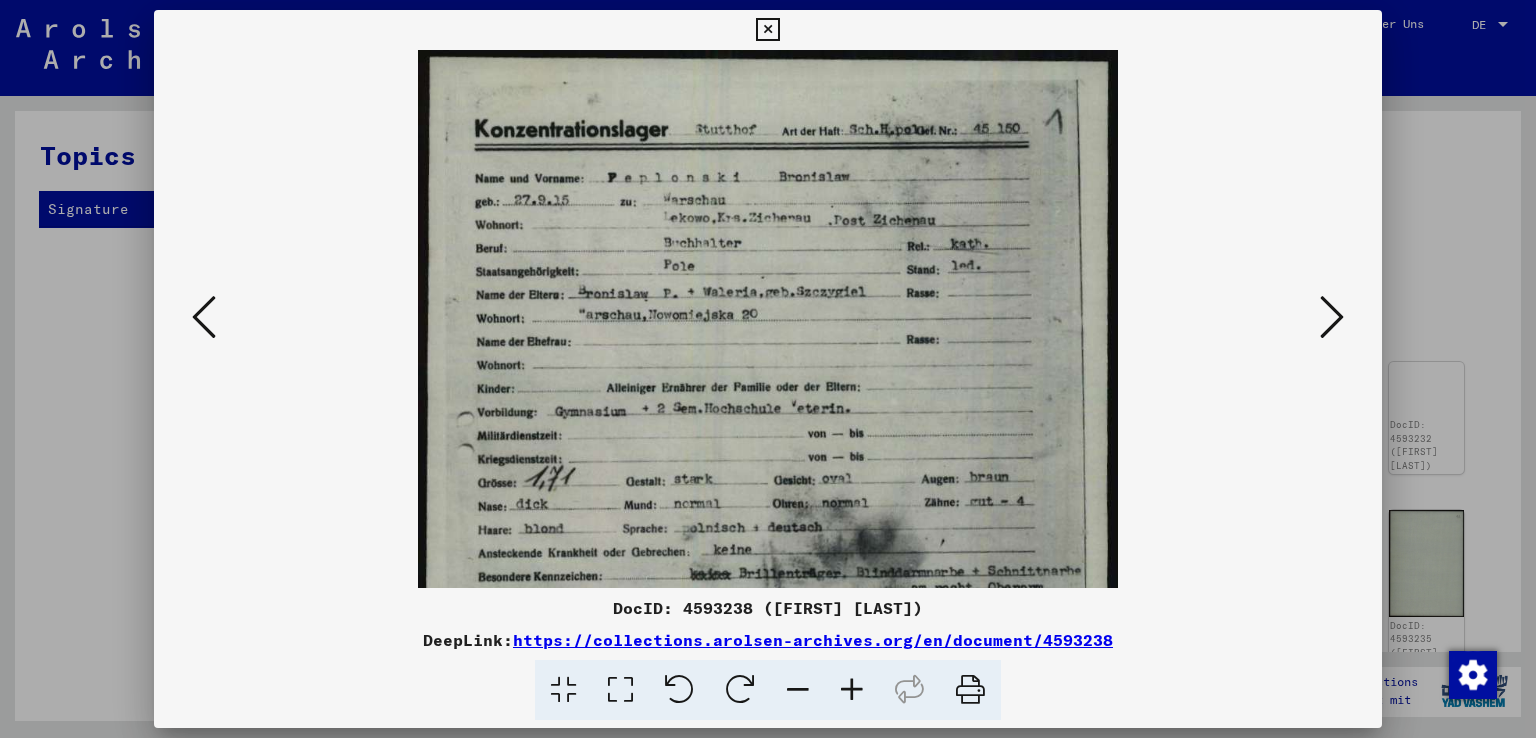 click at bounding box center (852, 690) 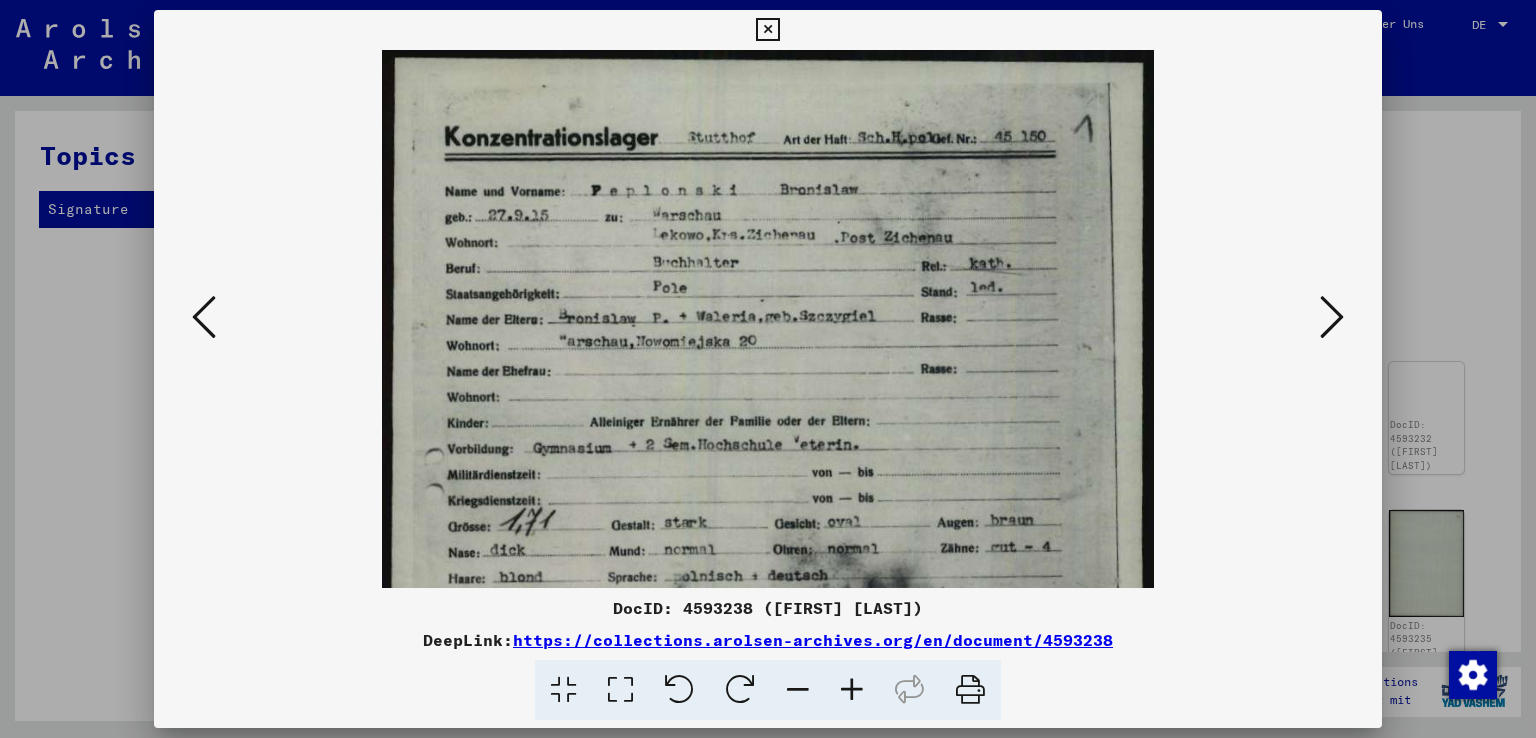 click at bounding box center [852, 690] 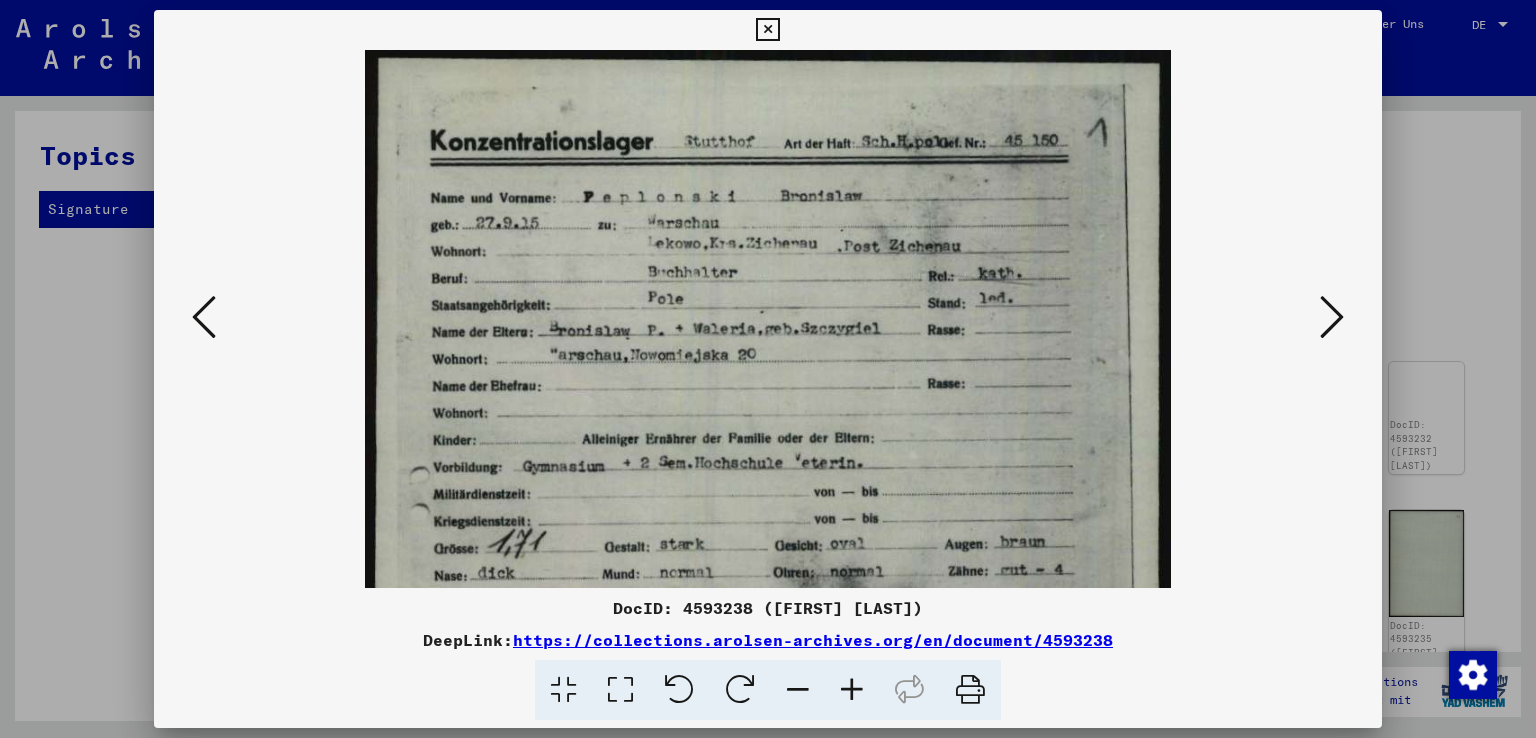 click at bounding box center (852, 690) 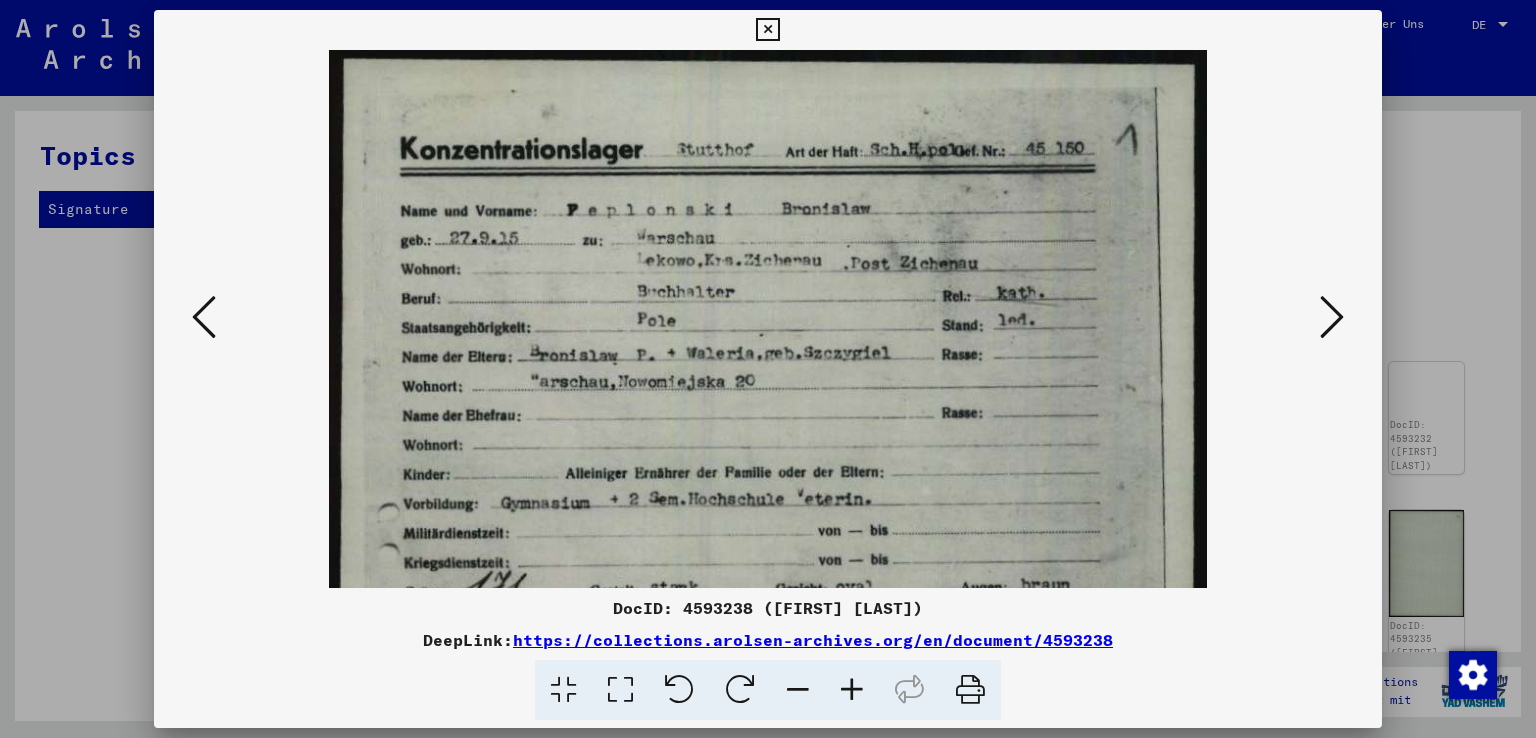 click at bounding box center (852, 690) 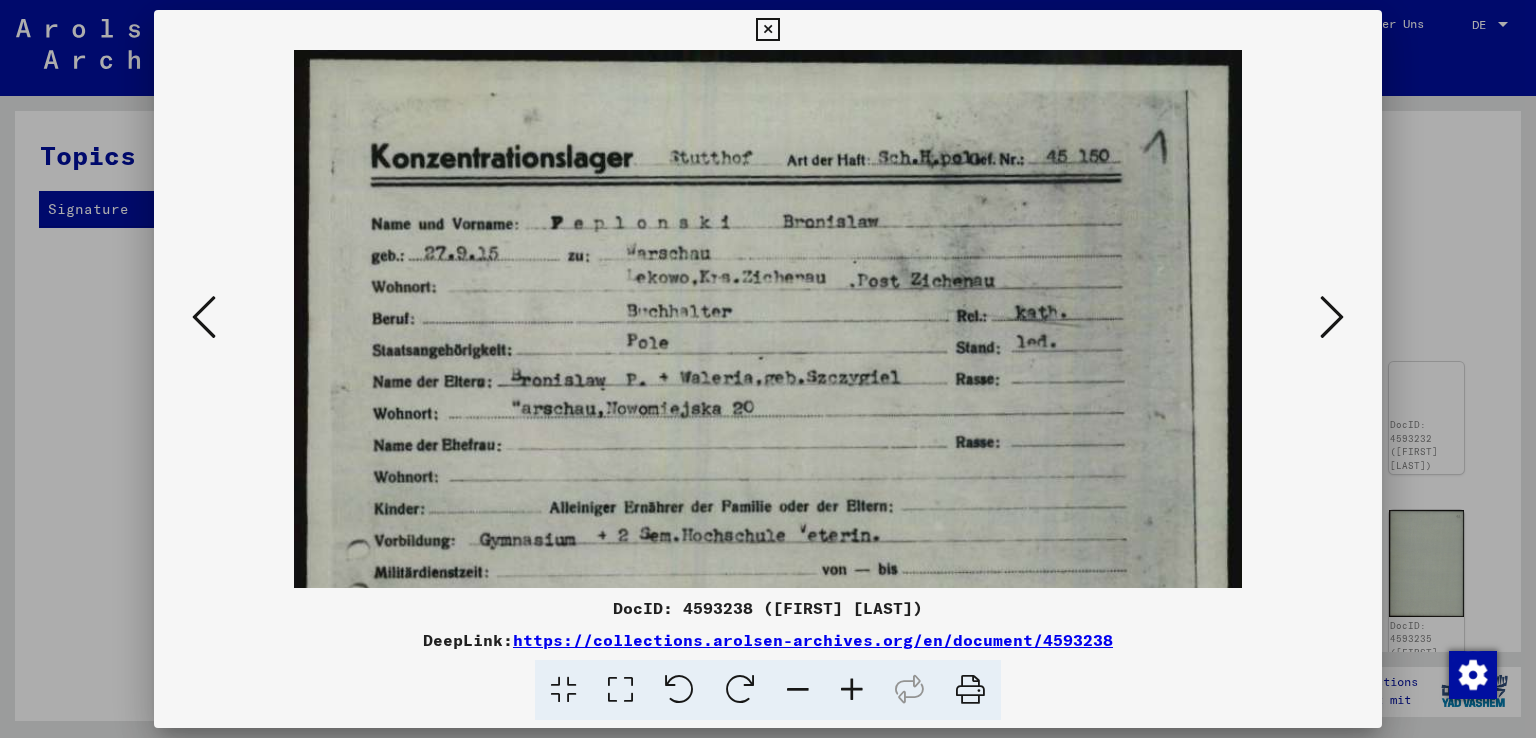 click at bounding box center (852, 690) 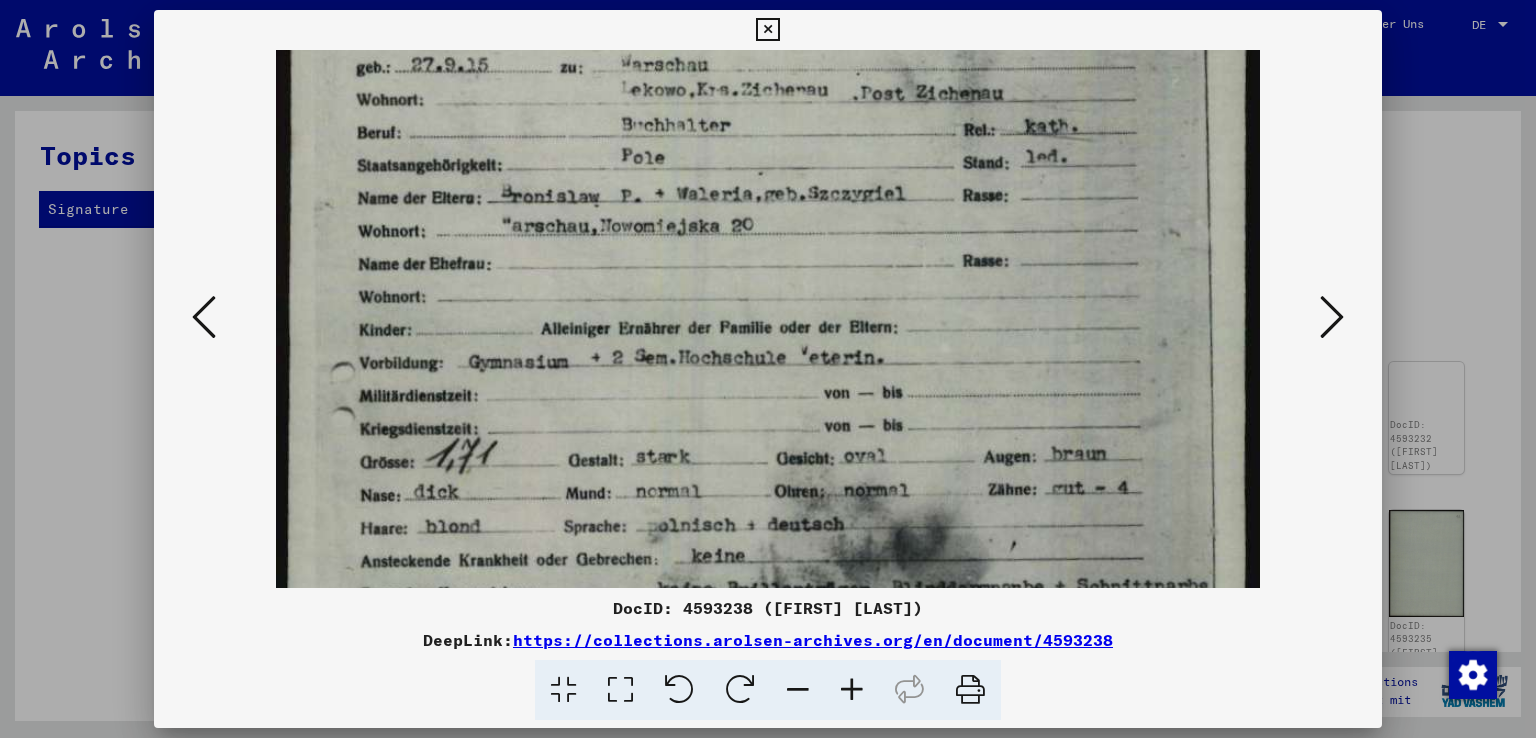 scroll, scrollTop: 220, scrollLeft: 0, axis: vertical 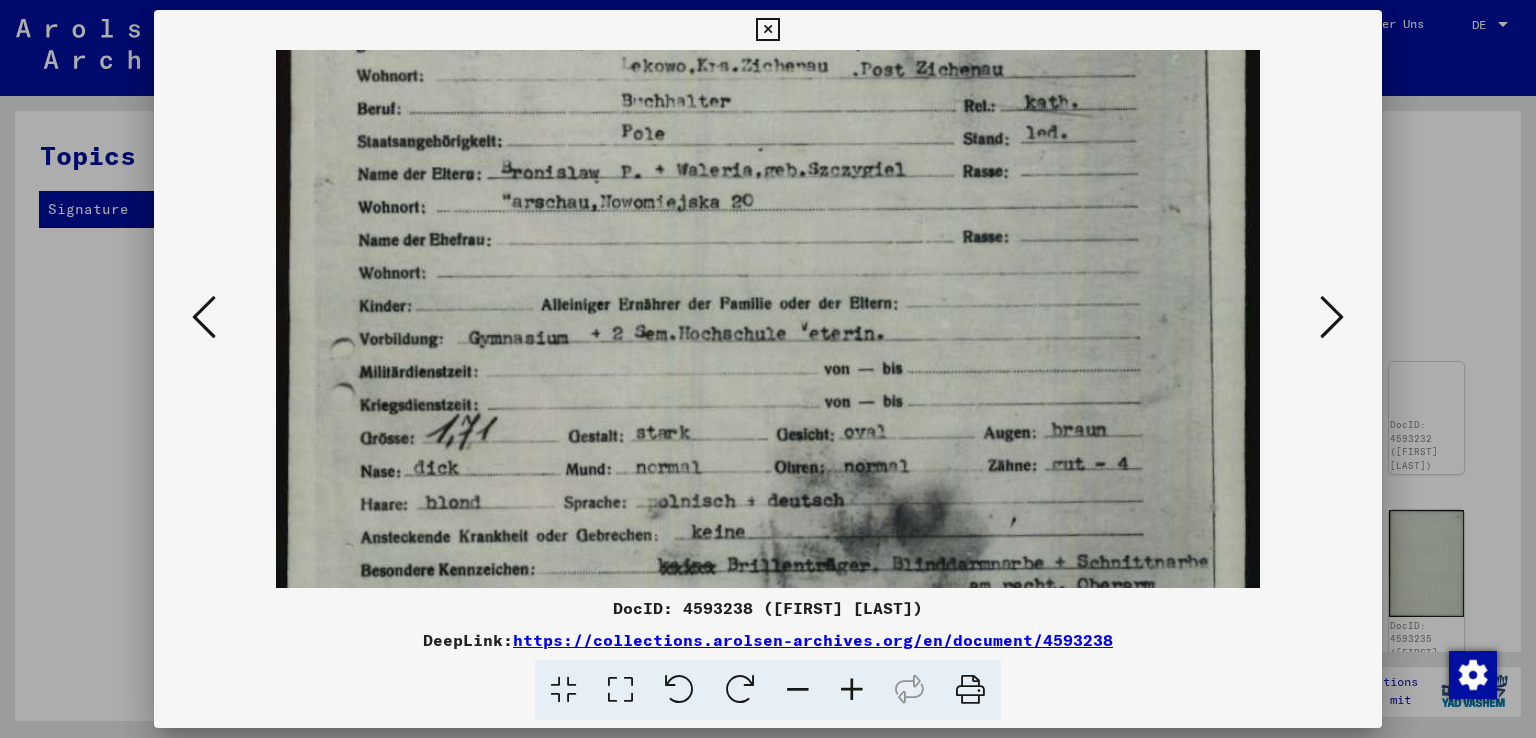 drag, startPoint x: 836, startPoint y: 421, endPoint x: 857, endPoint y: 210, distance: 212.04245 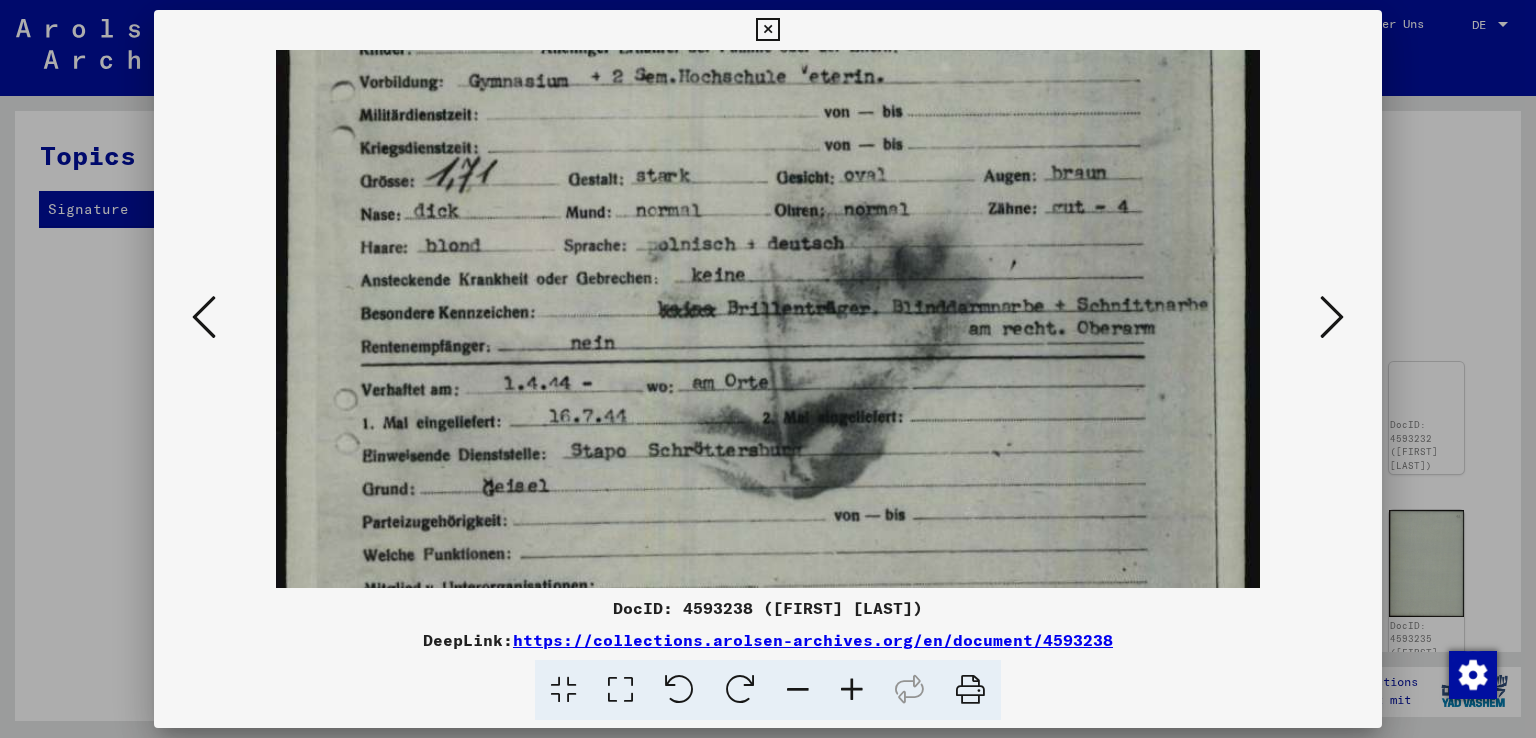 scroll, scrollTop: 482, scrollLeft: 0, axis: vertical 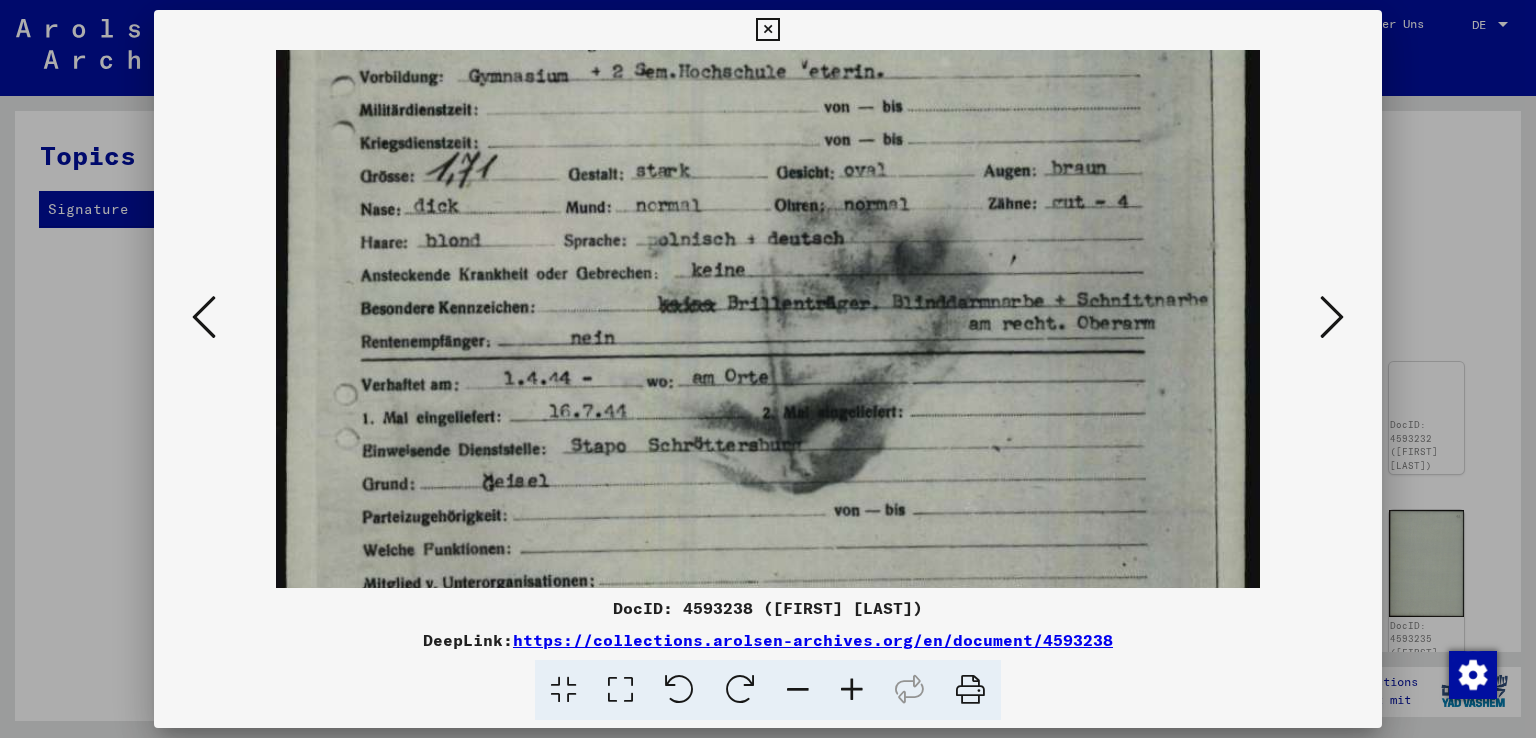 drag, startPoint x: 875, startPoint y: 362, endPoint x: 889, endPoint y: 113, distance: 249.39326 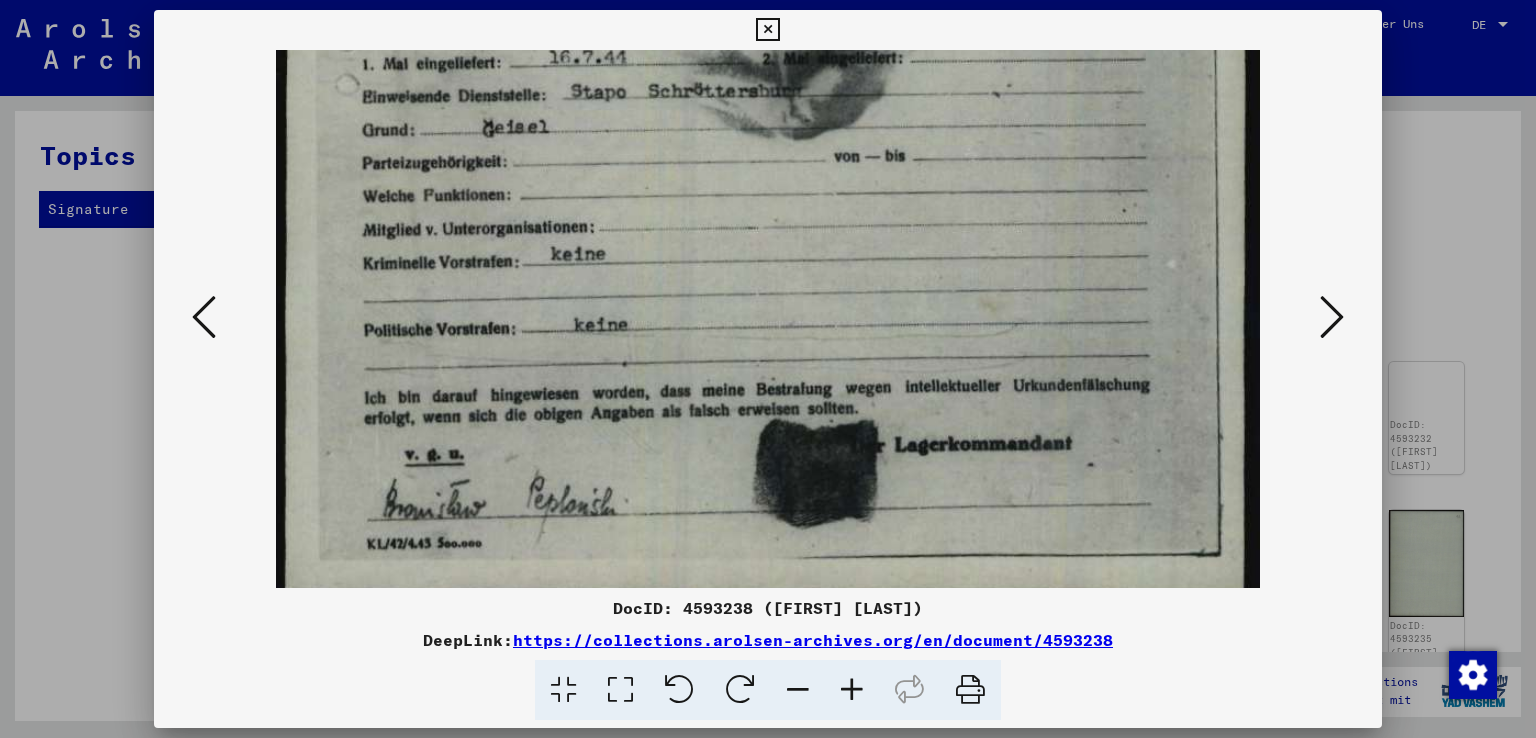 scroll, scrollTop: 849, scrollLeft: 0, axis: vertical 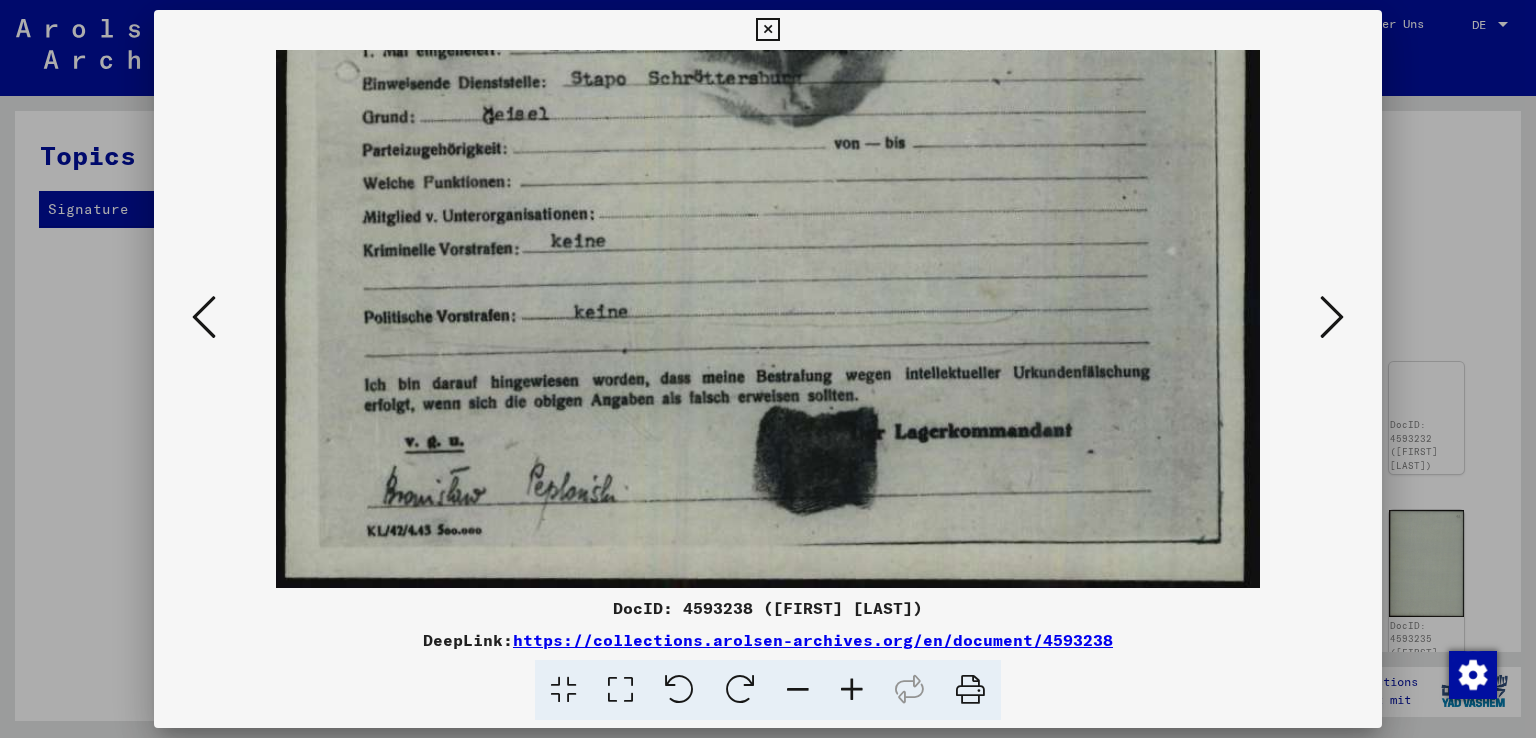 drag, startPoint x: 859, startPoint y: 489, endPoint x: 919, endPoint y: 89, distance: 404.47498 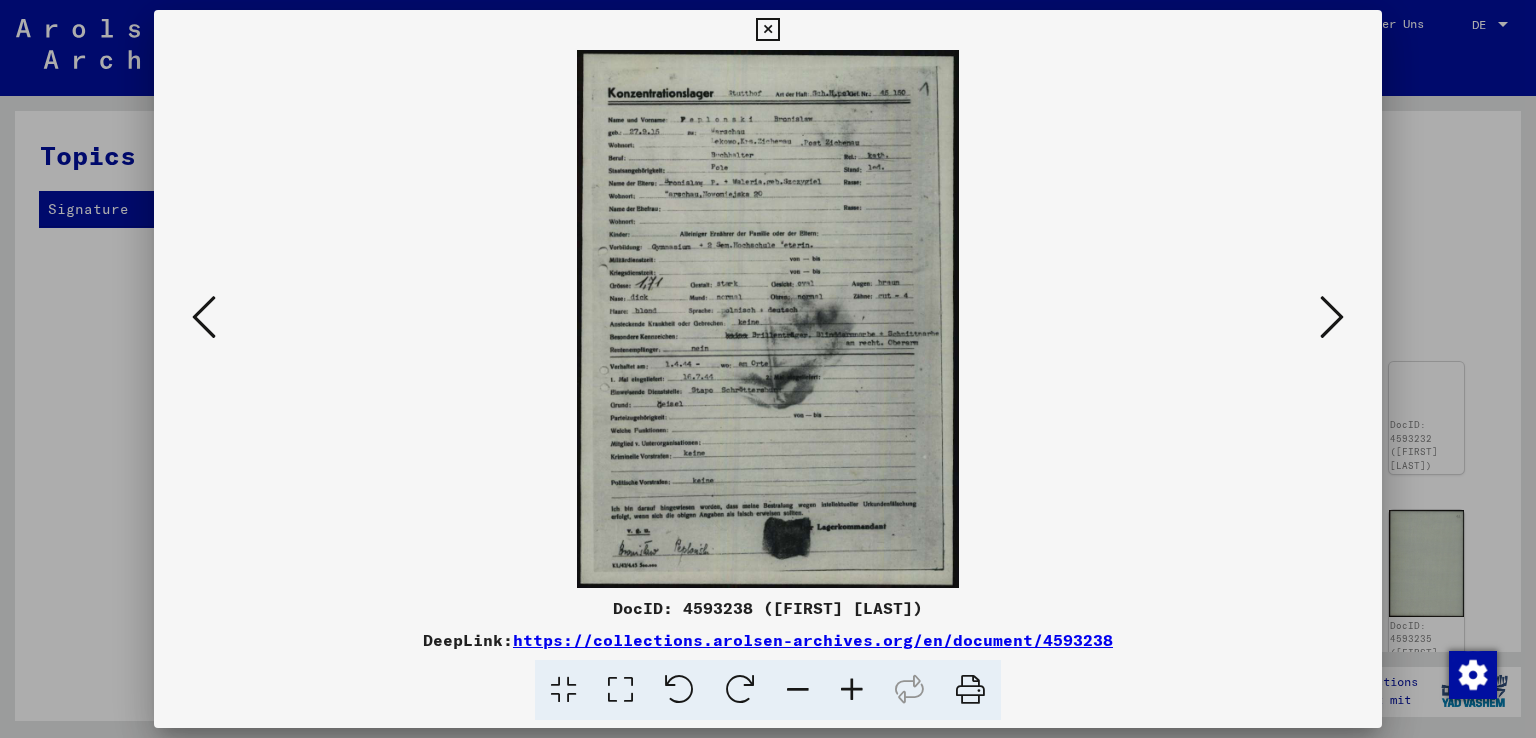 click at bounding box center (768, 319) 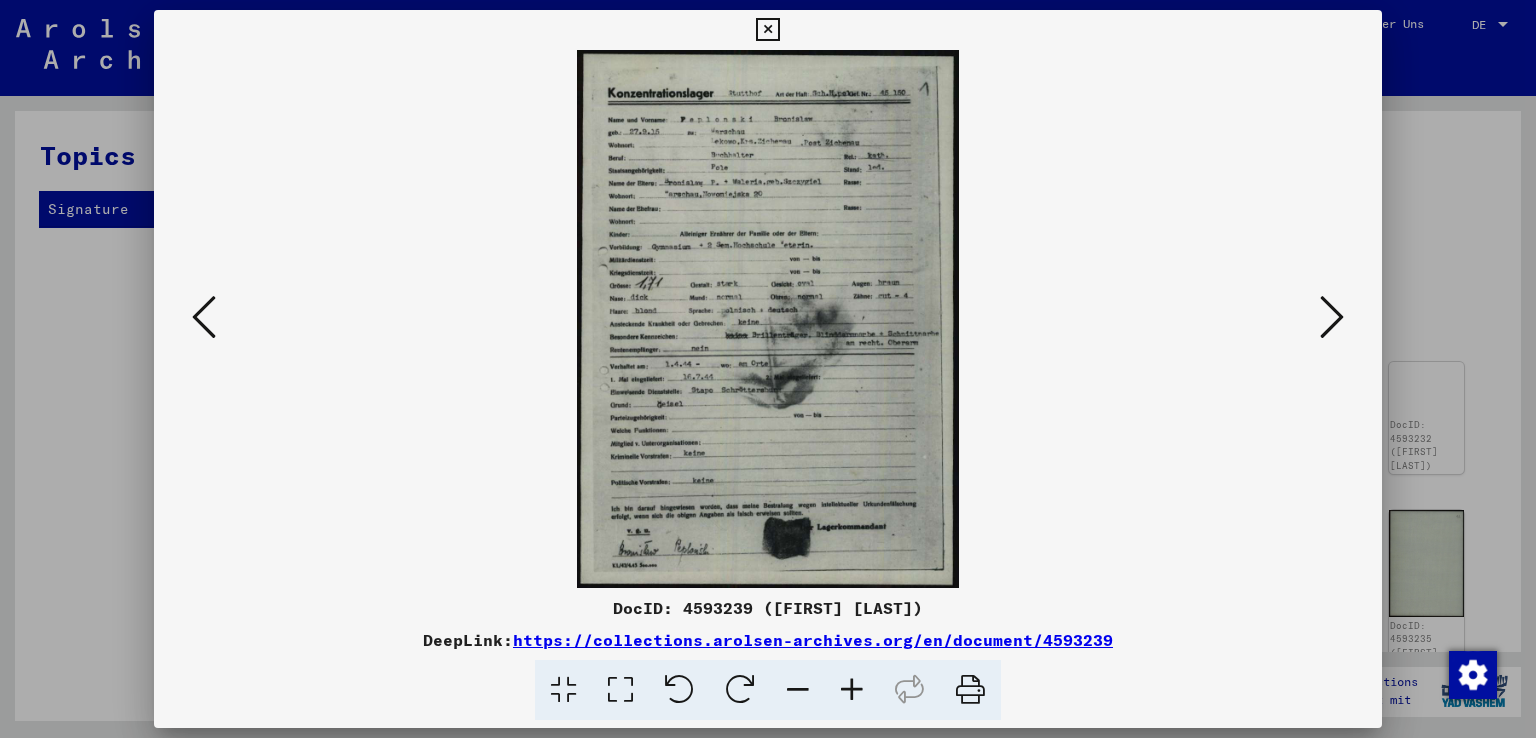 click at bounding box center [852, 690] 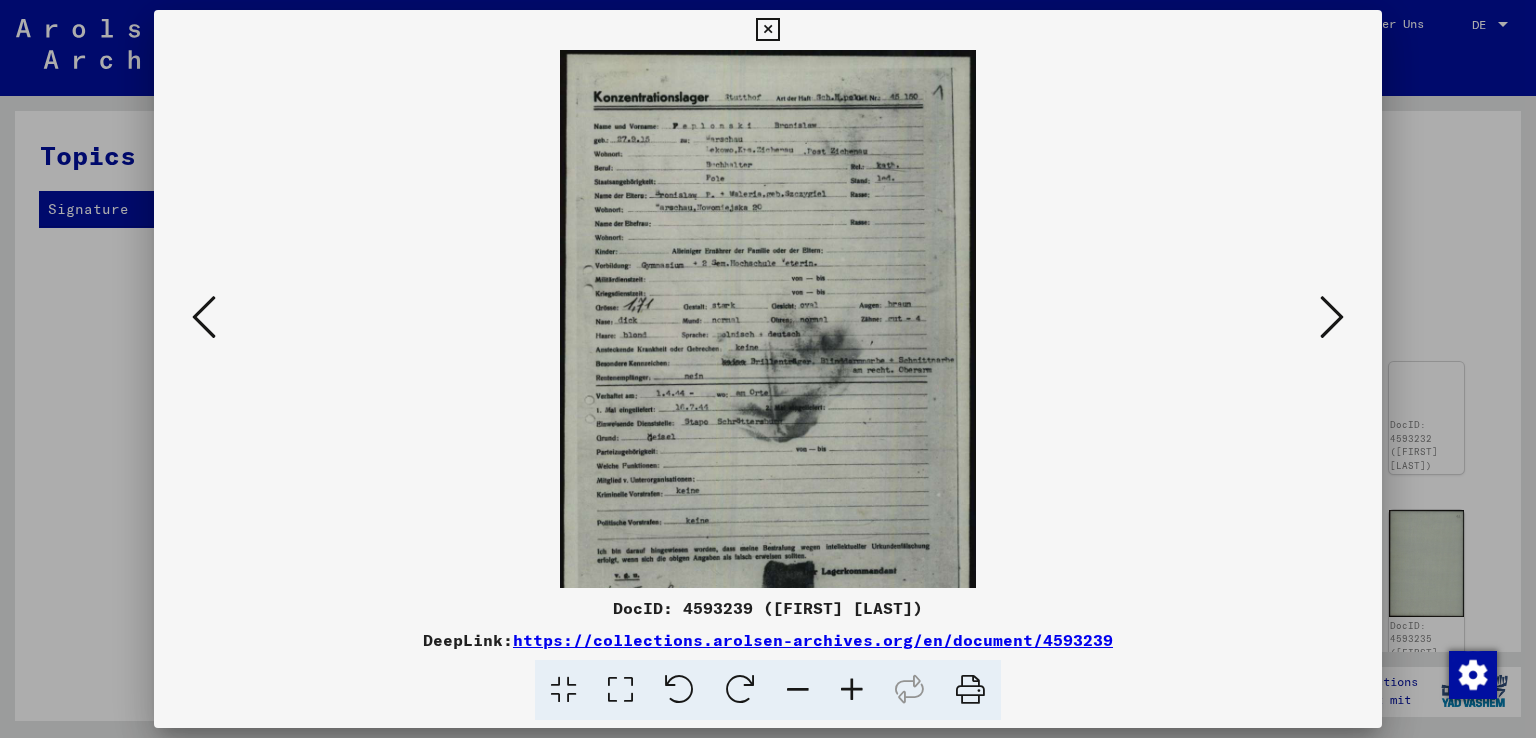 click at bounding box center [852, 690] 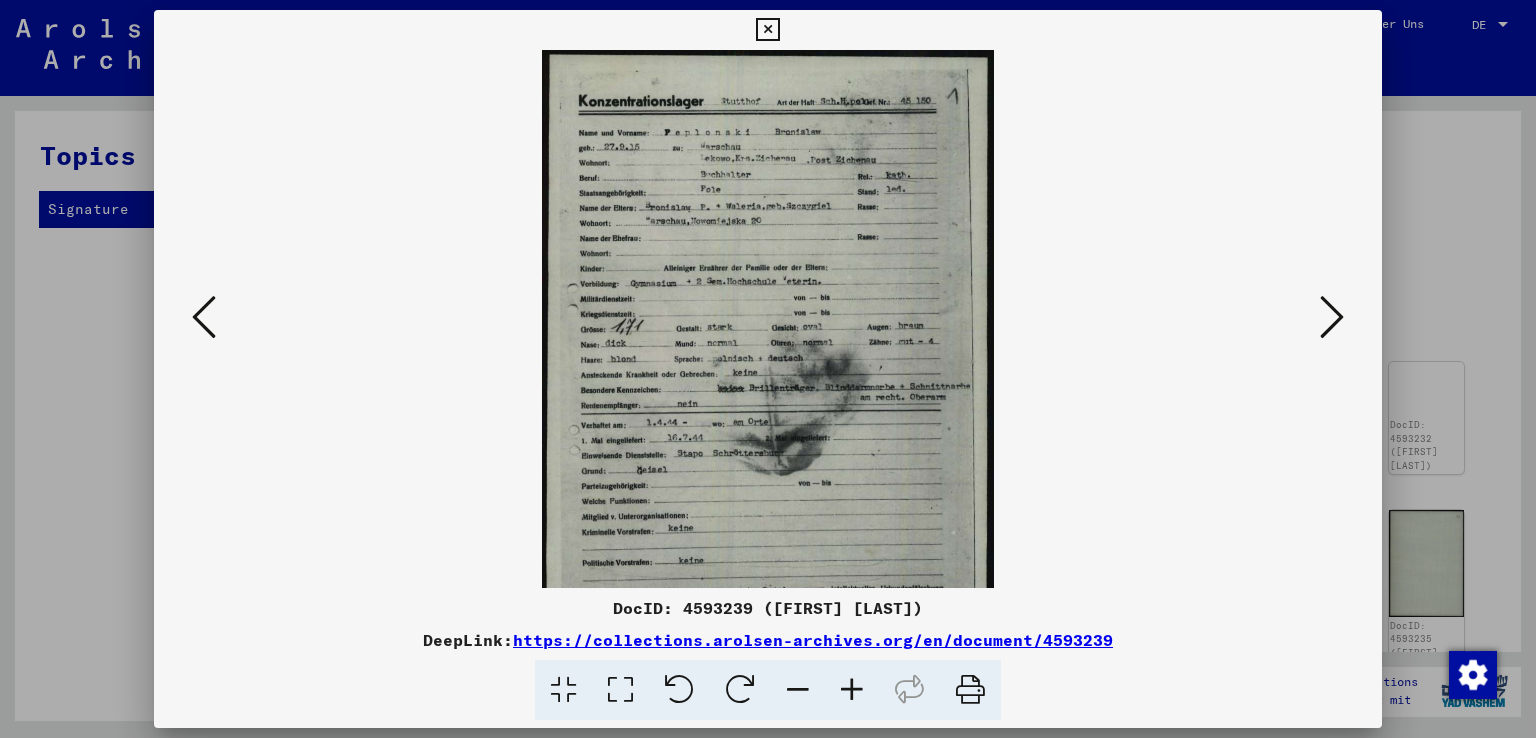 click at bounding box center (852, 690) 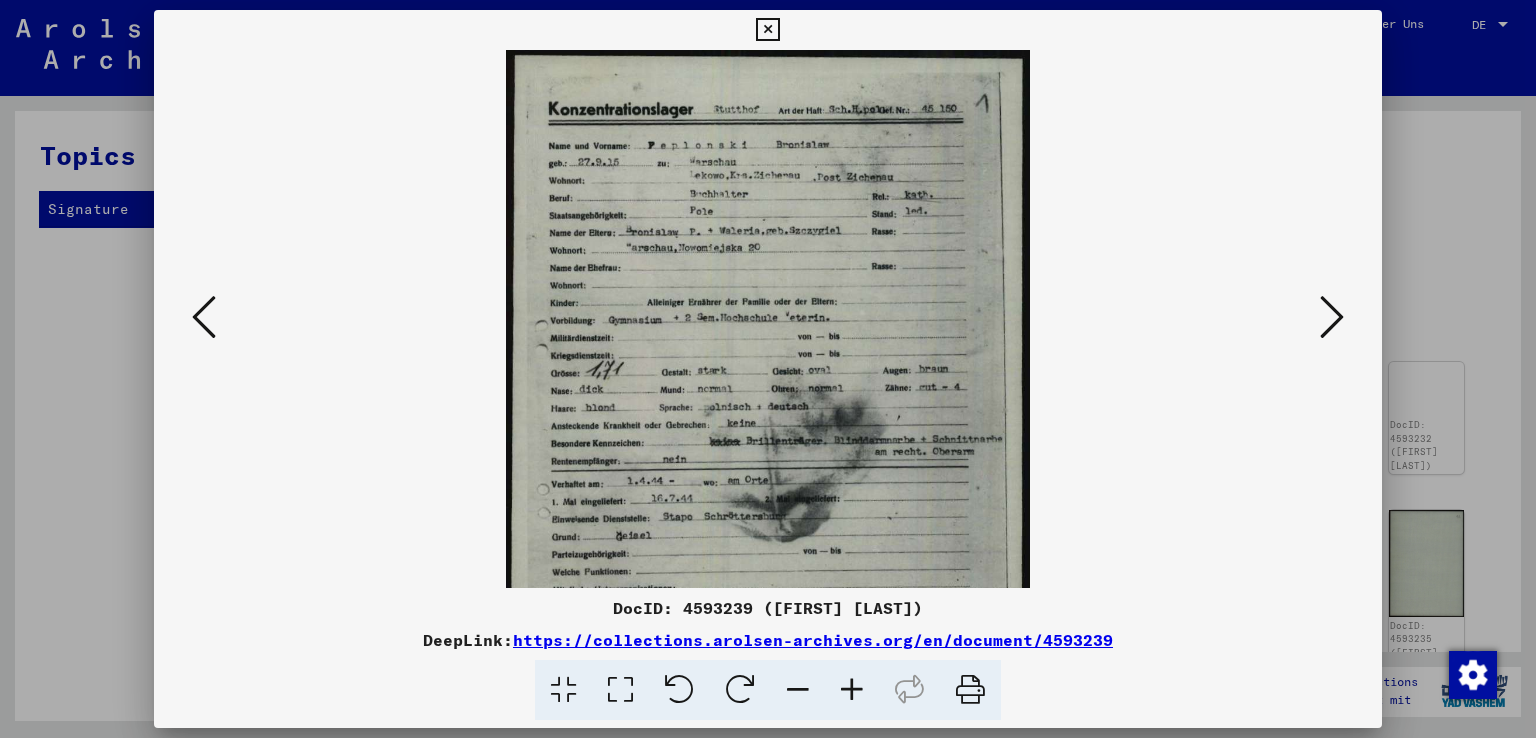 click at bounding box center [852, 690] 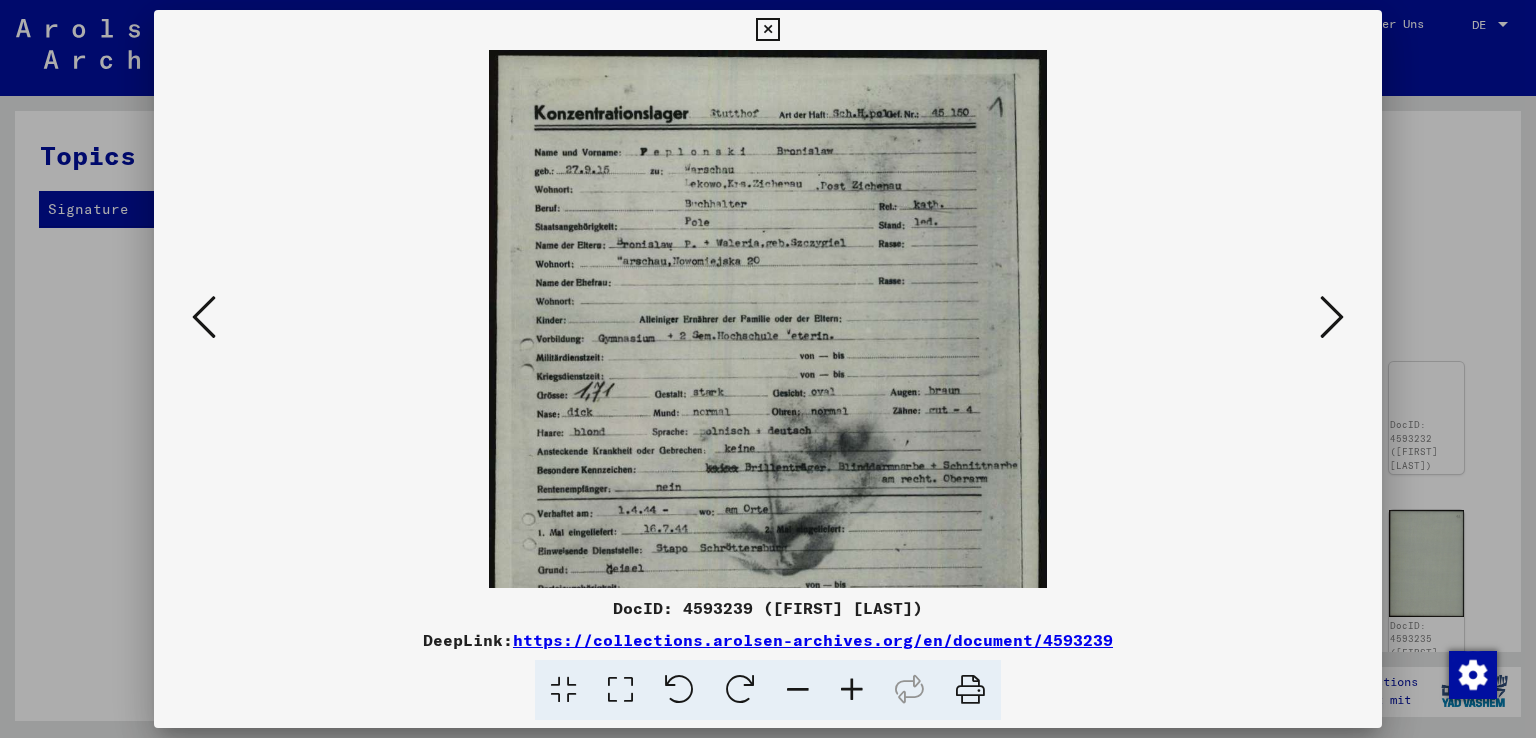 click at bounding box center (852, 690) 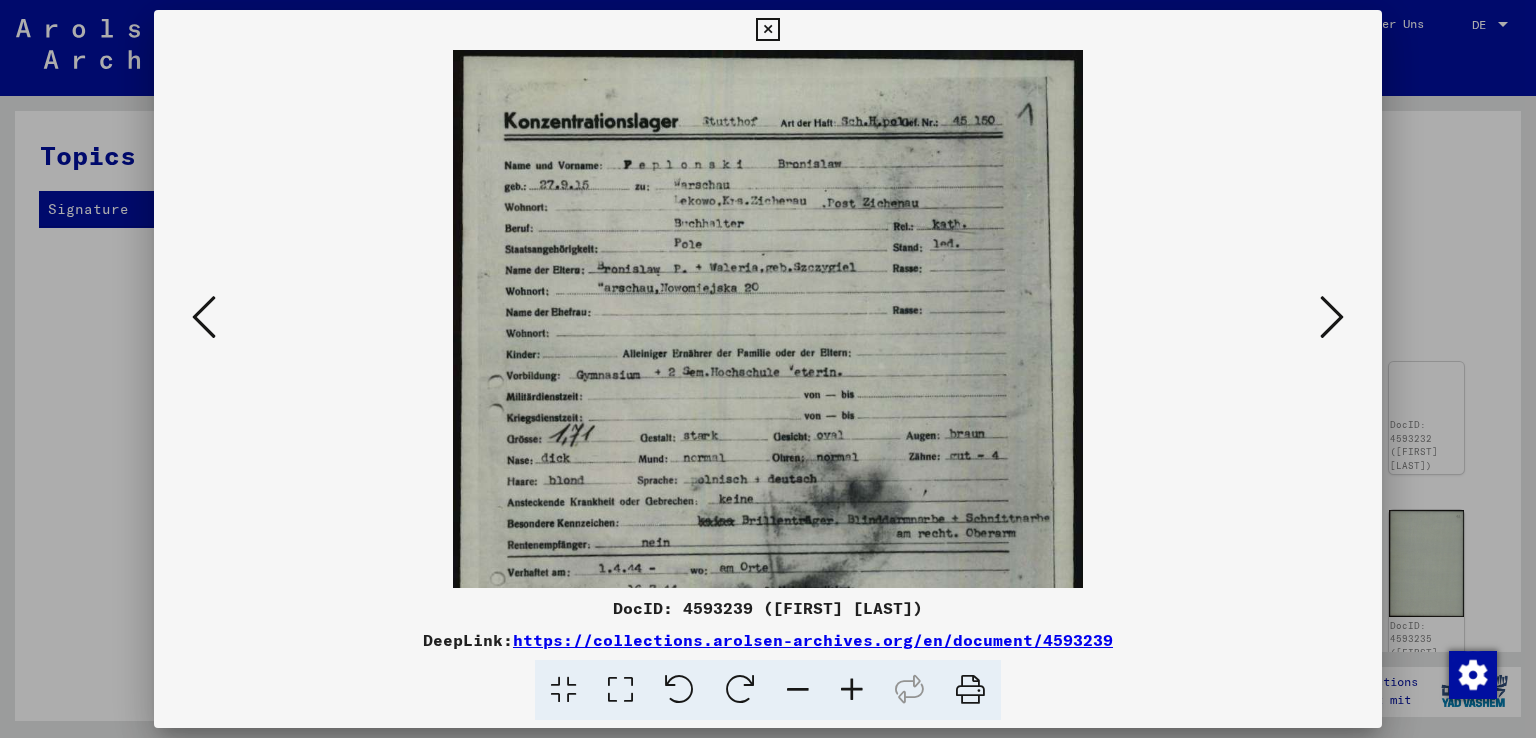 click at bounding box center [852, 690] 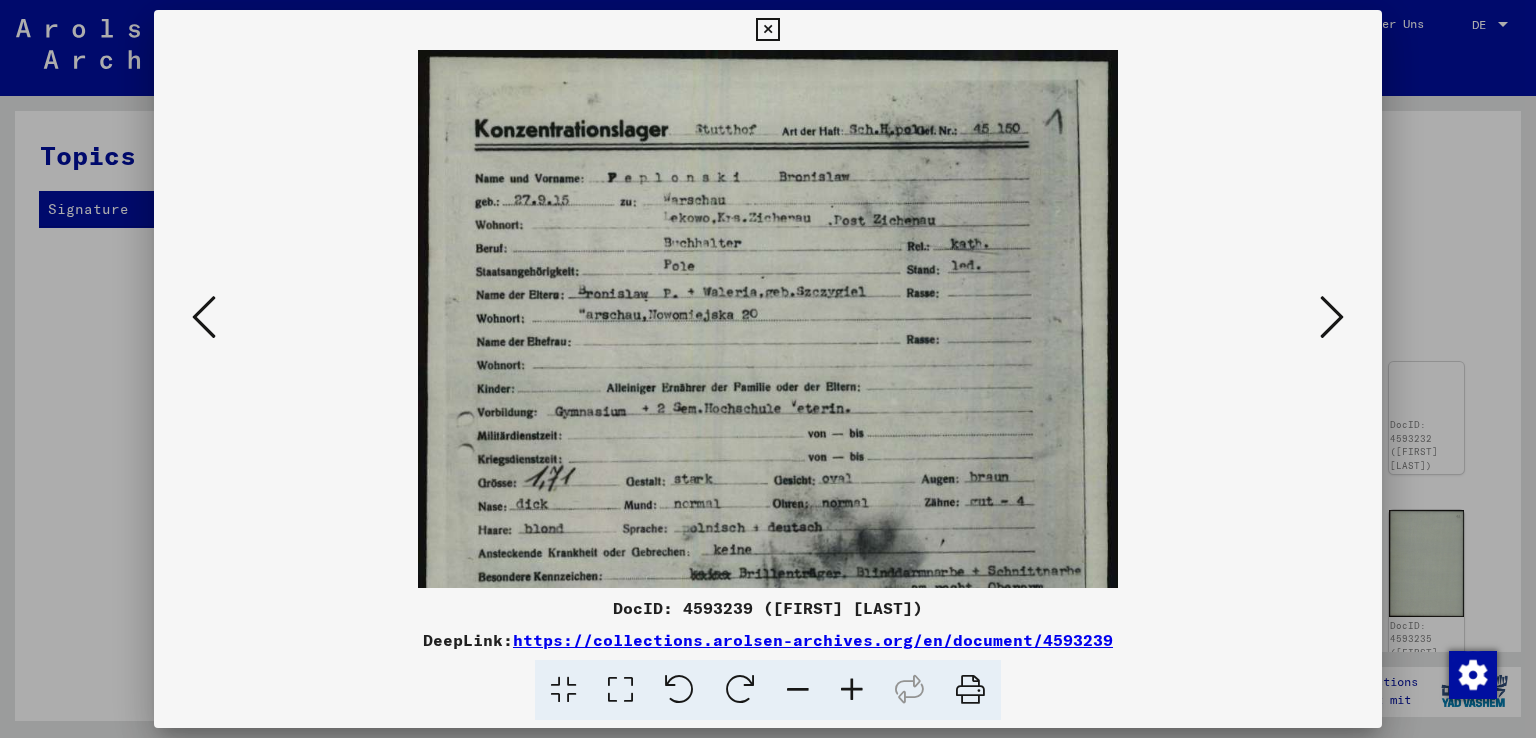 click at bounding box center [852, 690] 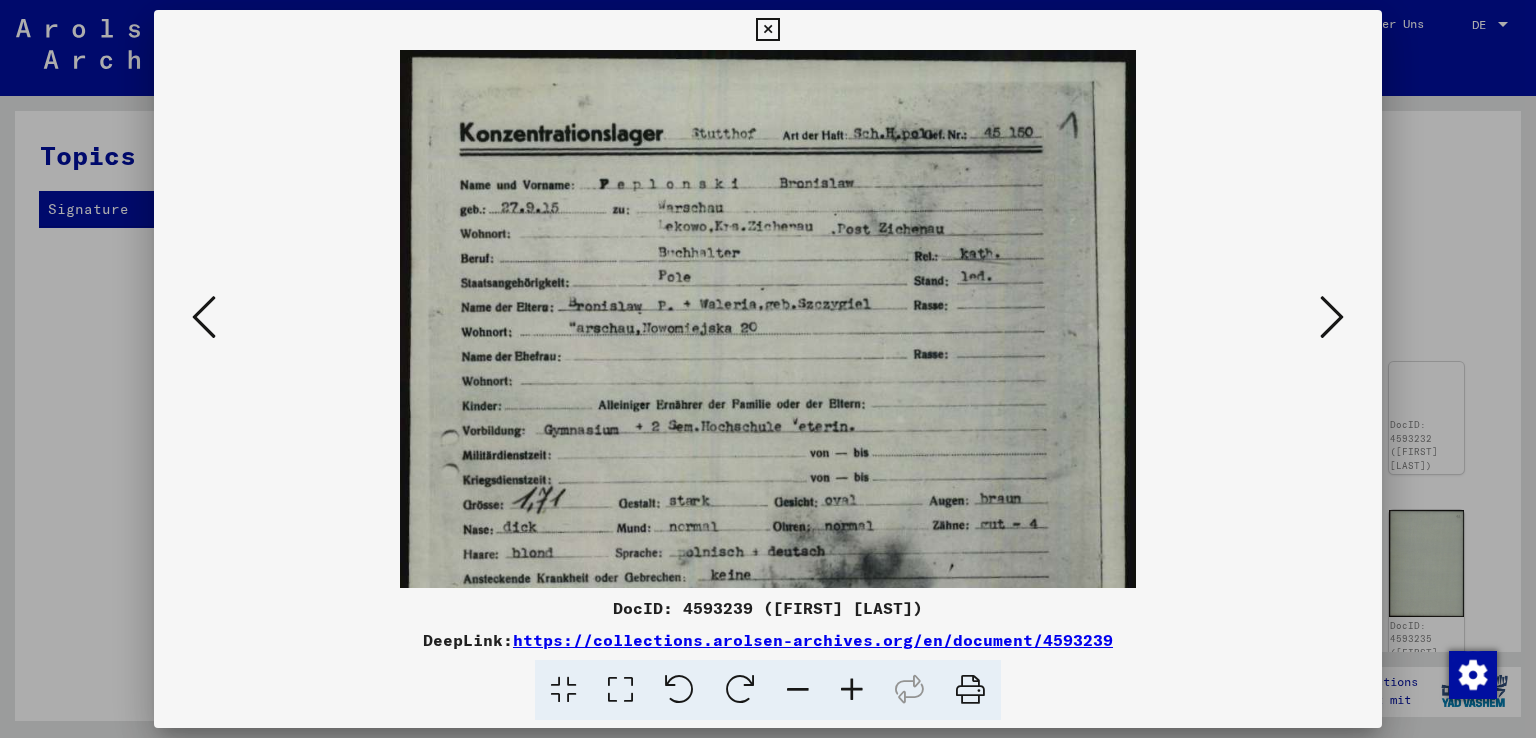 click at bounding box center [852, 690] 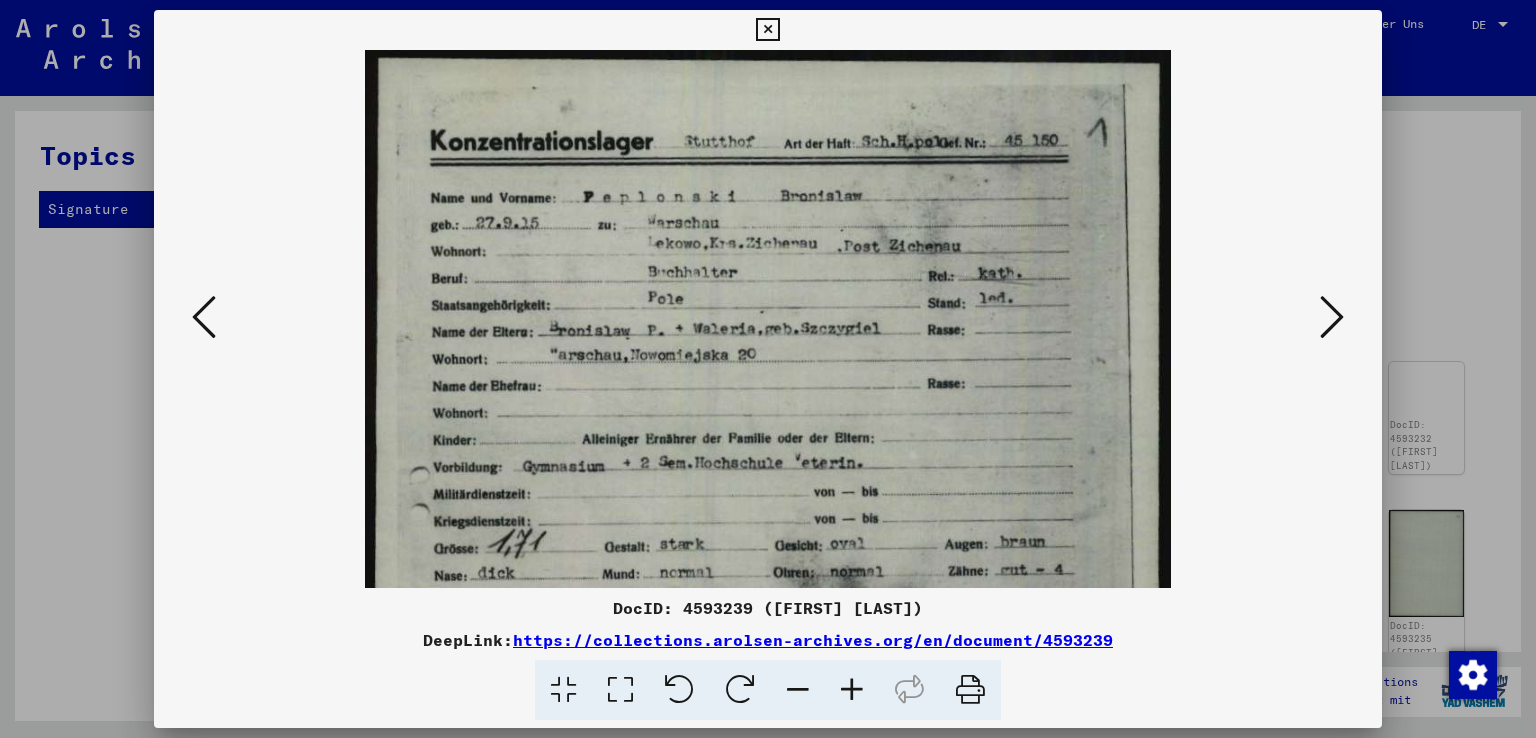 click at bounding box center [852, 690] 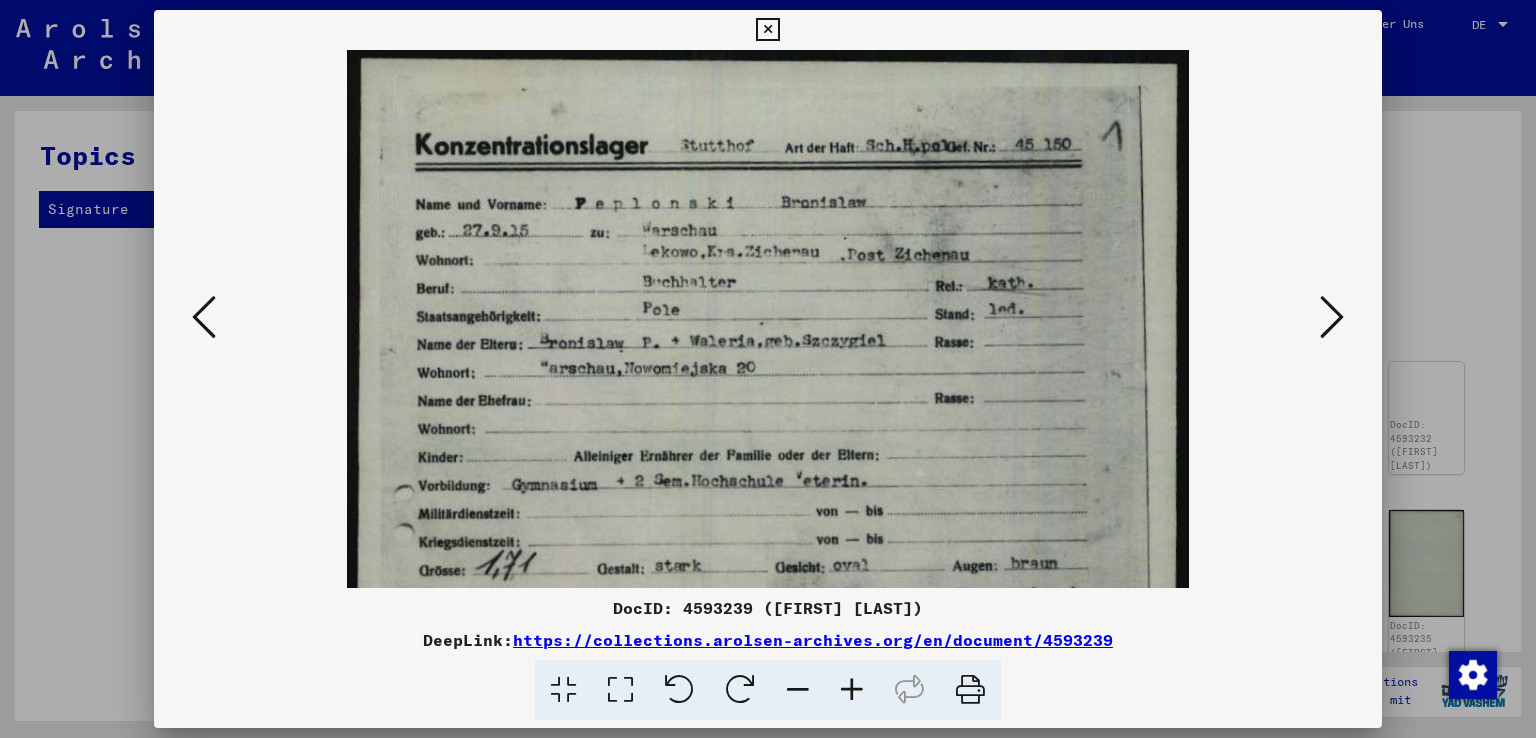 click at bounding box center (852, 690) 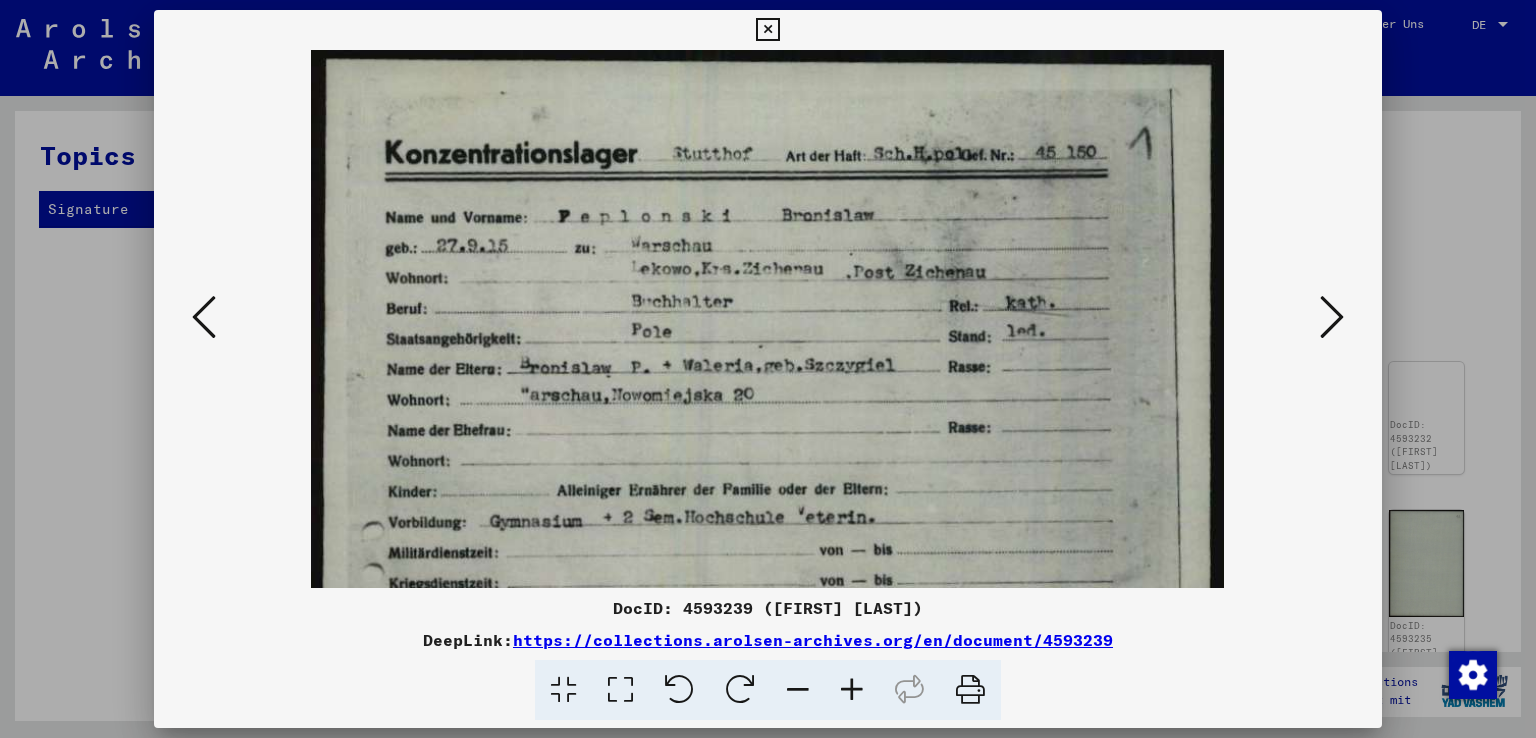 click at bounding box center (852, 690) 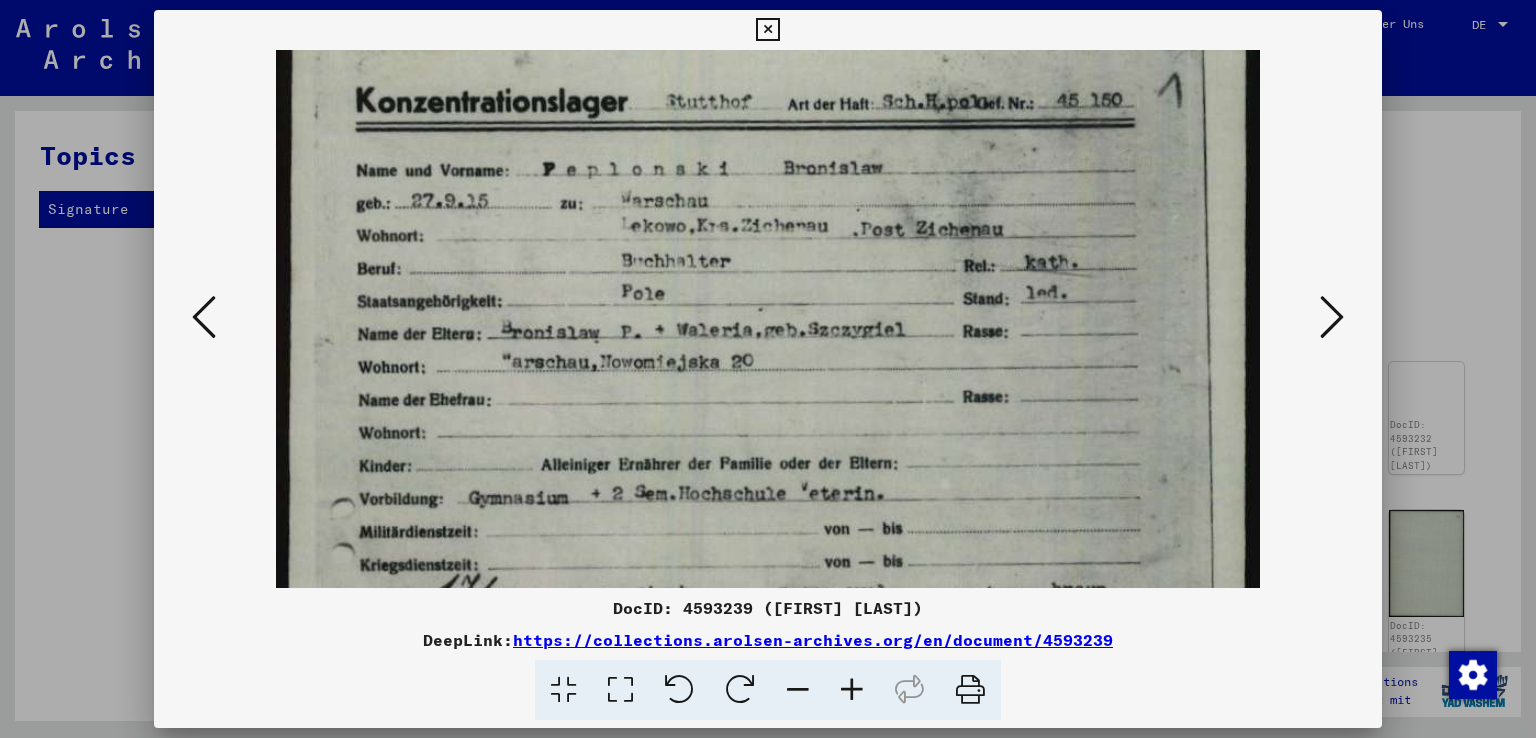 scroll, scrollTop: 0, scrollLeft: 0, axis: both 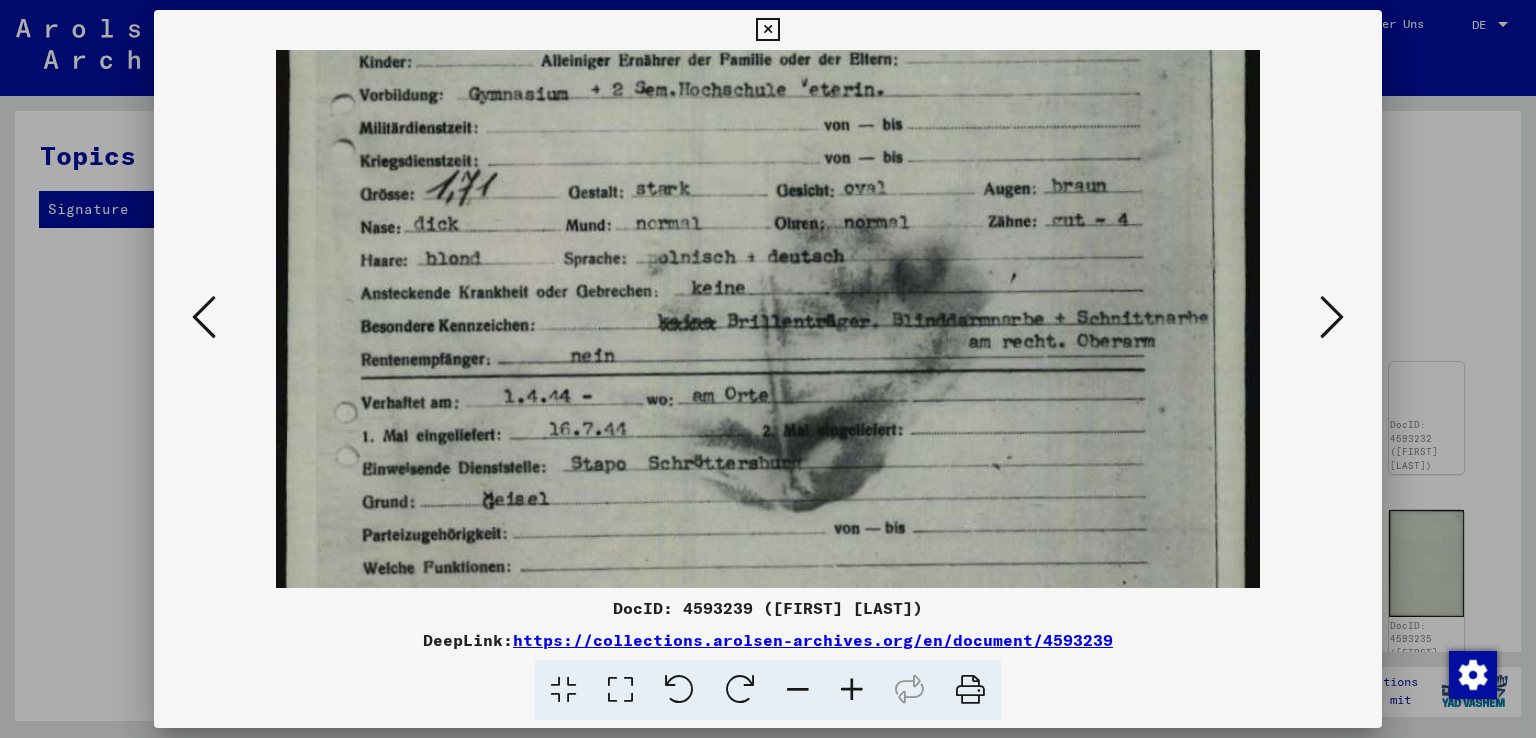 drag, startPoint x: 825, startPoint y: 466, endPoint x: 784, endPoint y: 120, distance: 348.42072 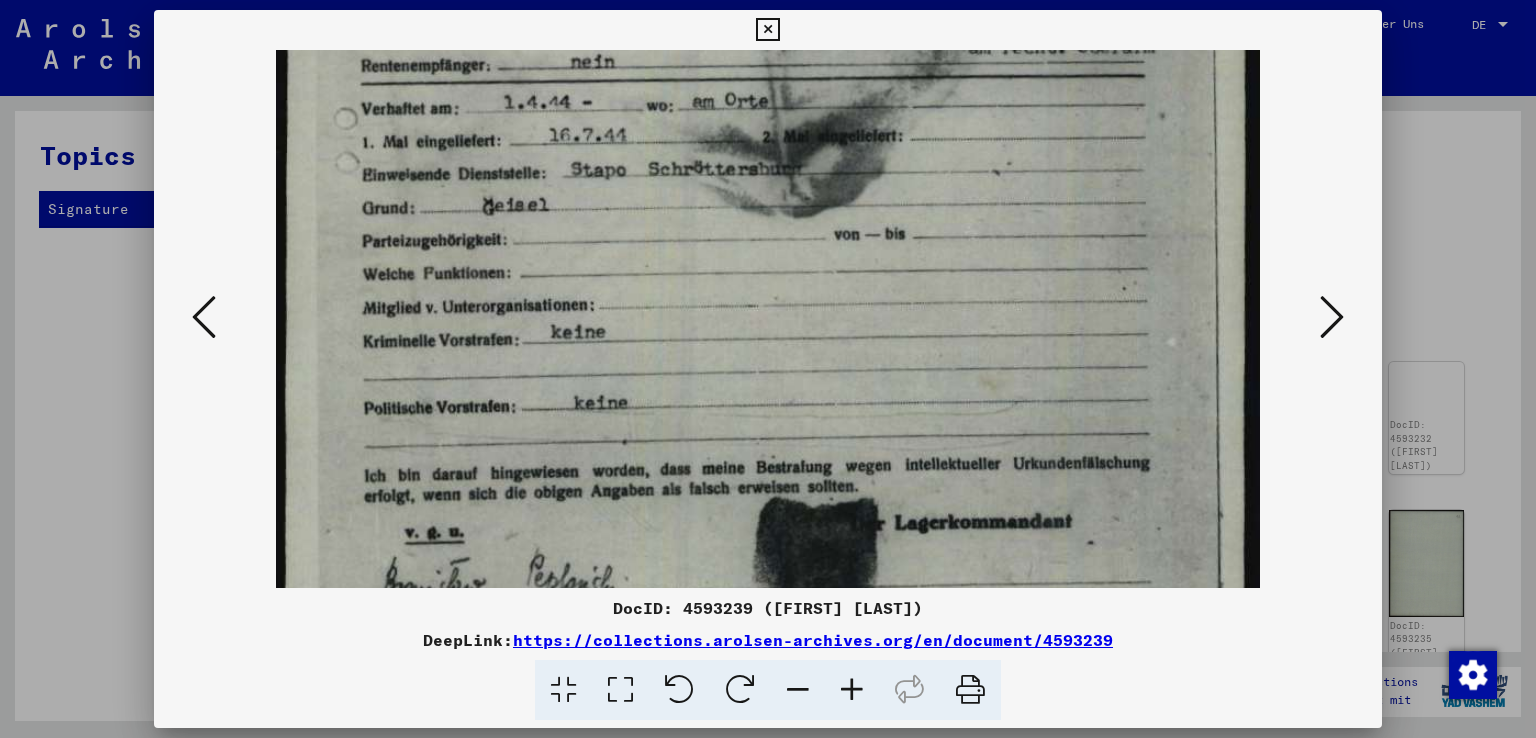 drag, startPoint x: 792, startPoint y: 405, endPoint x: 821, endPoint y: 97, distance: 309.36224 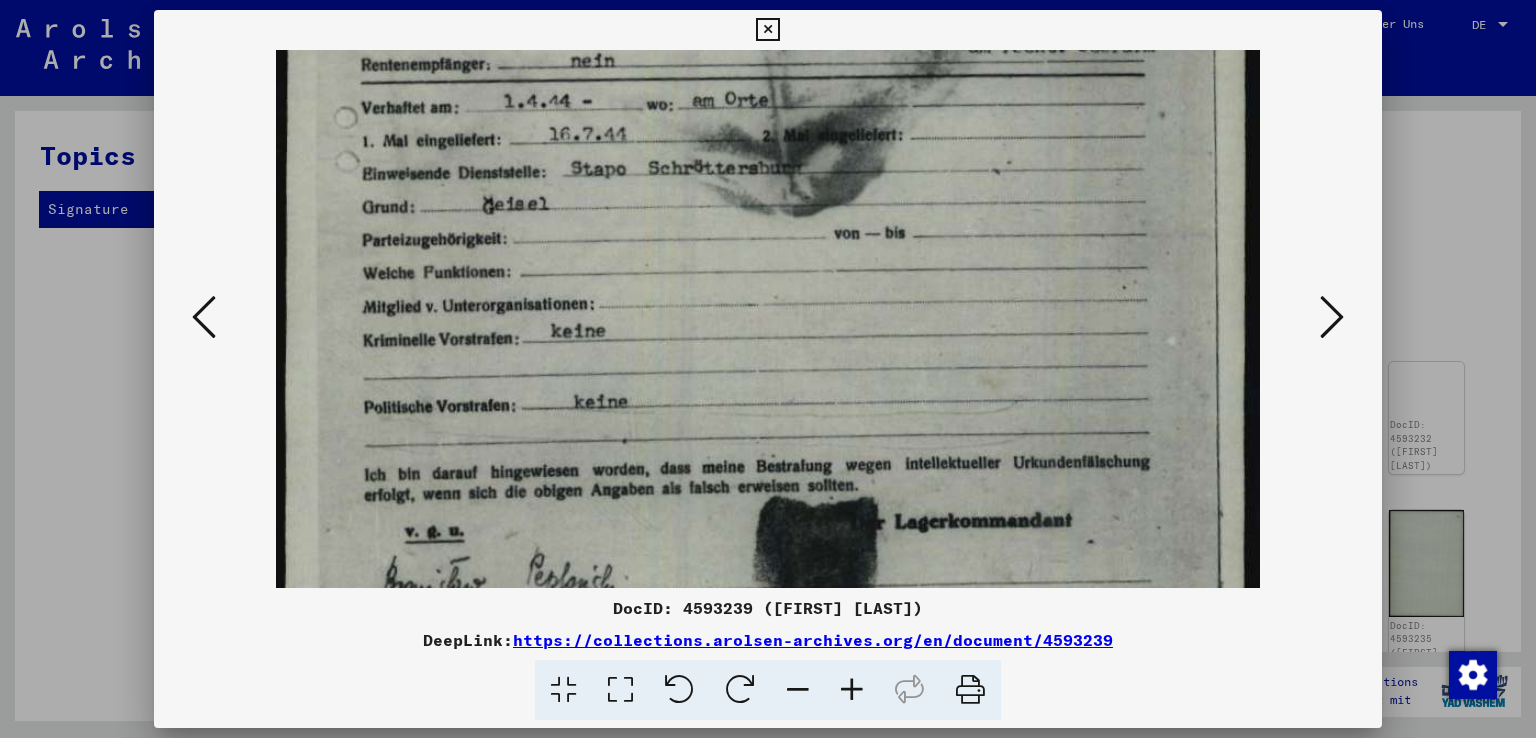 click at bounding box center (768, -15) 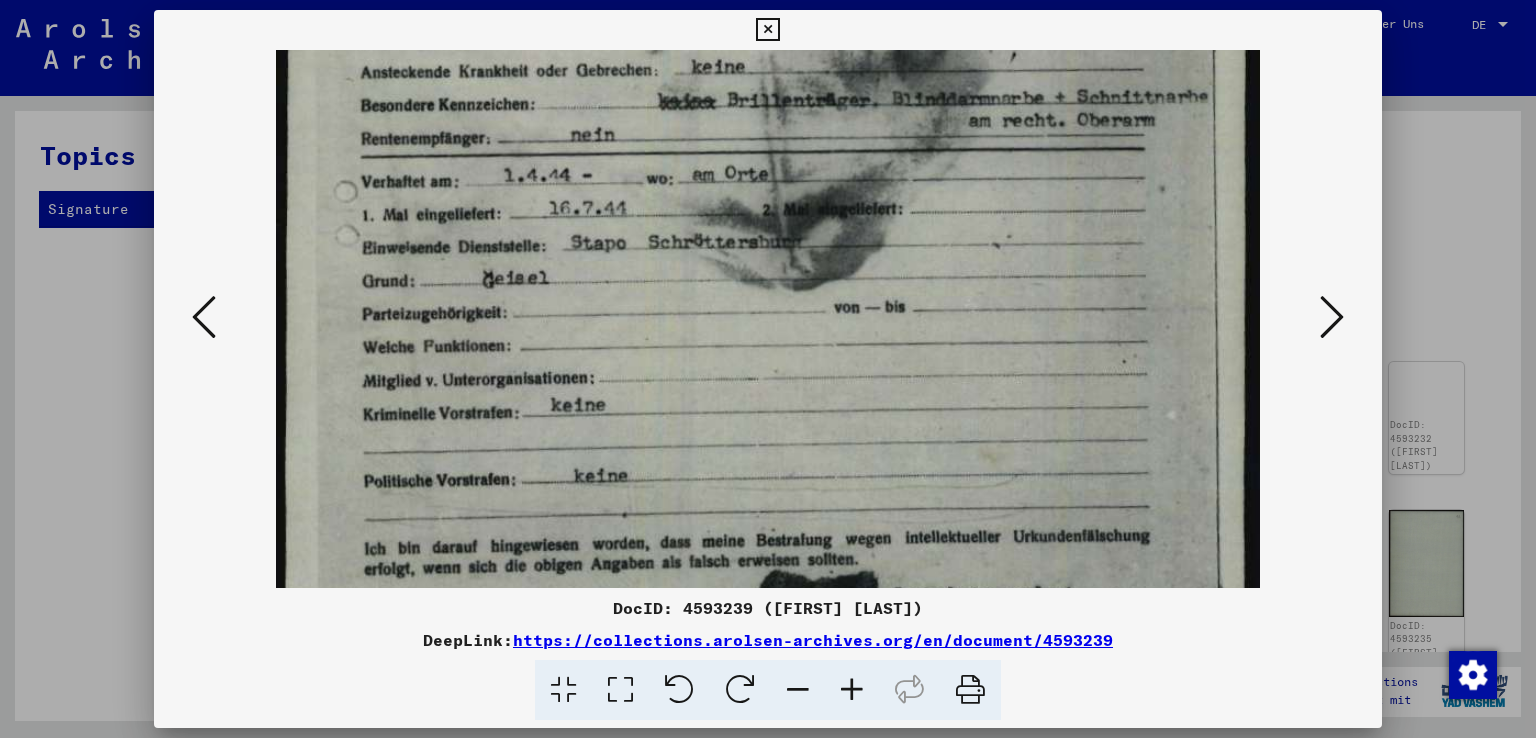 scroll, scrollTop: 660, scrollLeft: 0, axis: vertical 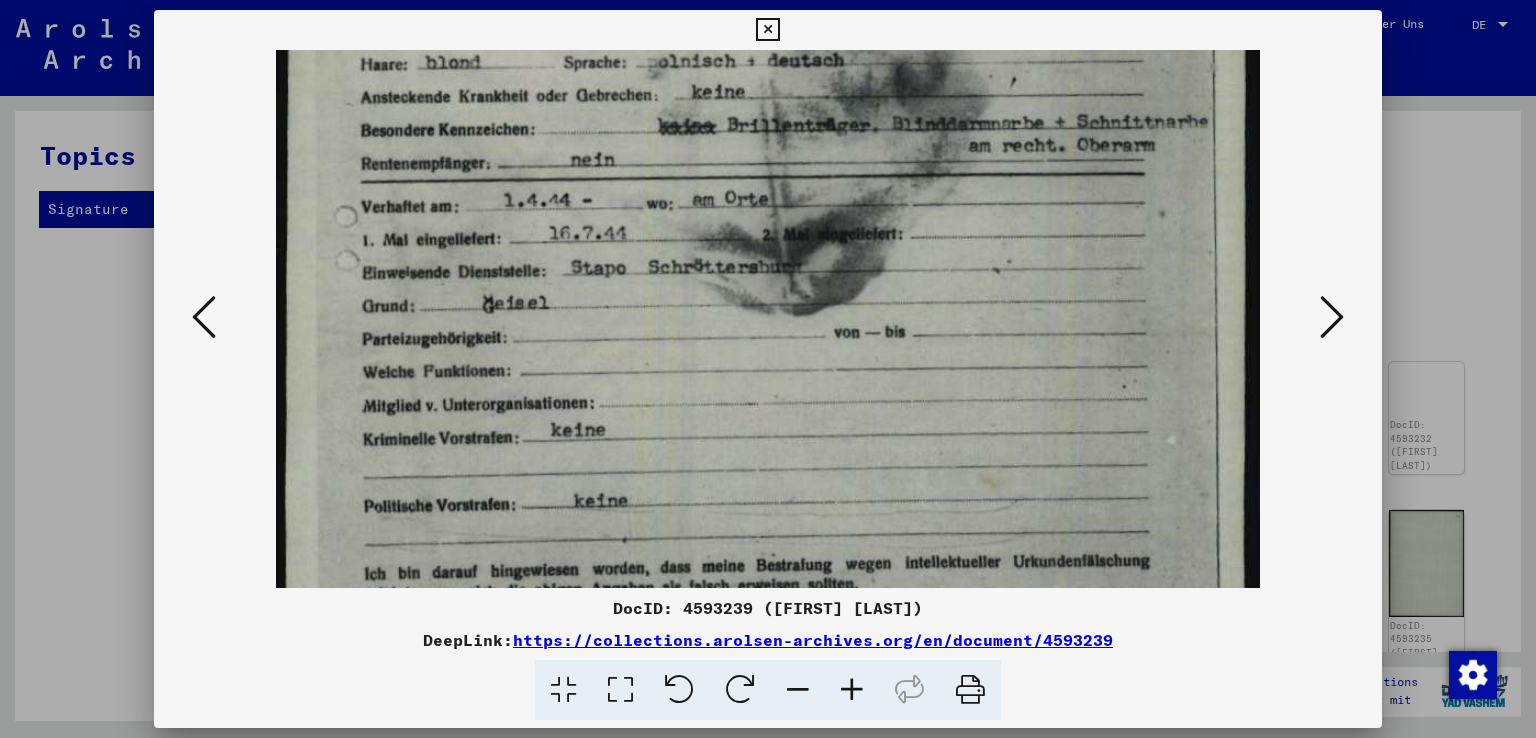 drag, startPoint x: 811, startPoint y: 261, endPoint x: 798, endPoint y: 425, distance: 164.51443 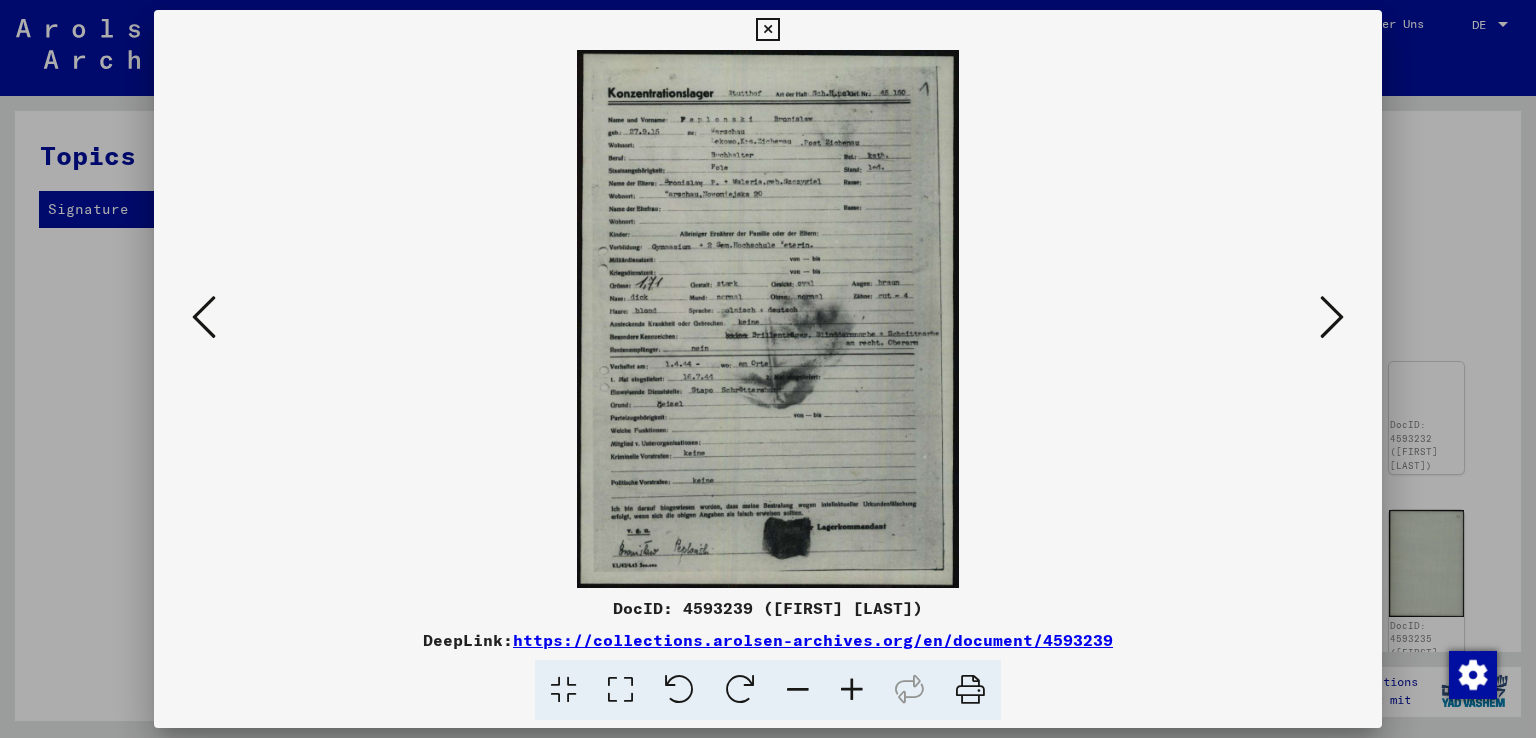 drag, startPoint x: 1340, startPoint y: 341, endPoint x: 1329, endPoint y: 333, distance: 13.601471 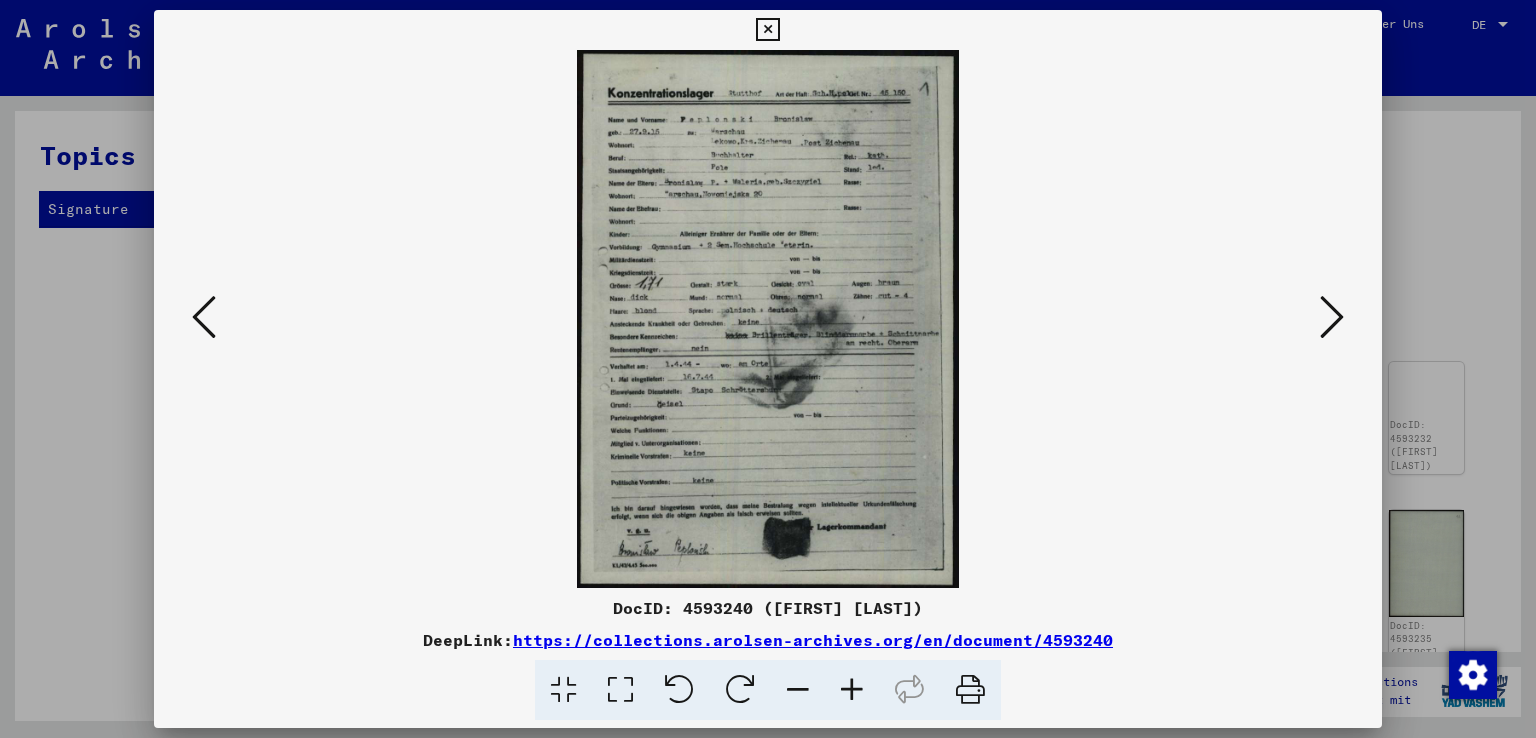 click at bounding box center (852, 690) 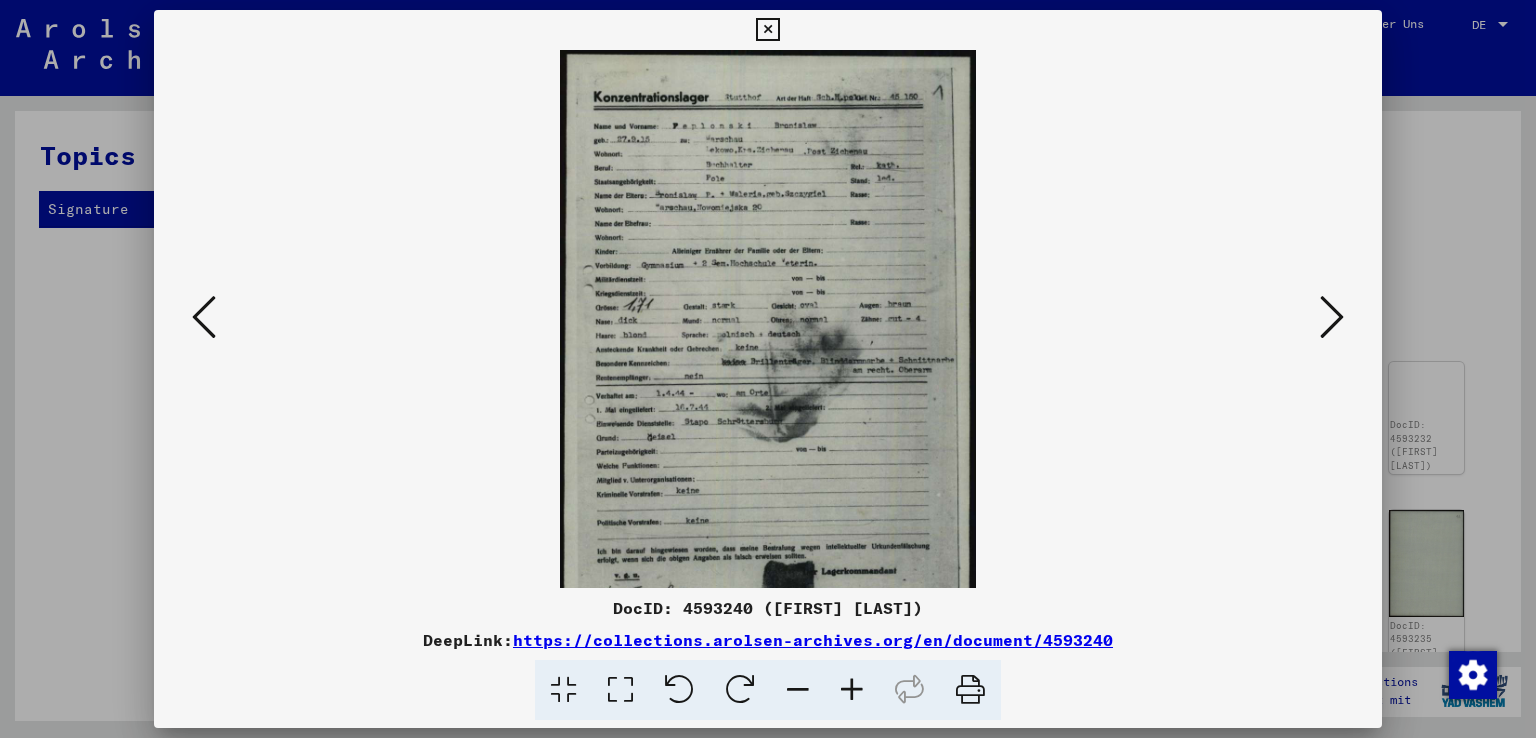 click at bounding box center [852, 690] 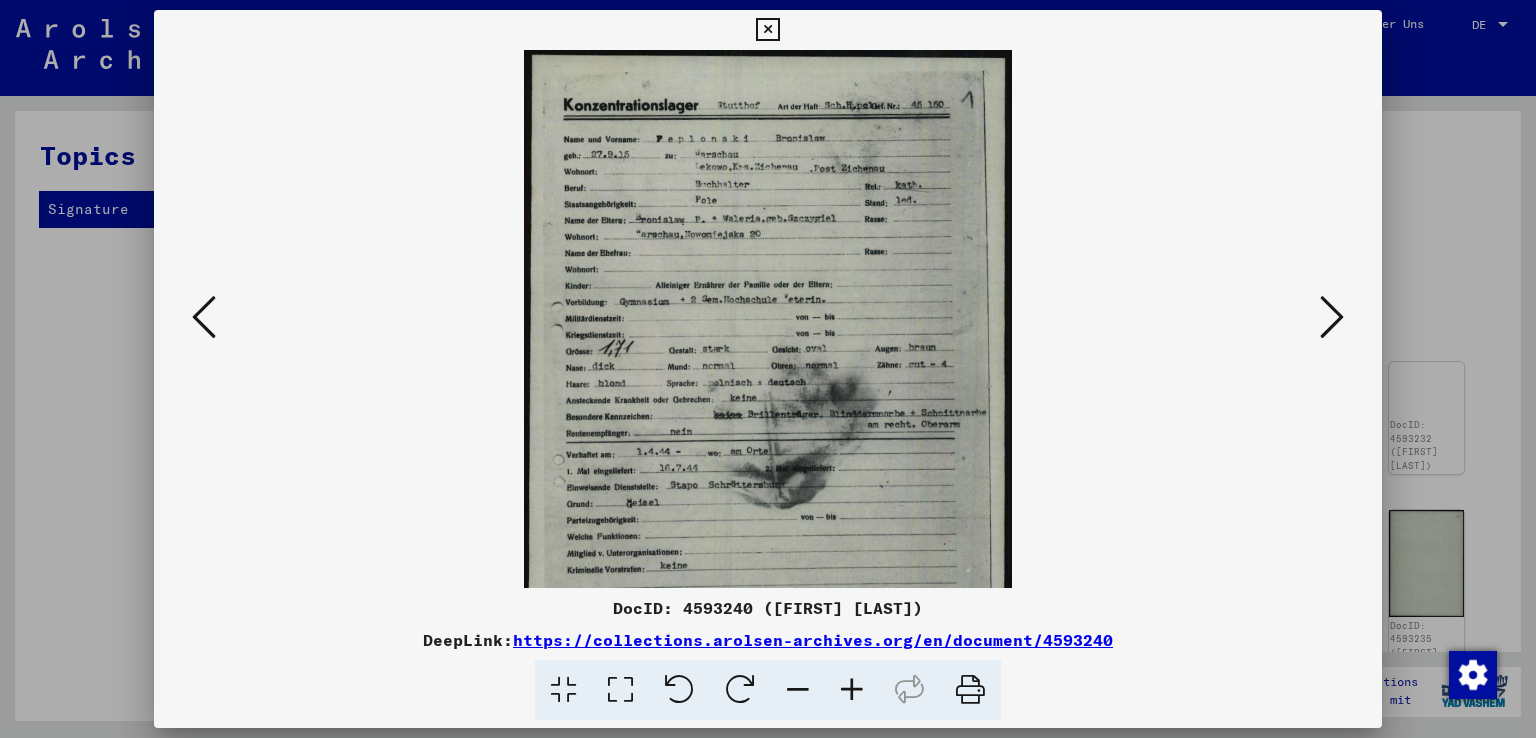 click at bounding box center (852, 690) 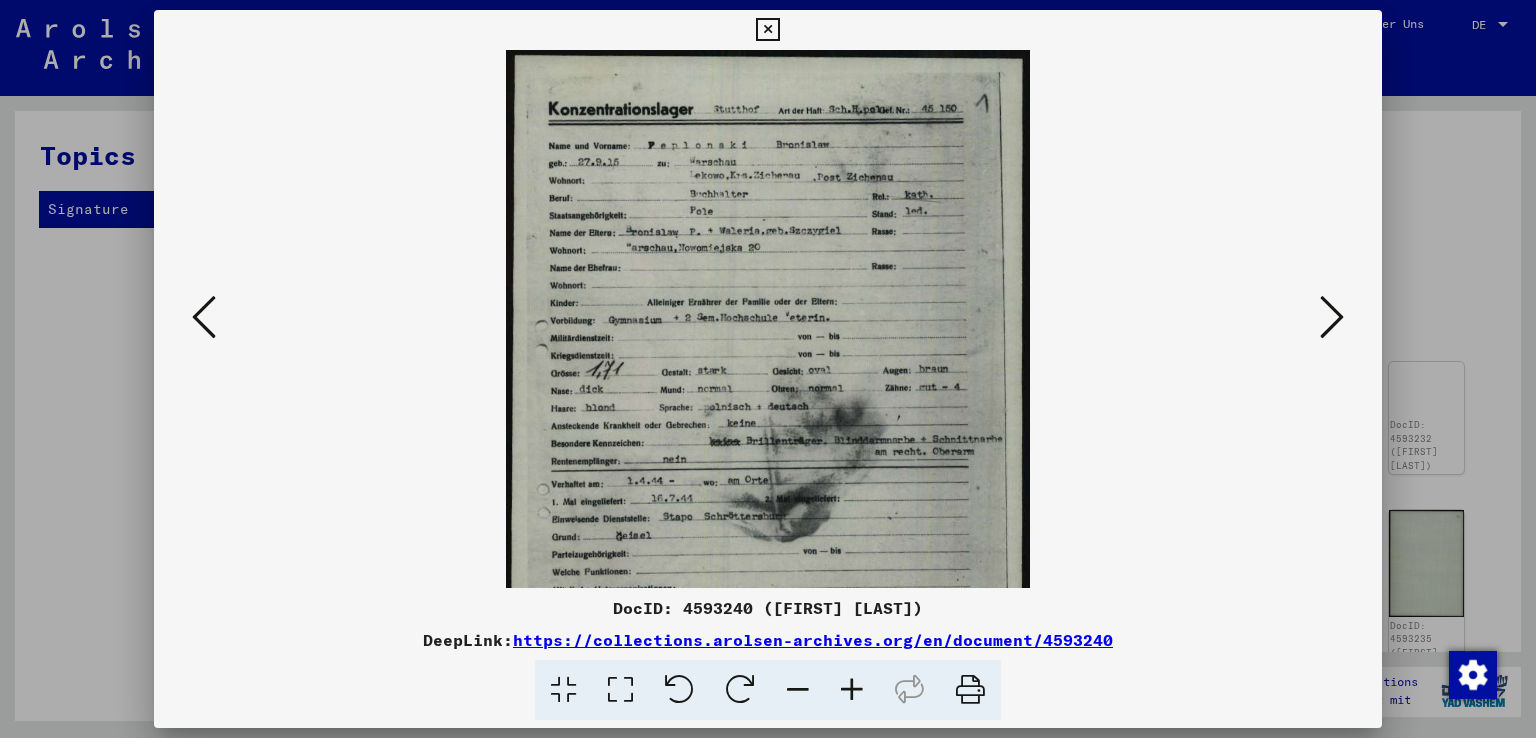 click at bounding box center [852, 690] 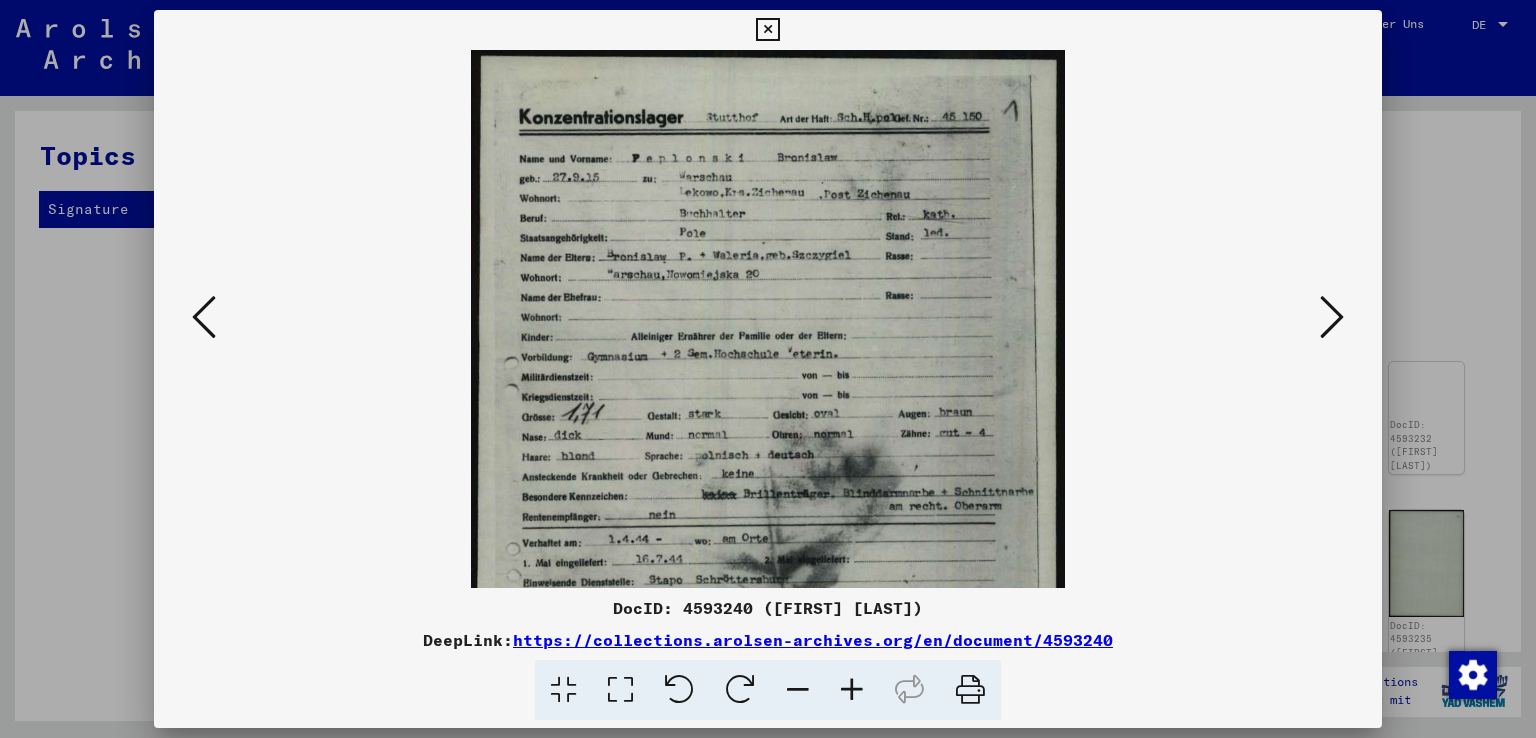 click at bounding box center [852, 690] 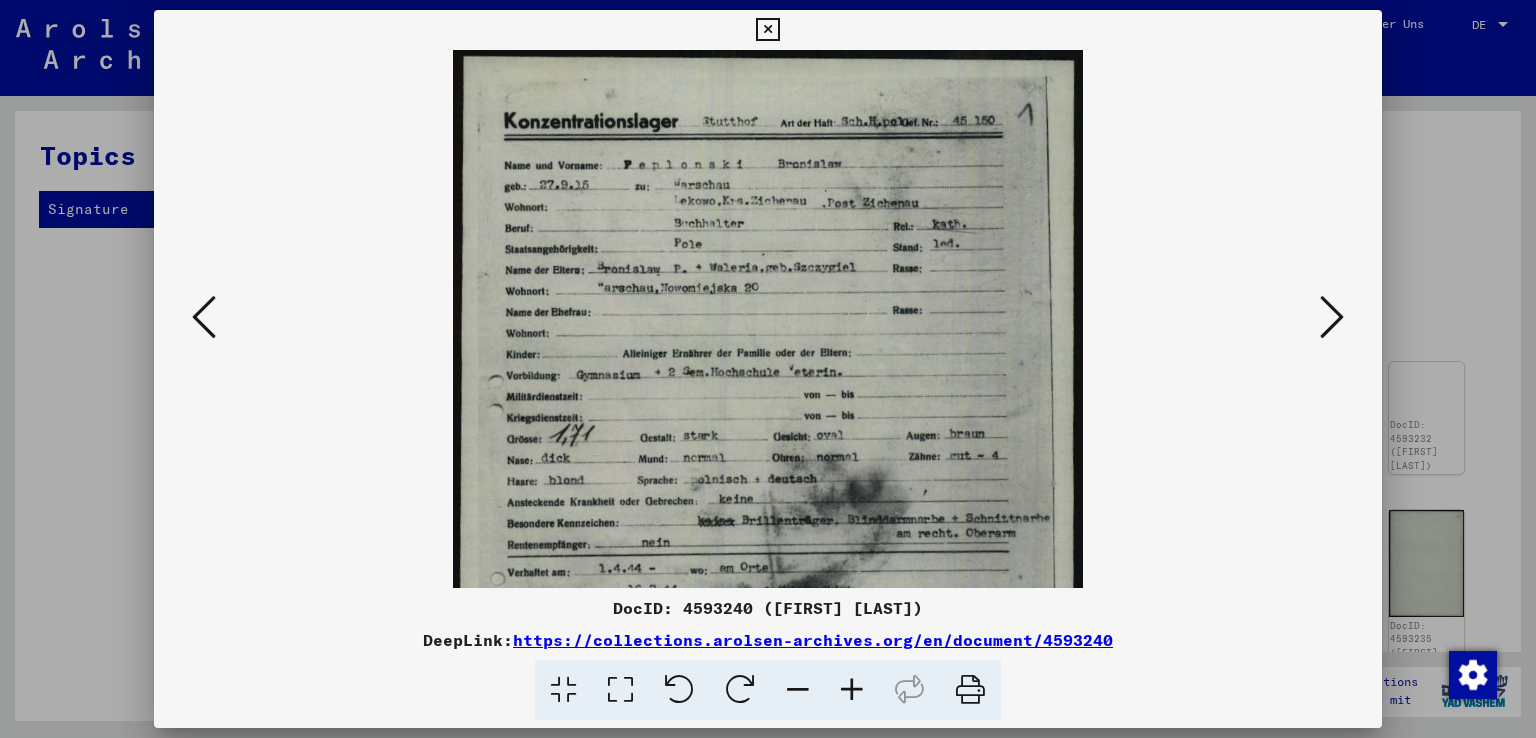 click at bounding box center [852, 690] 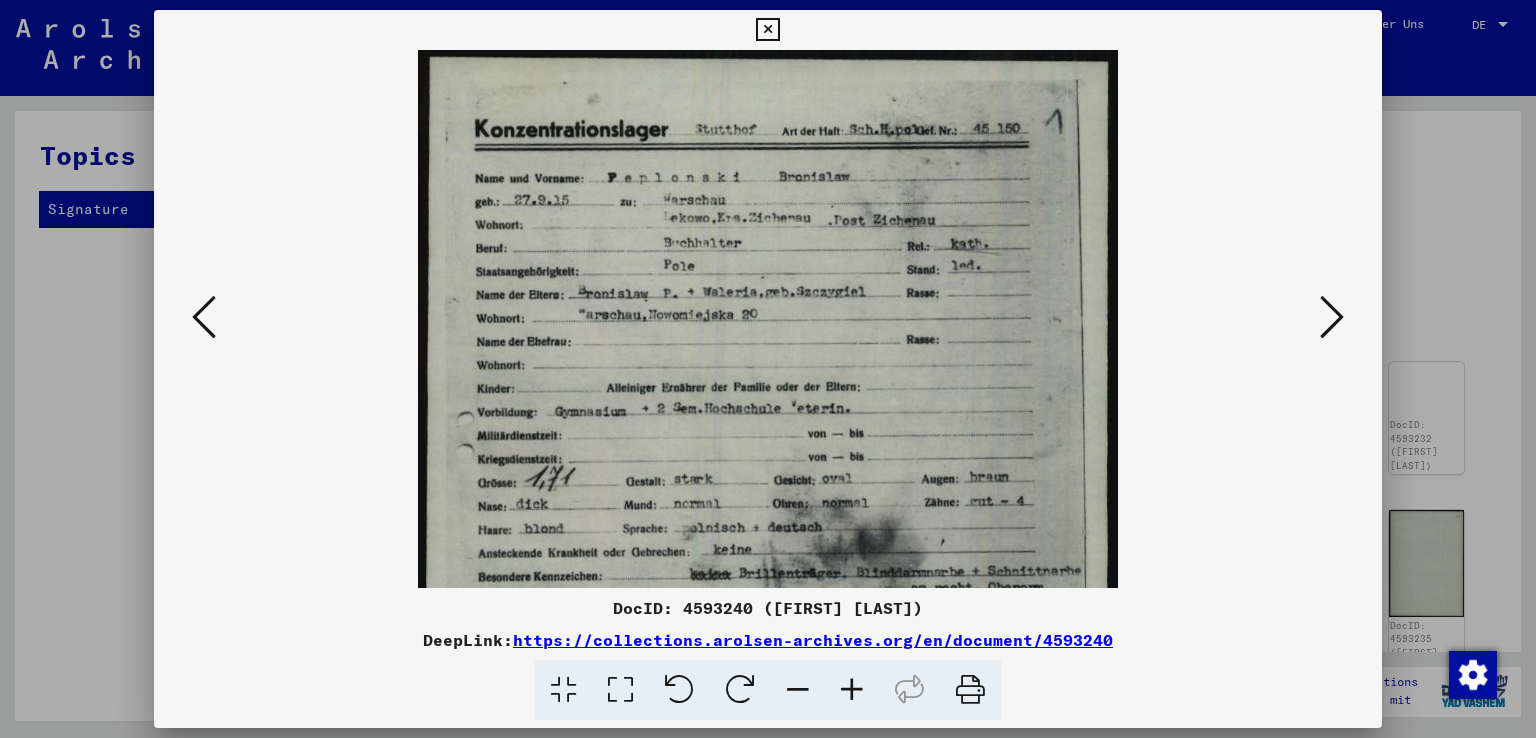 click at bounding box center (852, 690) 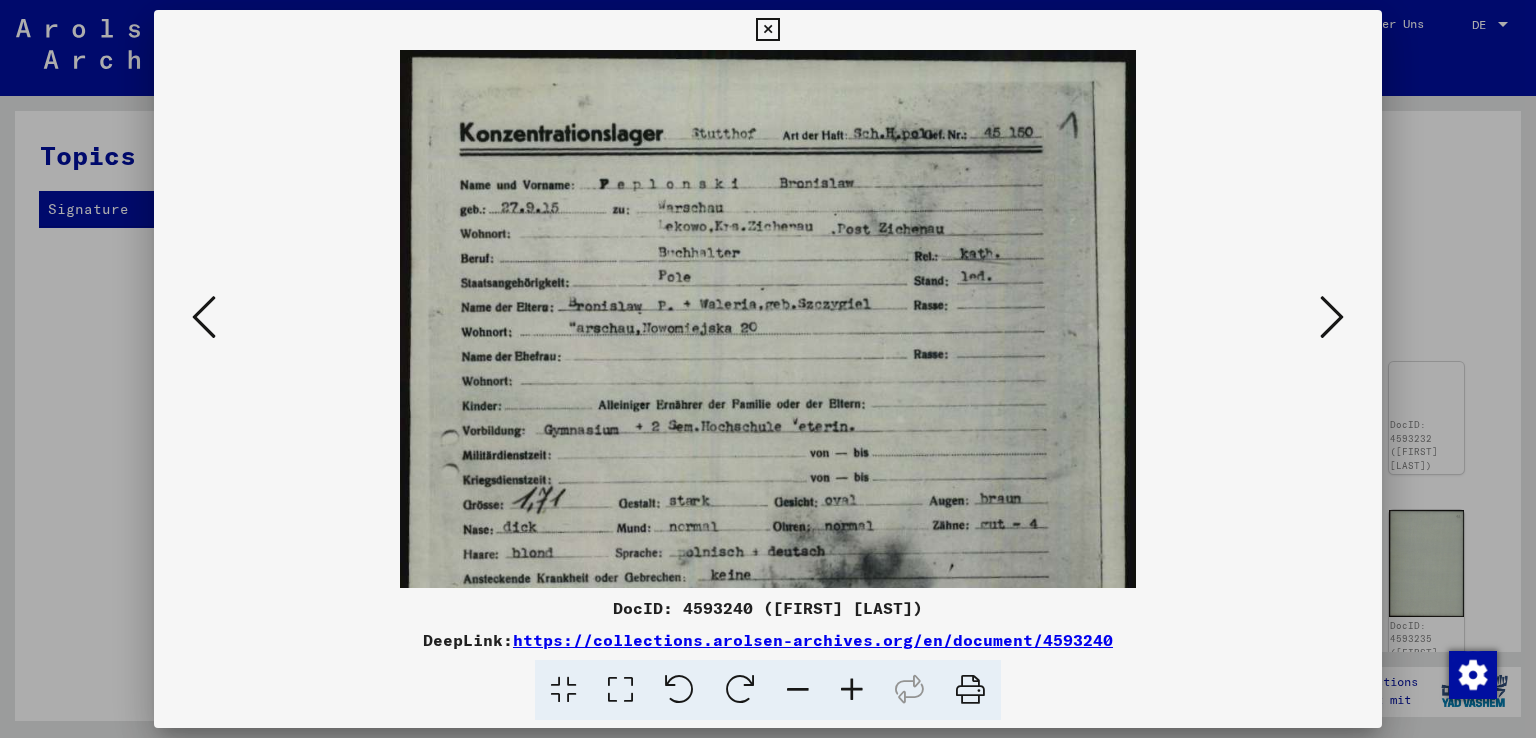 click at bounding box center (852, 690) 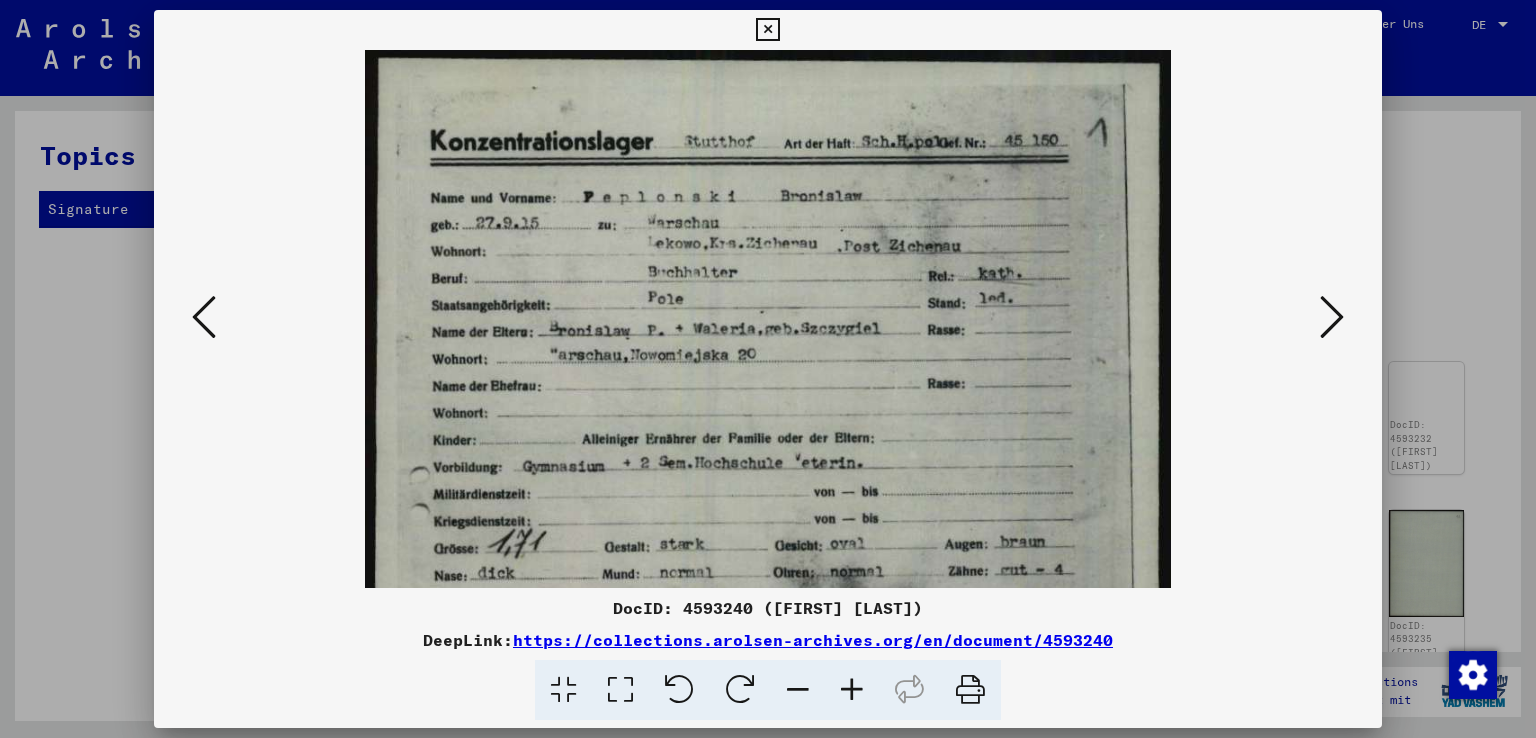 click at bounding box center [852, 690] 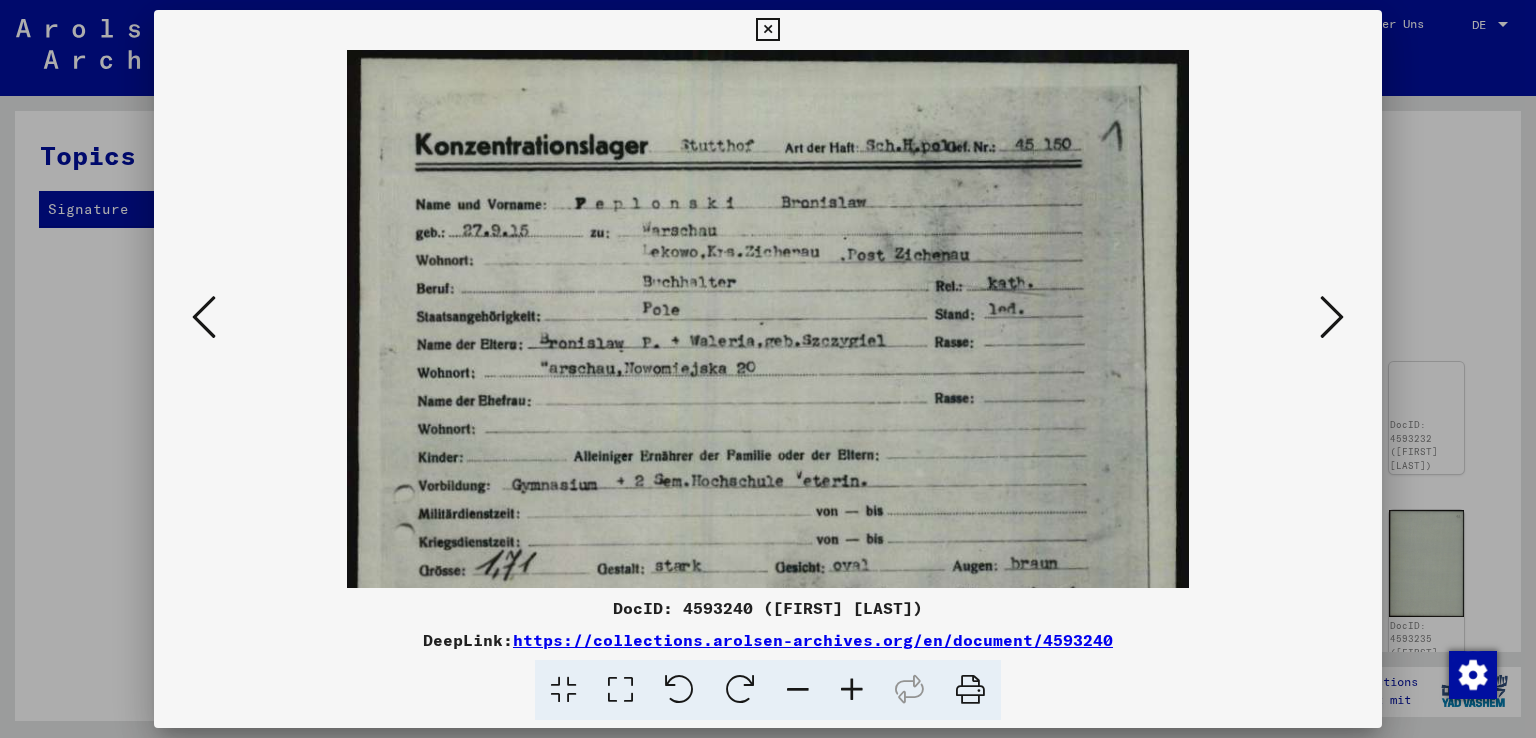 click at bounding box center [852, 690] 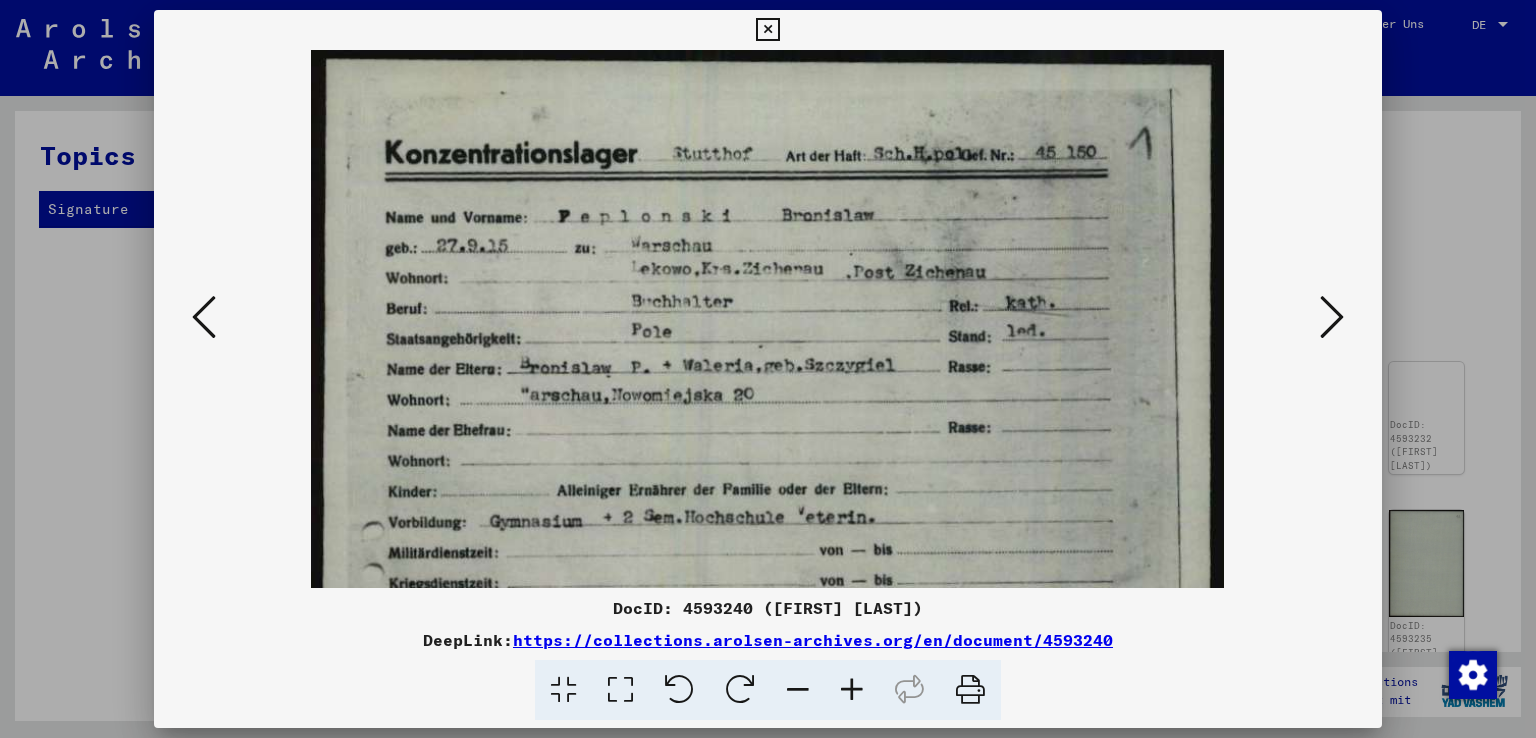 click at bounding box center [852, 690] 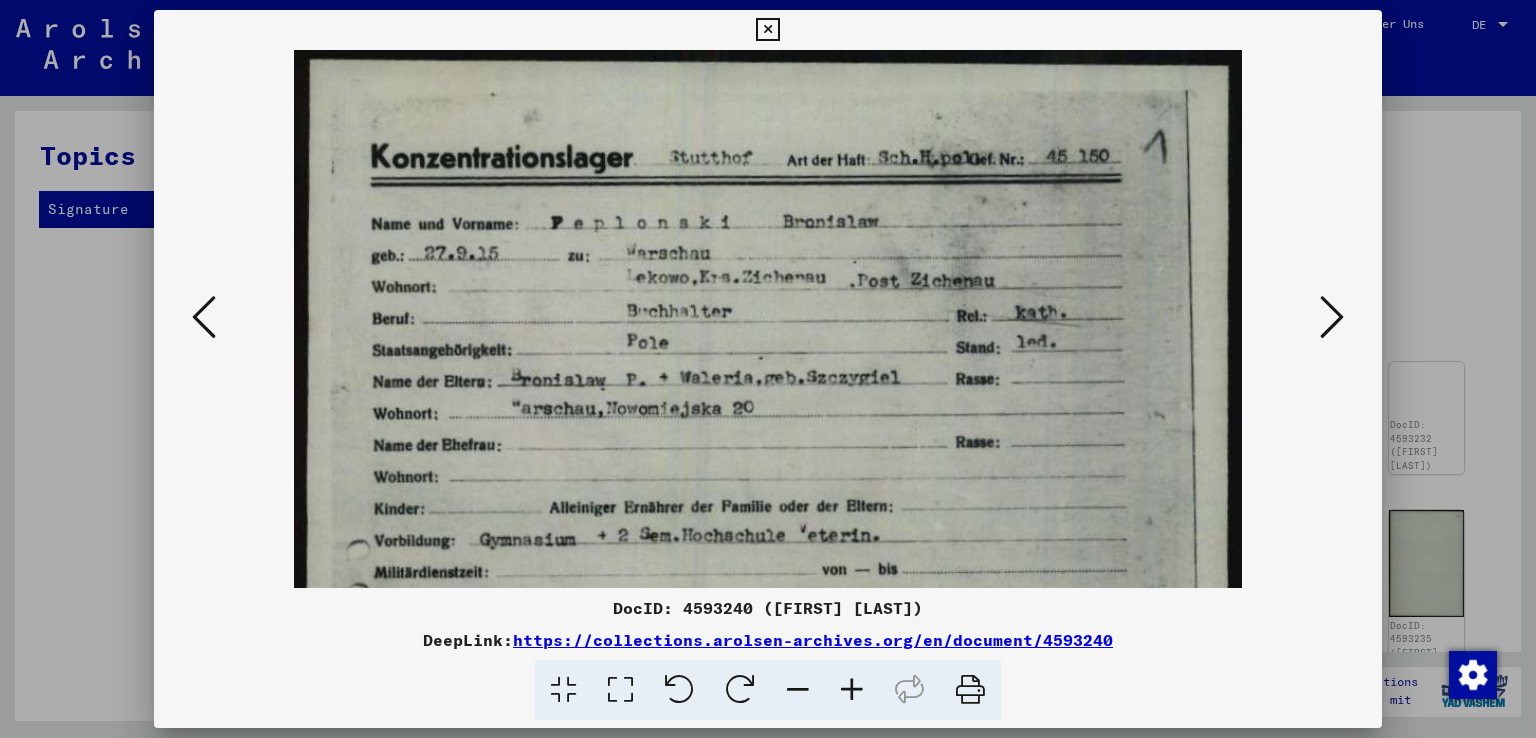 click at bounding box center (852, 690) 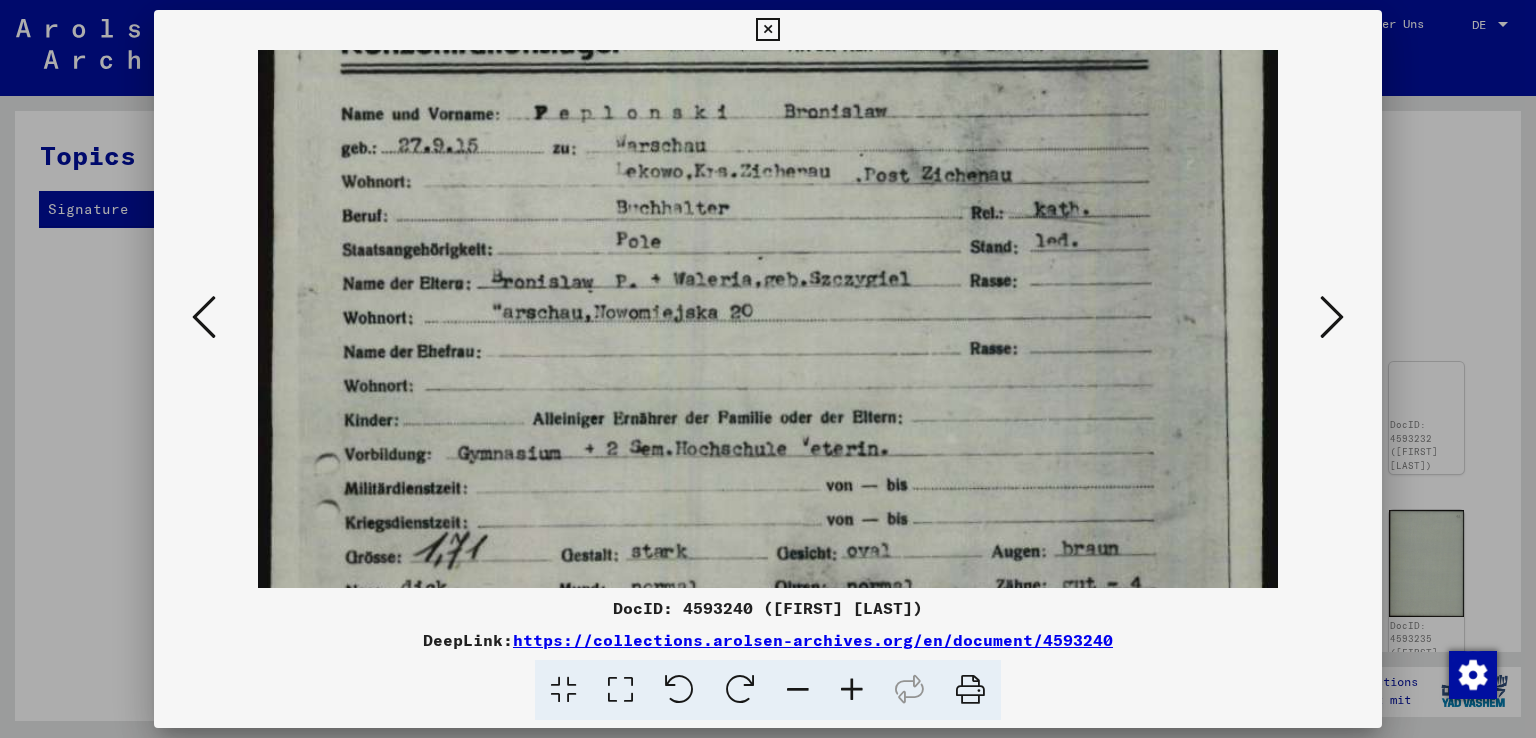 drag, startPoint x: 882, startPoint y: 487, endPoint x: 863, endPoint y: 353, distance: 135.34032 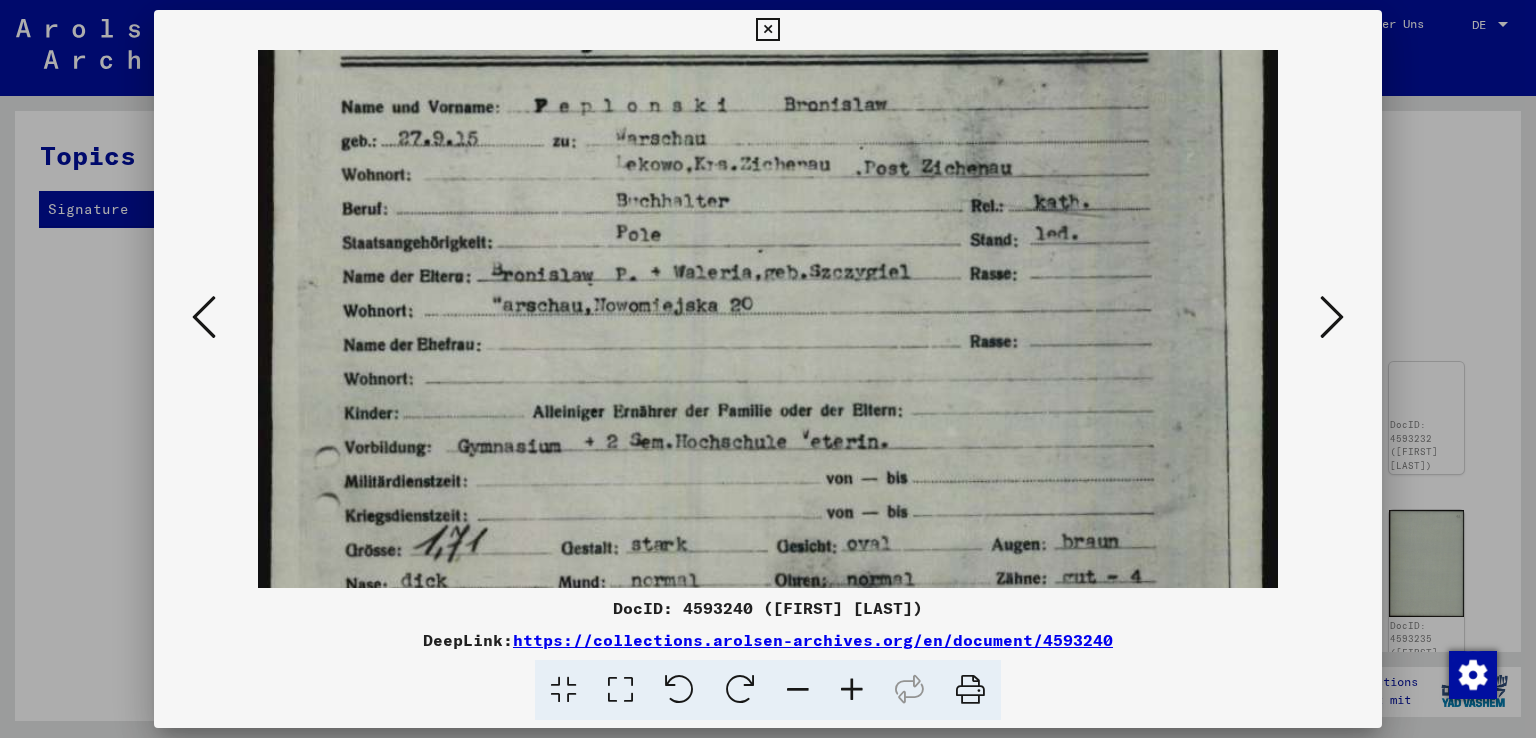 click at bounding box center (1332, 317) 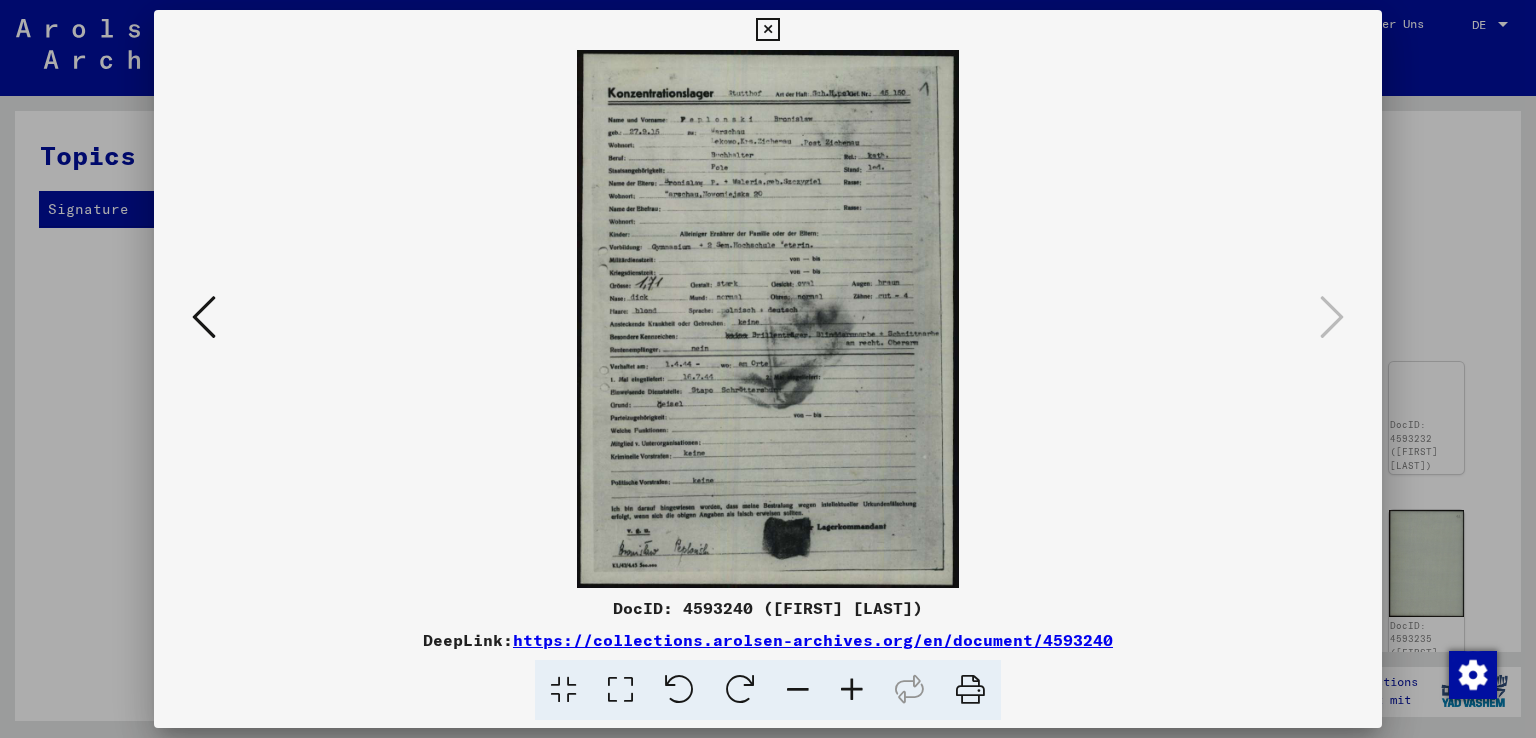 scroll, scrollTop: 0, scrollLeft: 0, axis: both 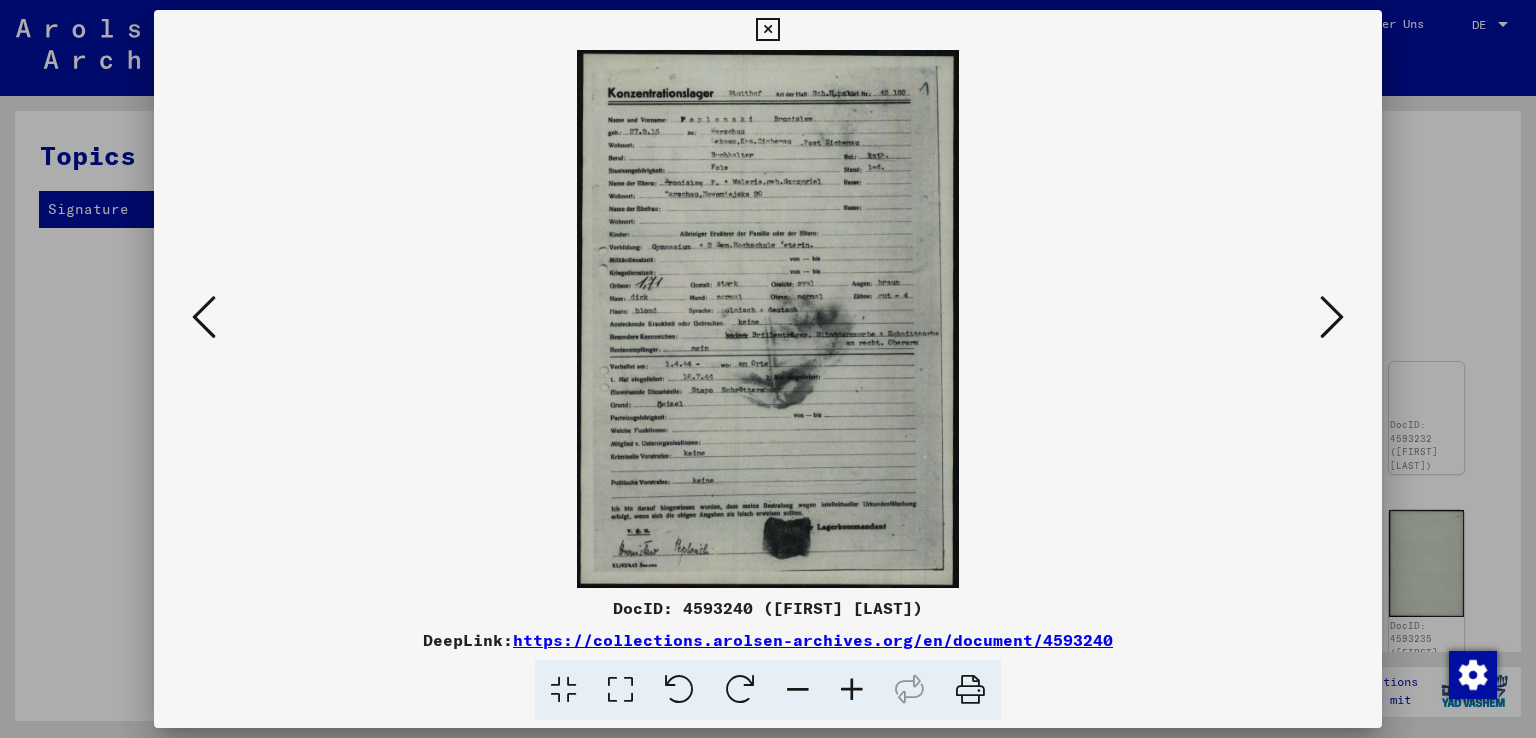 click at bounding box center [204, 317] 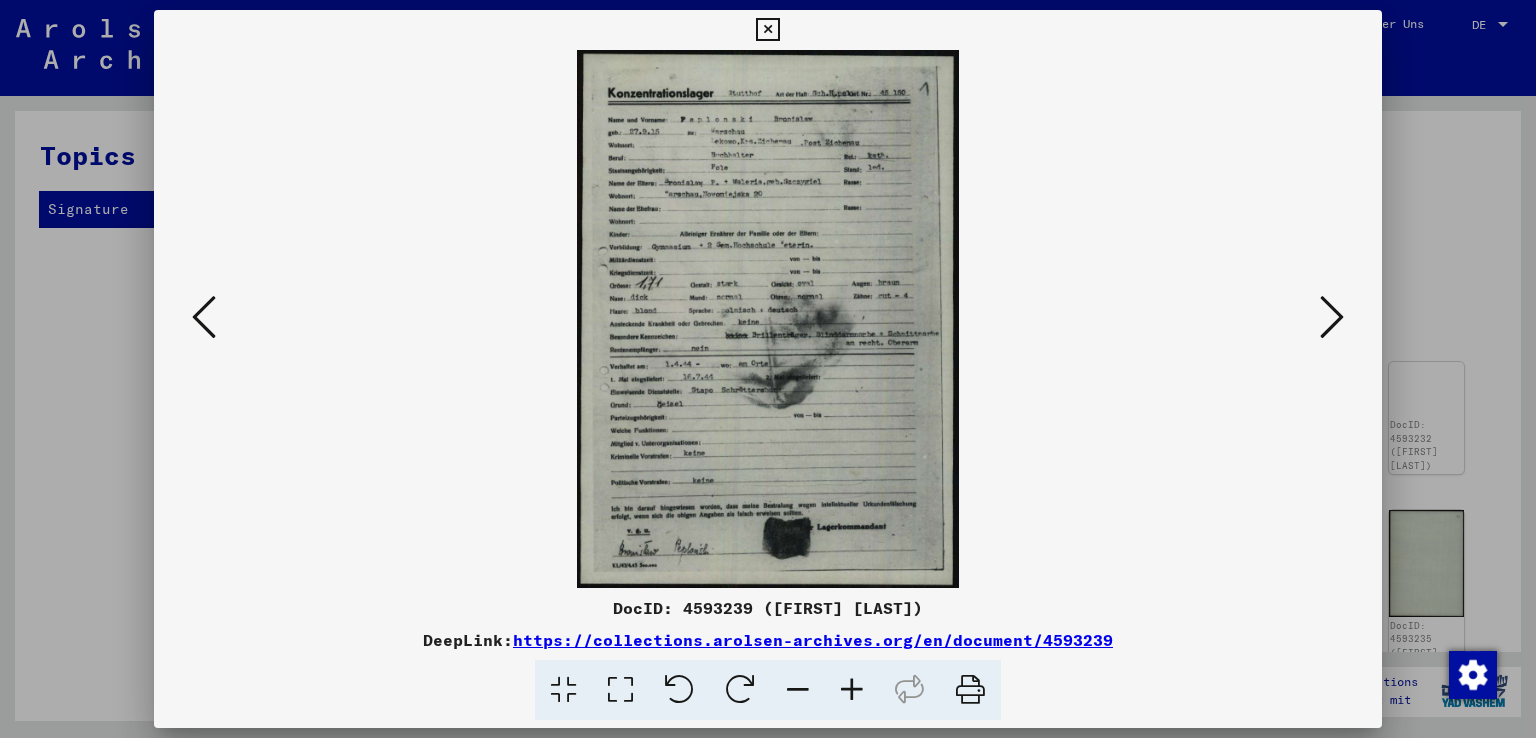 click at bounding box center (204, 317) 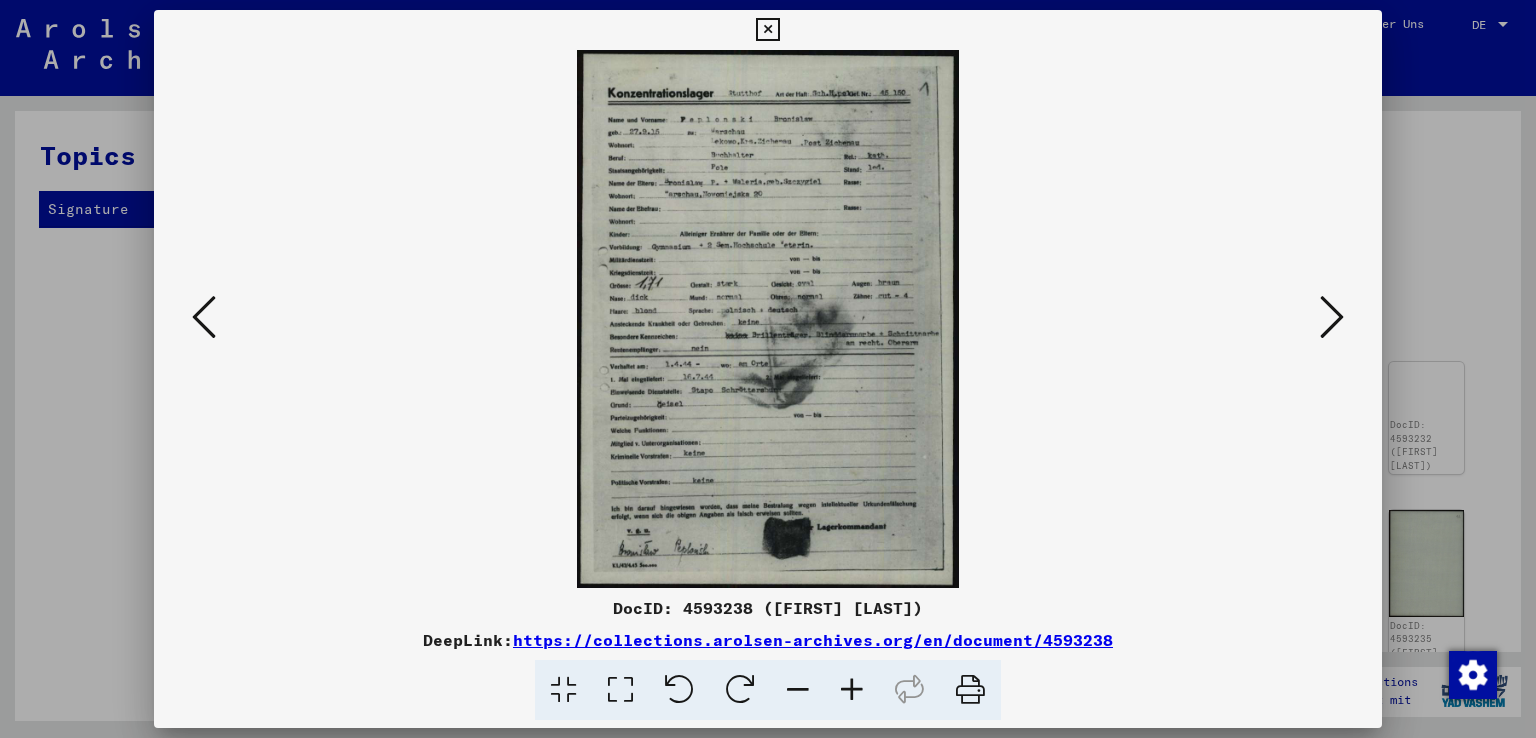 click at bounding box center (204, 317) 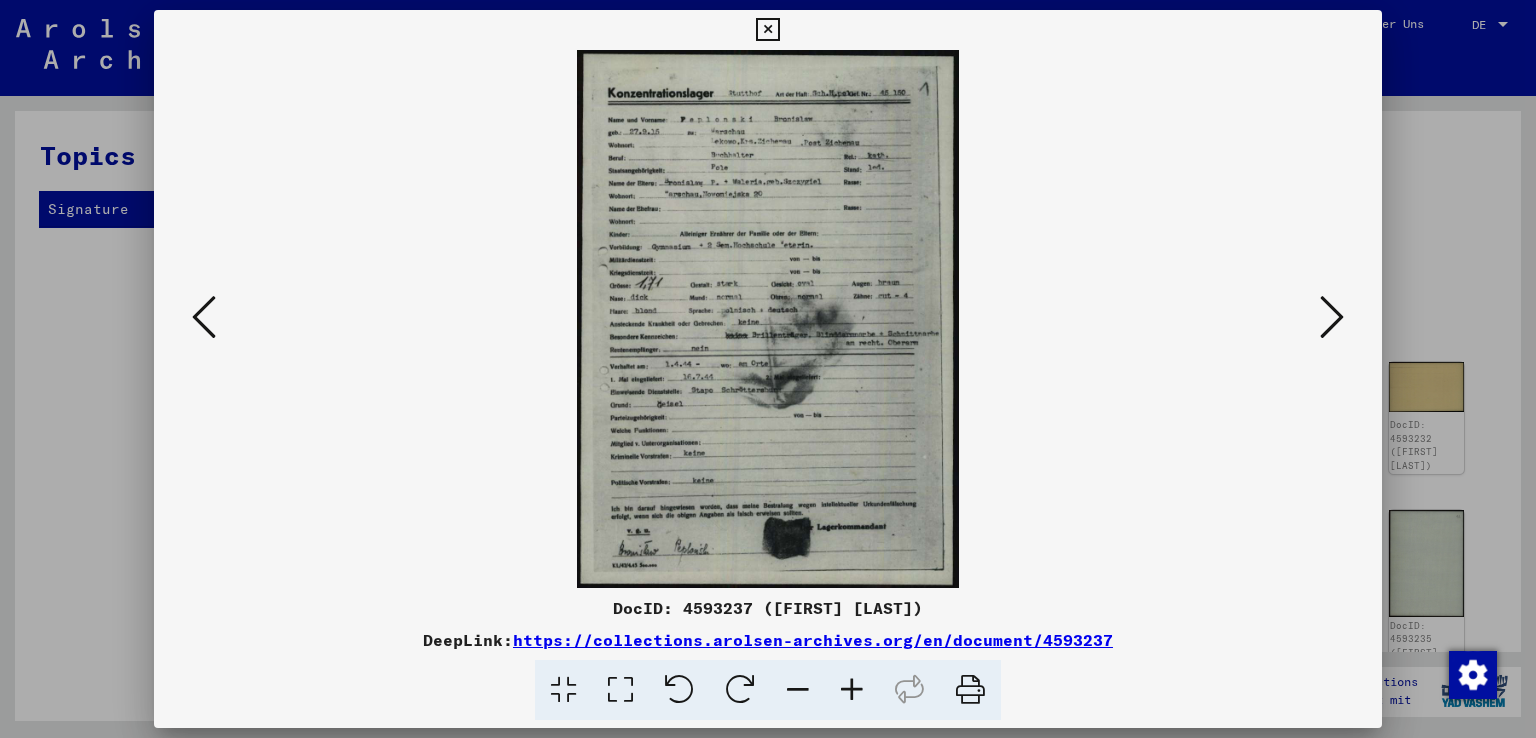 click at bounding box center [204, 317] 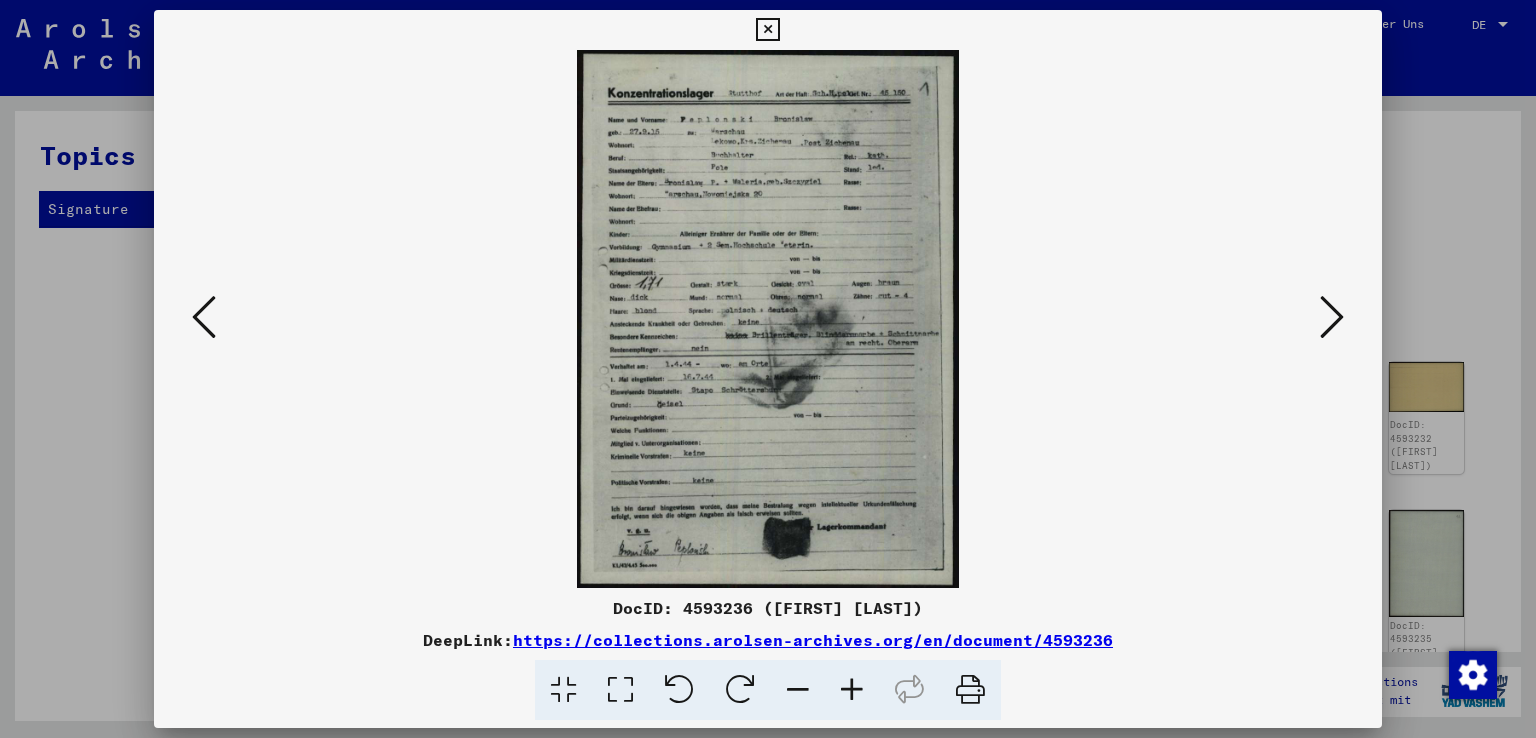 click at bounding box center (204, 317) 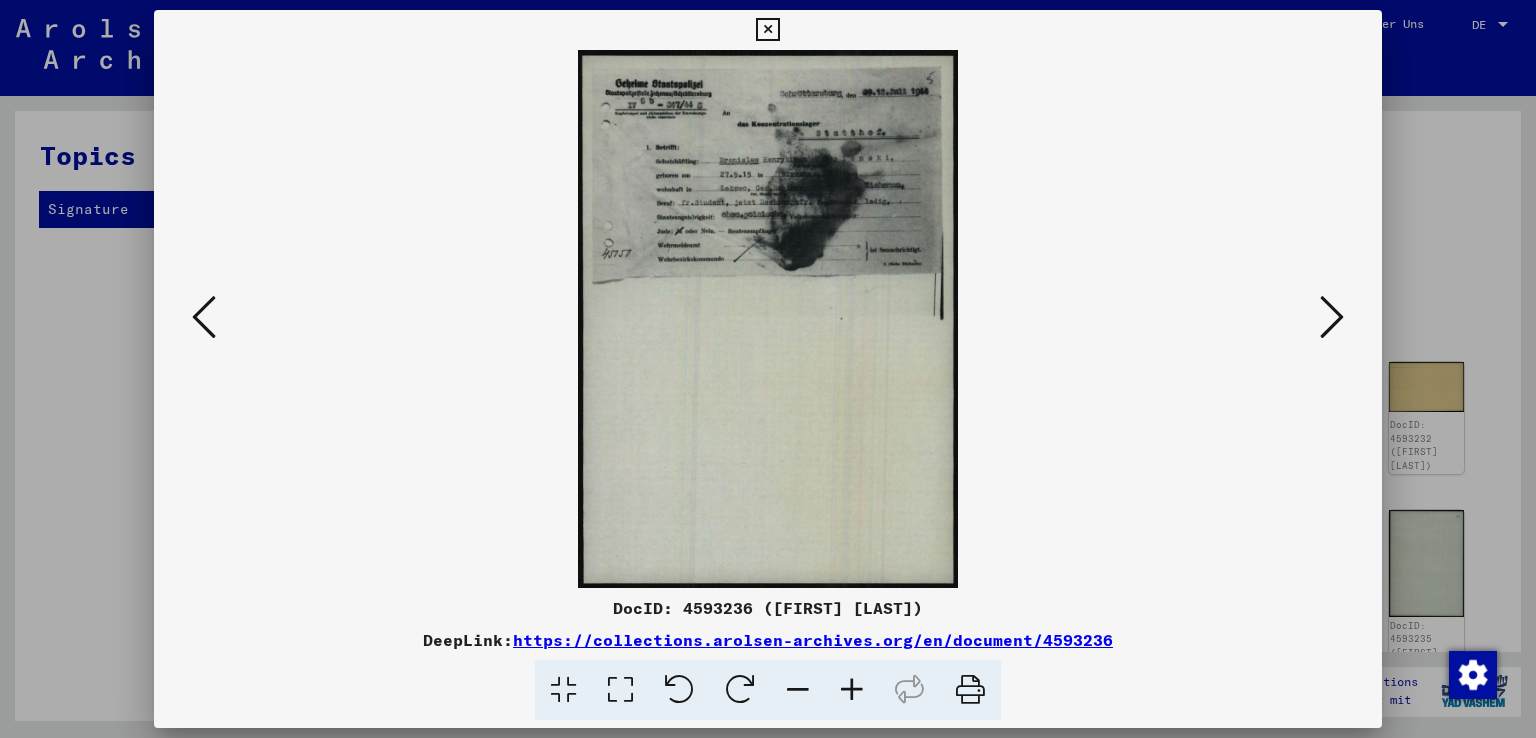 click at bounding box center [204, 317] 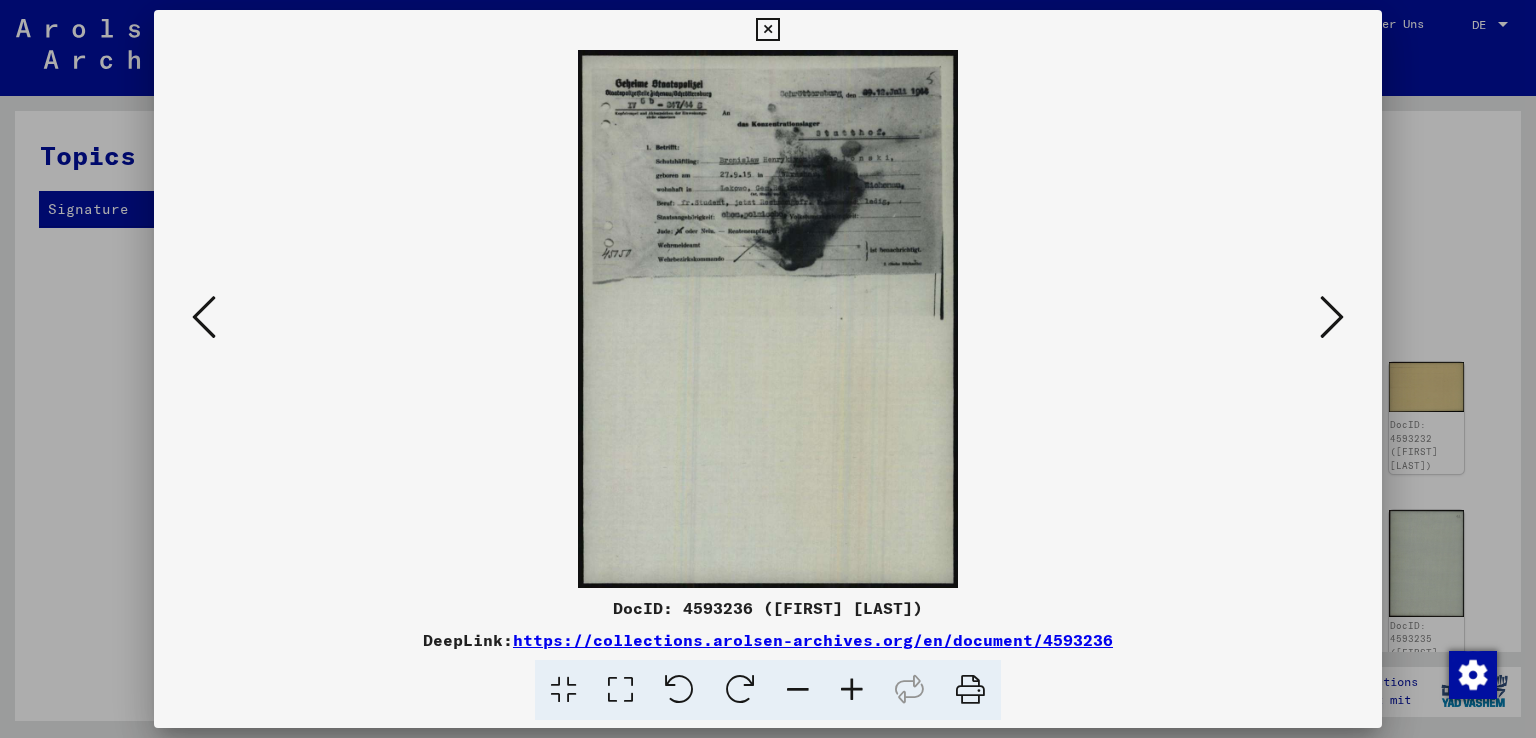 click at bounding box center [204, 317] 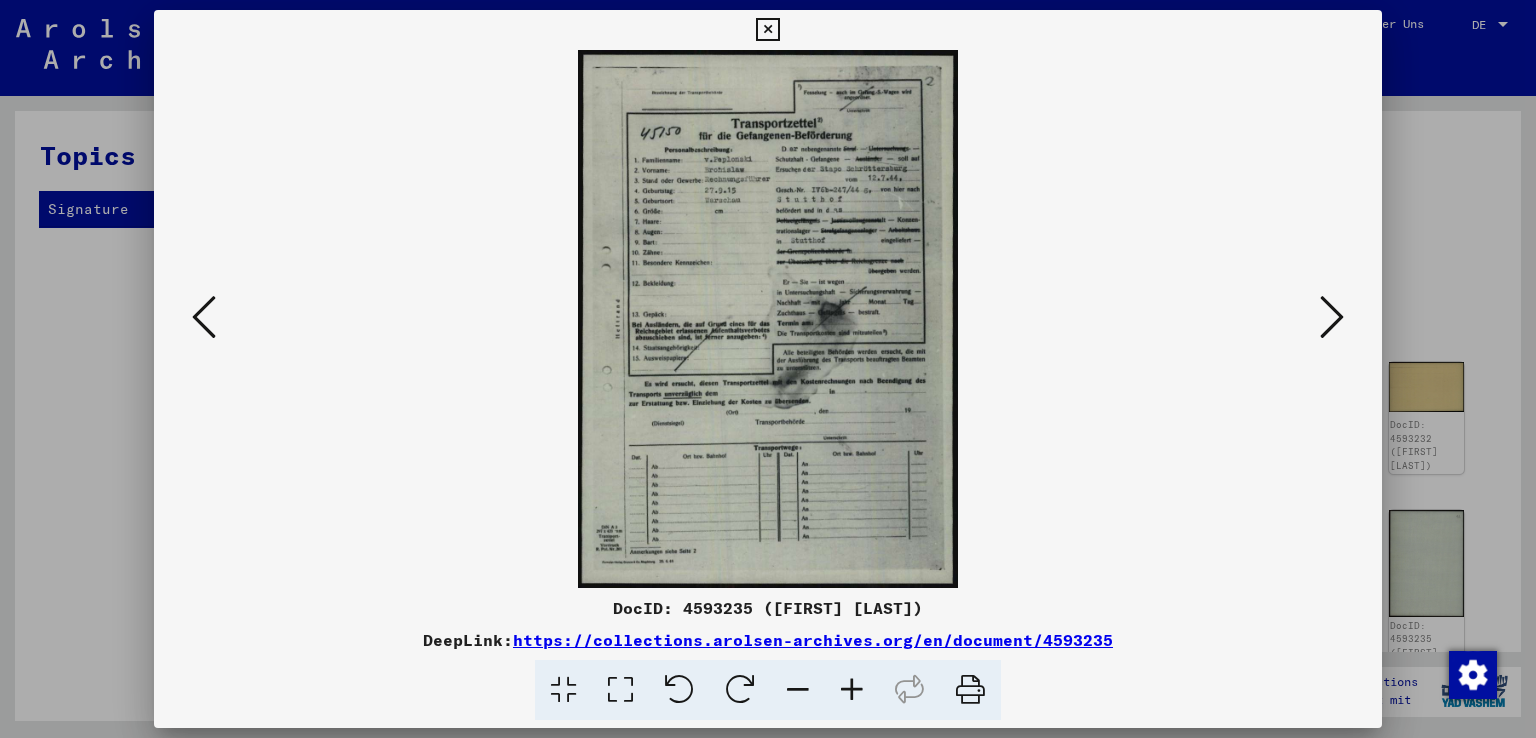 click at bounding box center [204, 317] 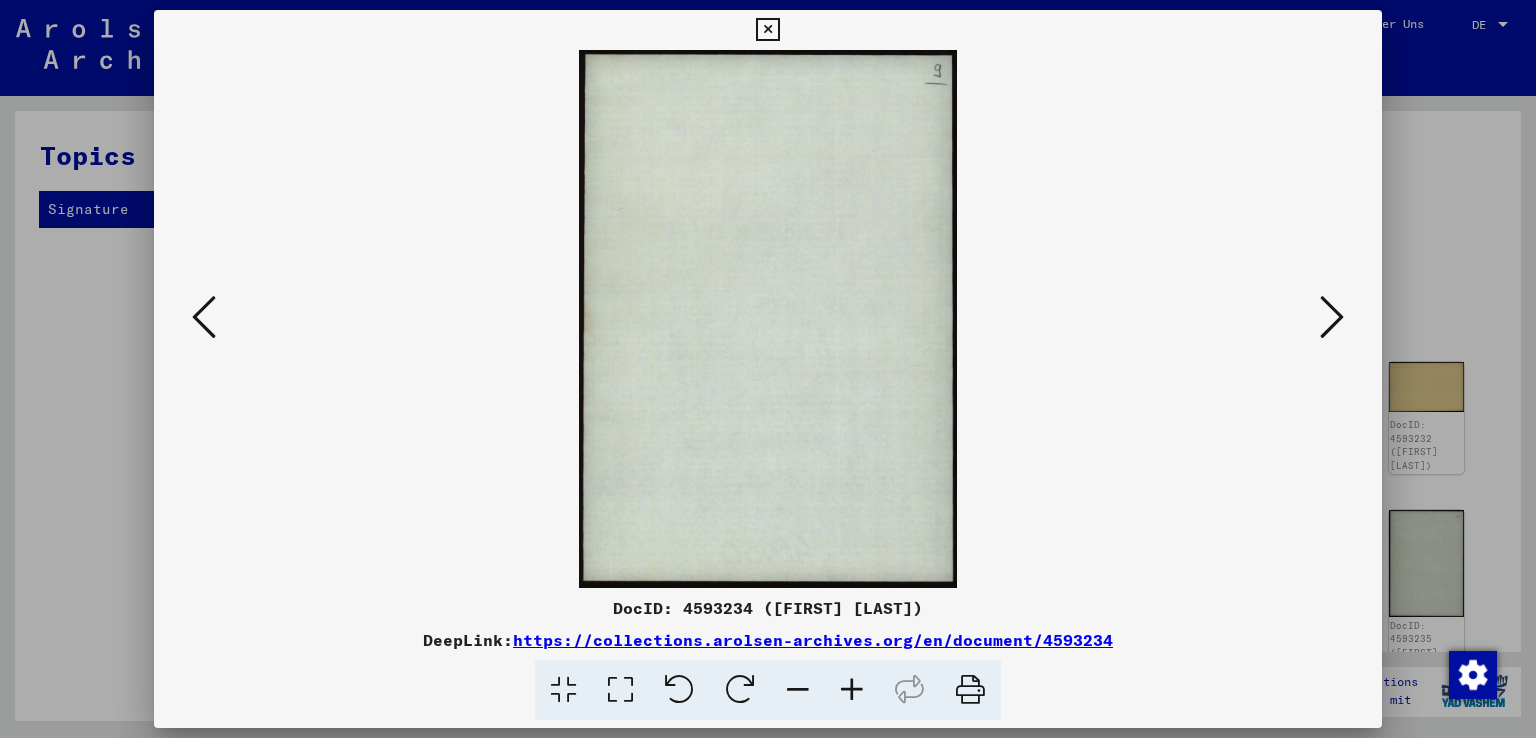 click at bounding box center [204, 317] 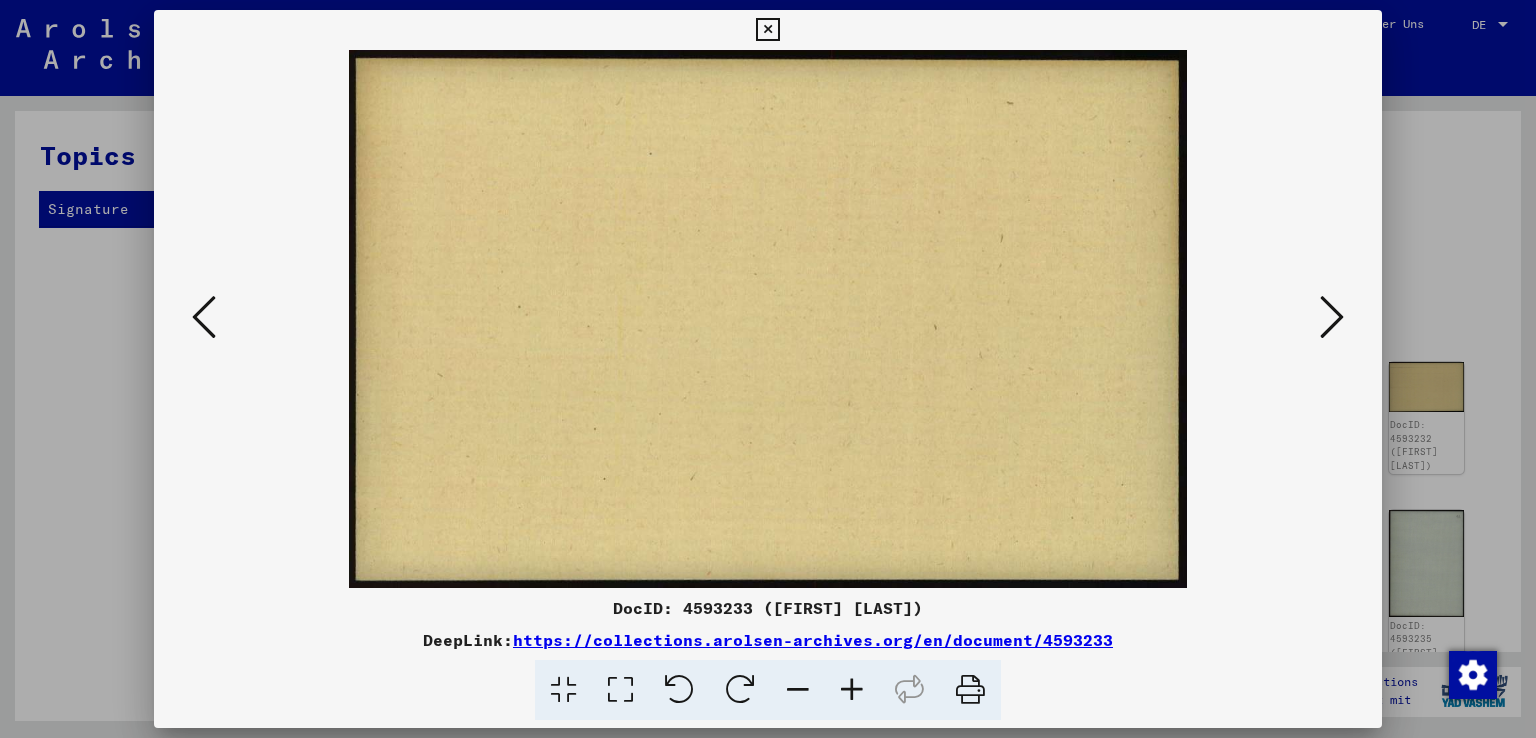 click at bounding box center (204, 317) 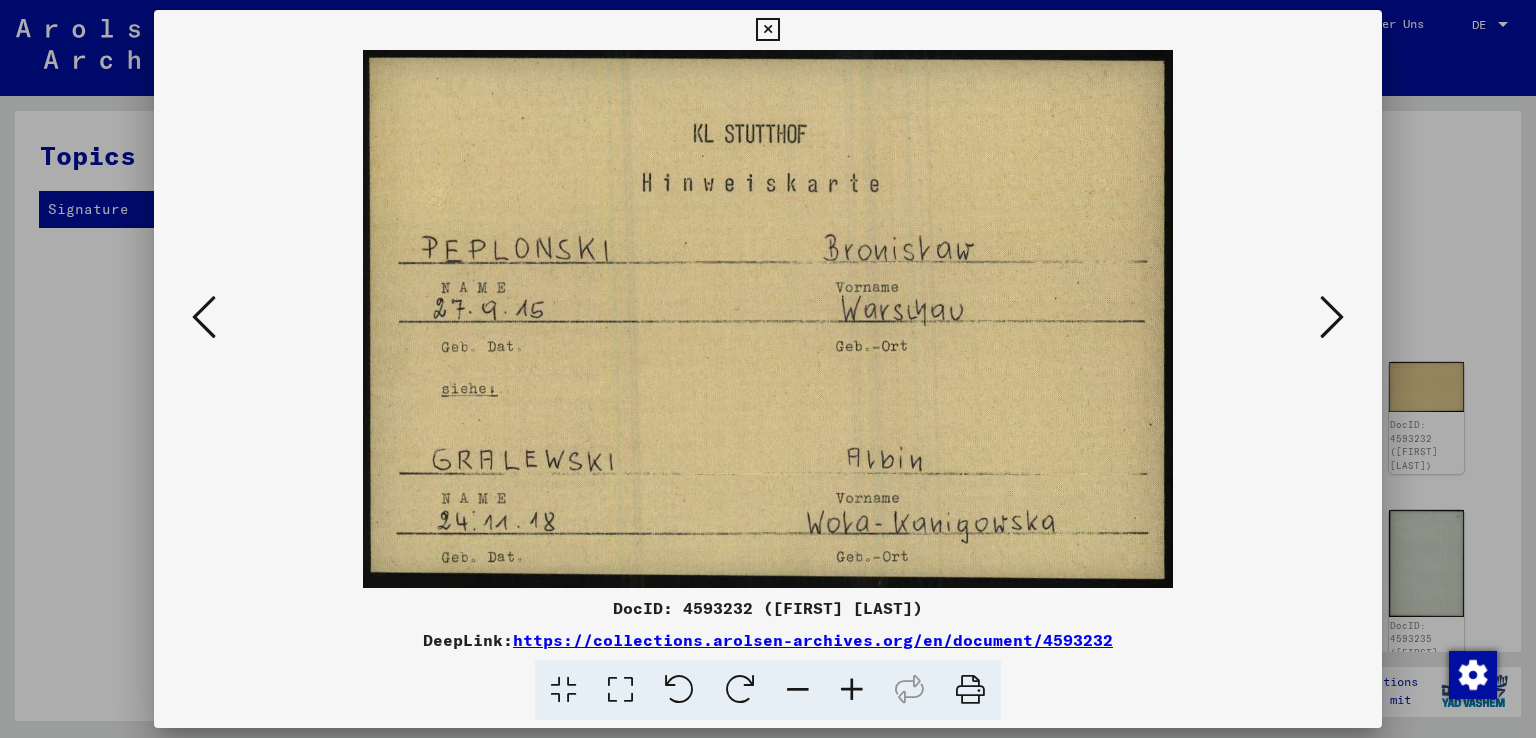 click at bounding box center (204, 317) 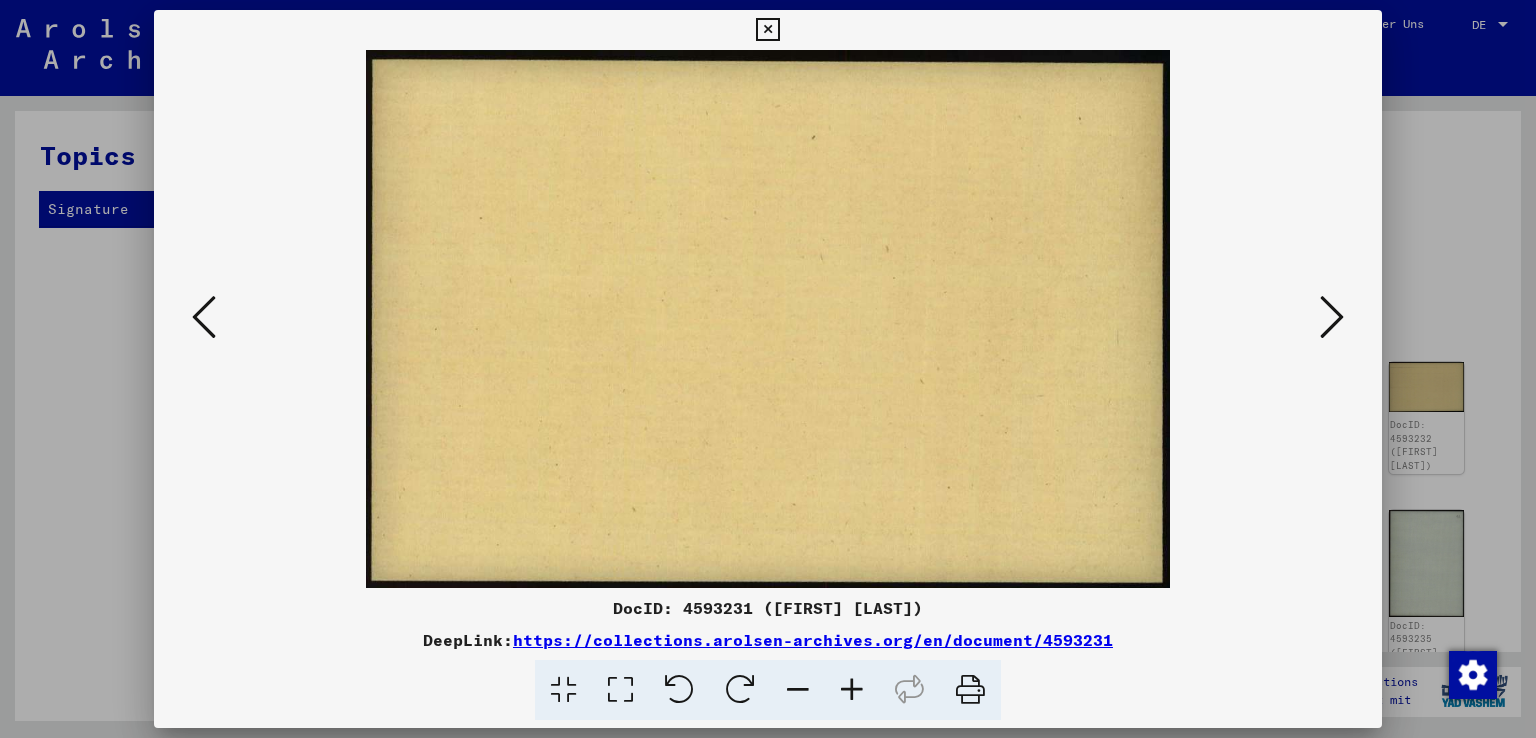 click at bounding box center (204, 317) 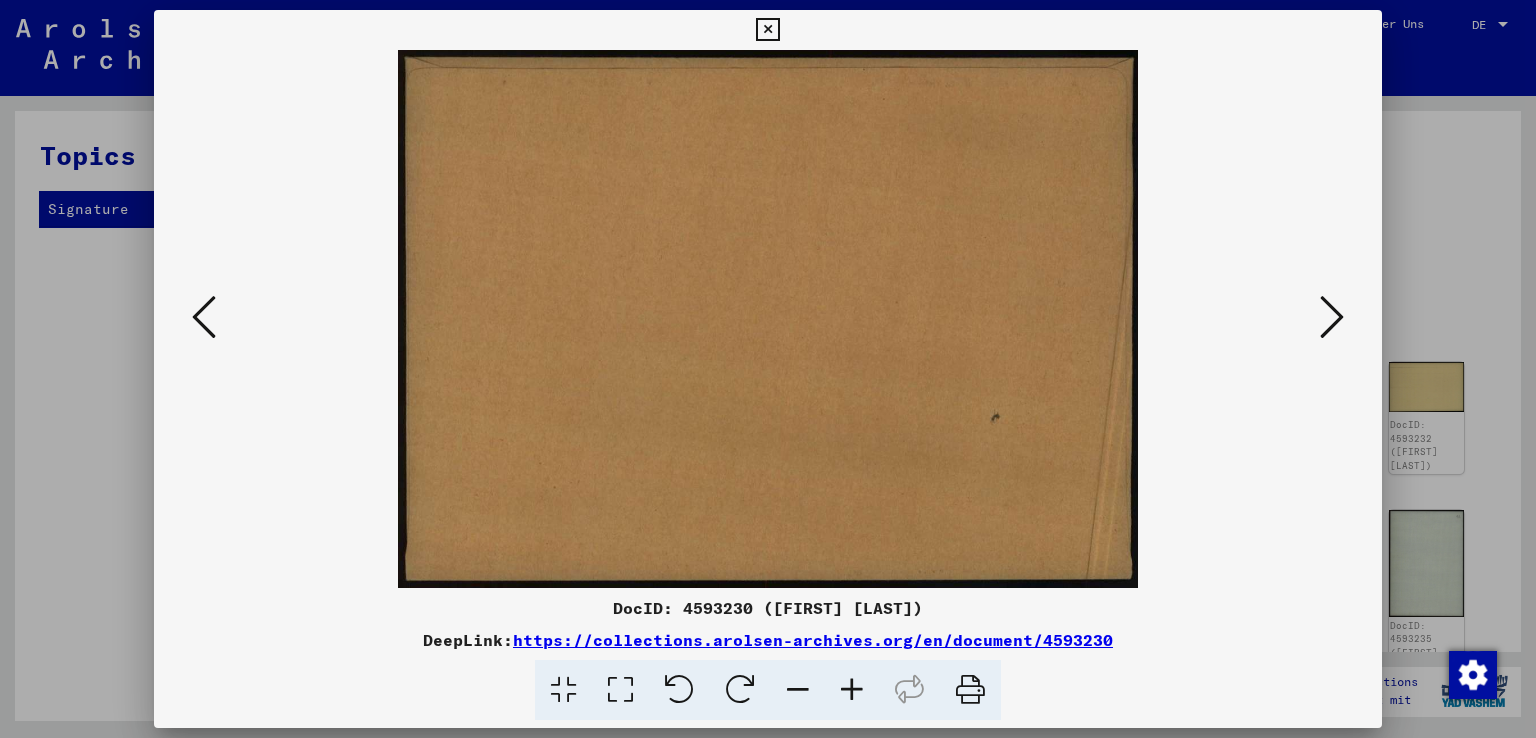 click at bounding box center (204, 317) 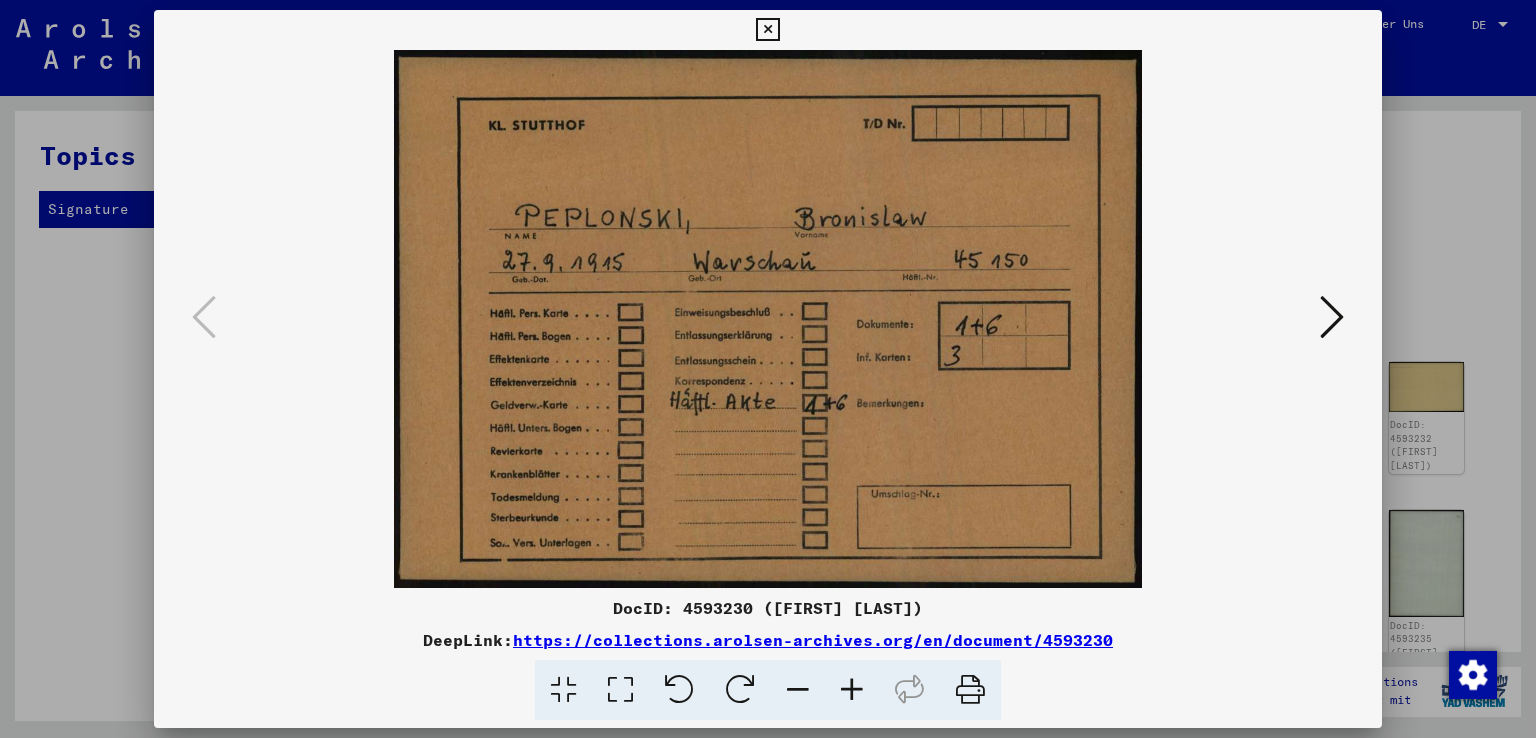click at bounding box center [768, 319] 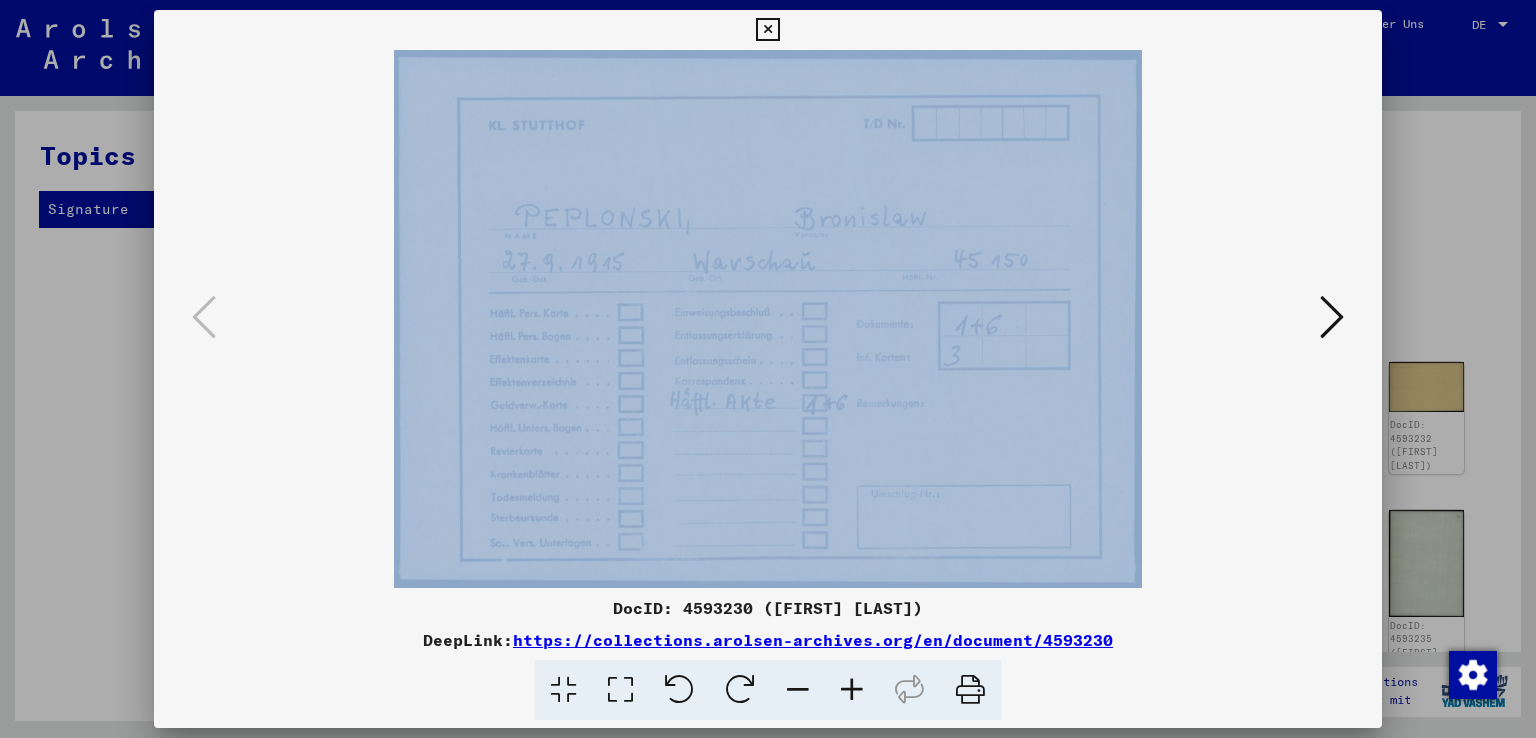click at bounding box center (1332, 318) 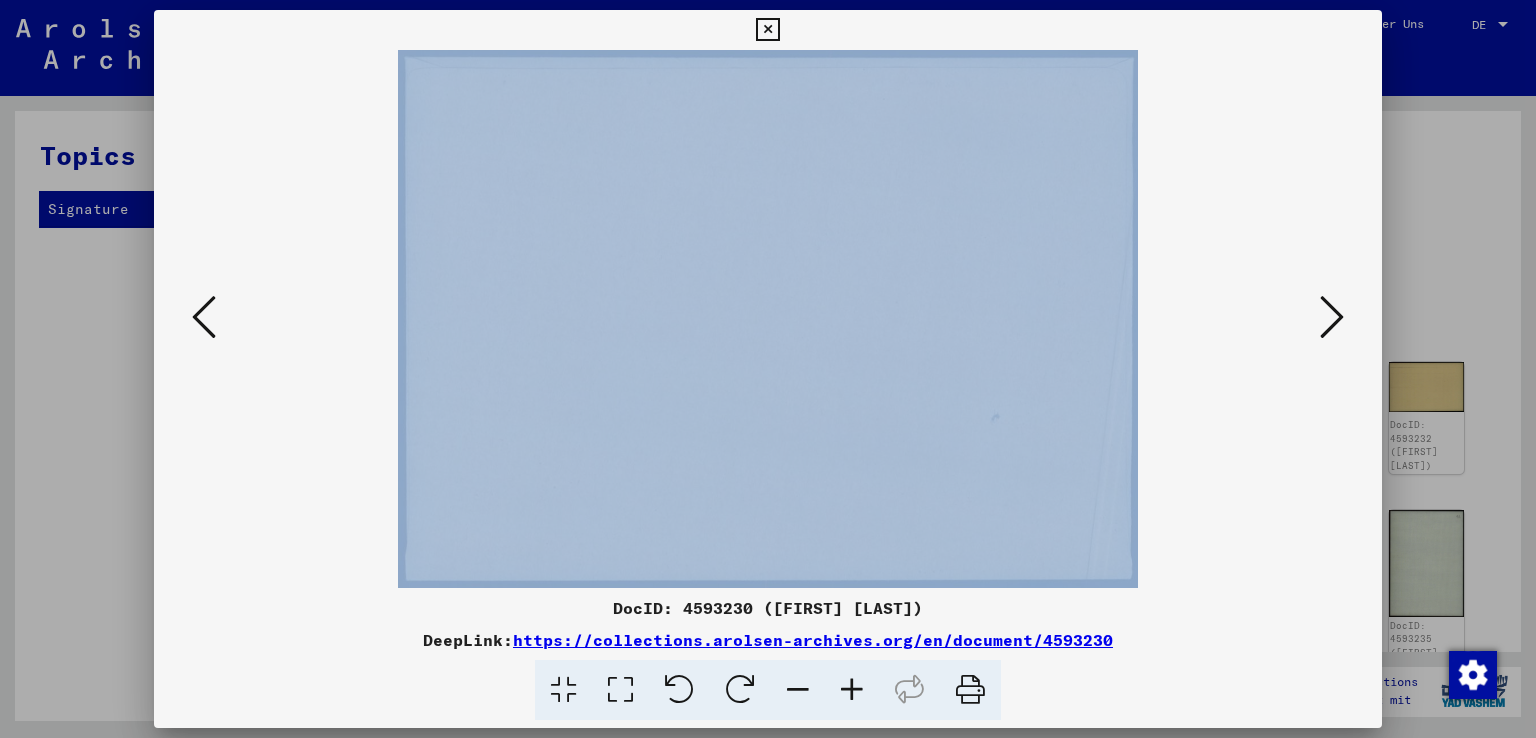 click at bounding box center [1332, 318] 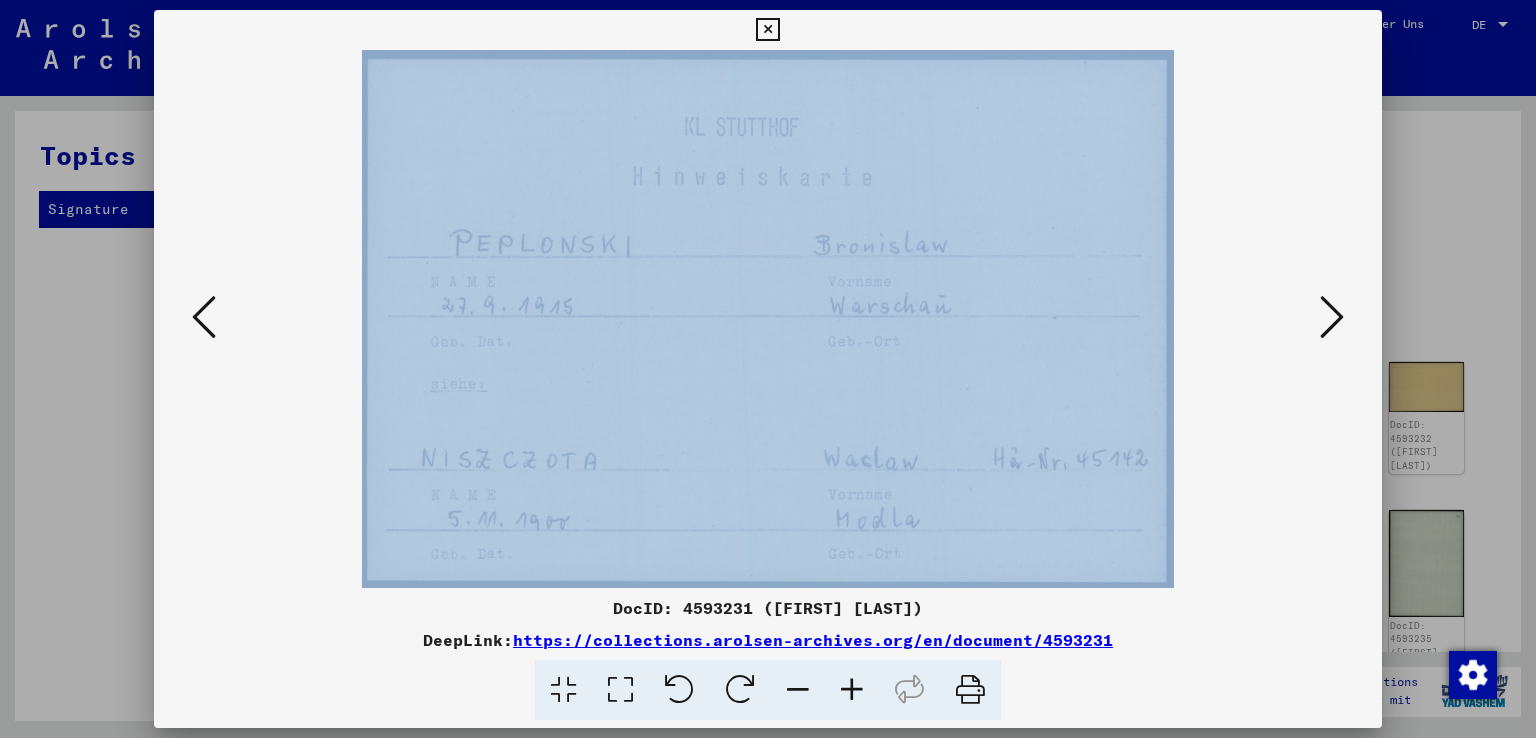 click at bounding box center (1332, 317) 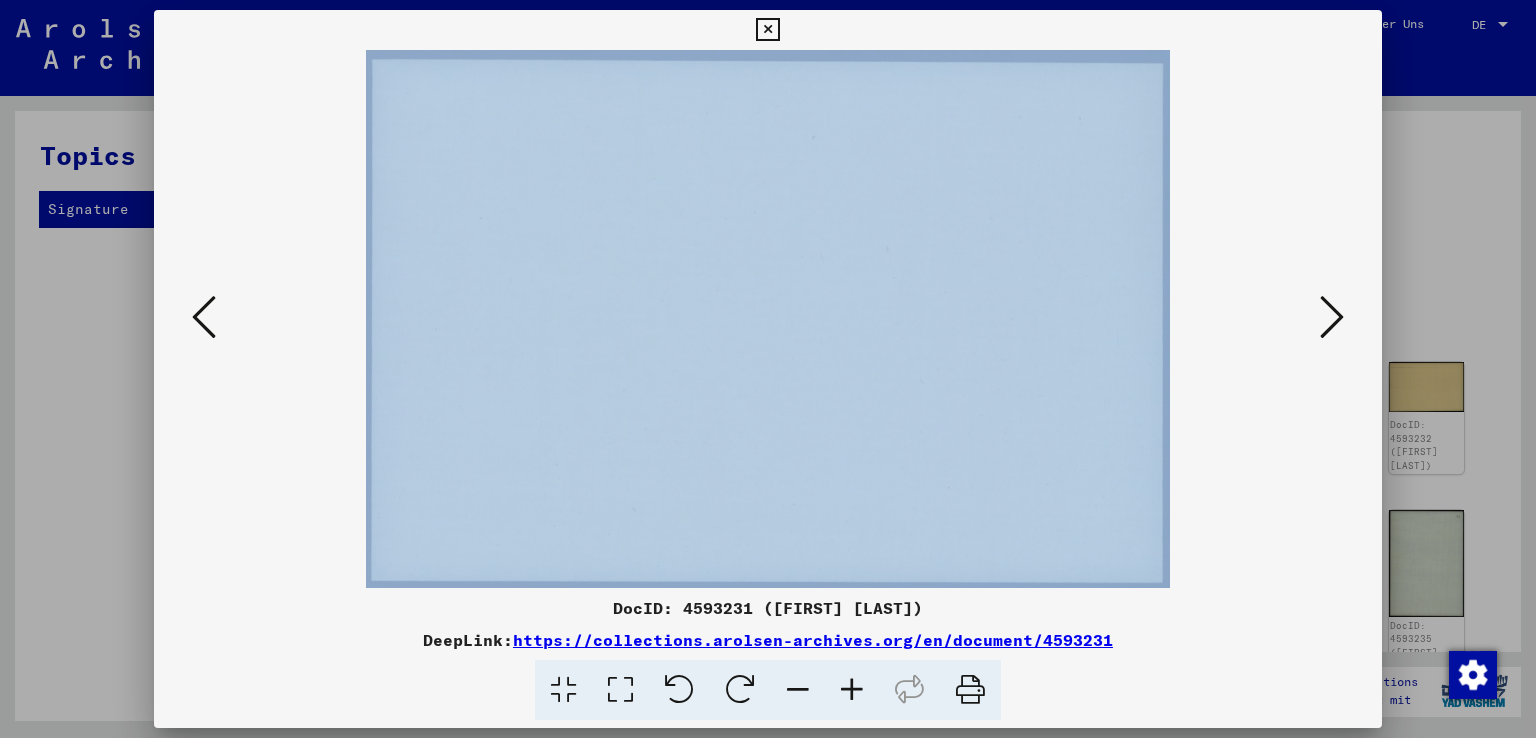 click at bounding box center [1332, 317] 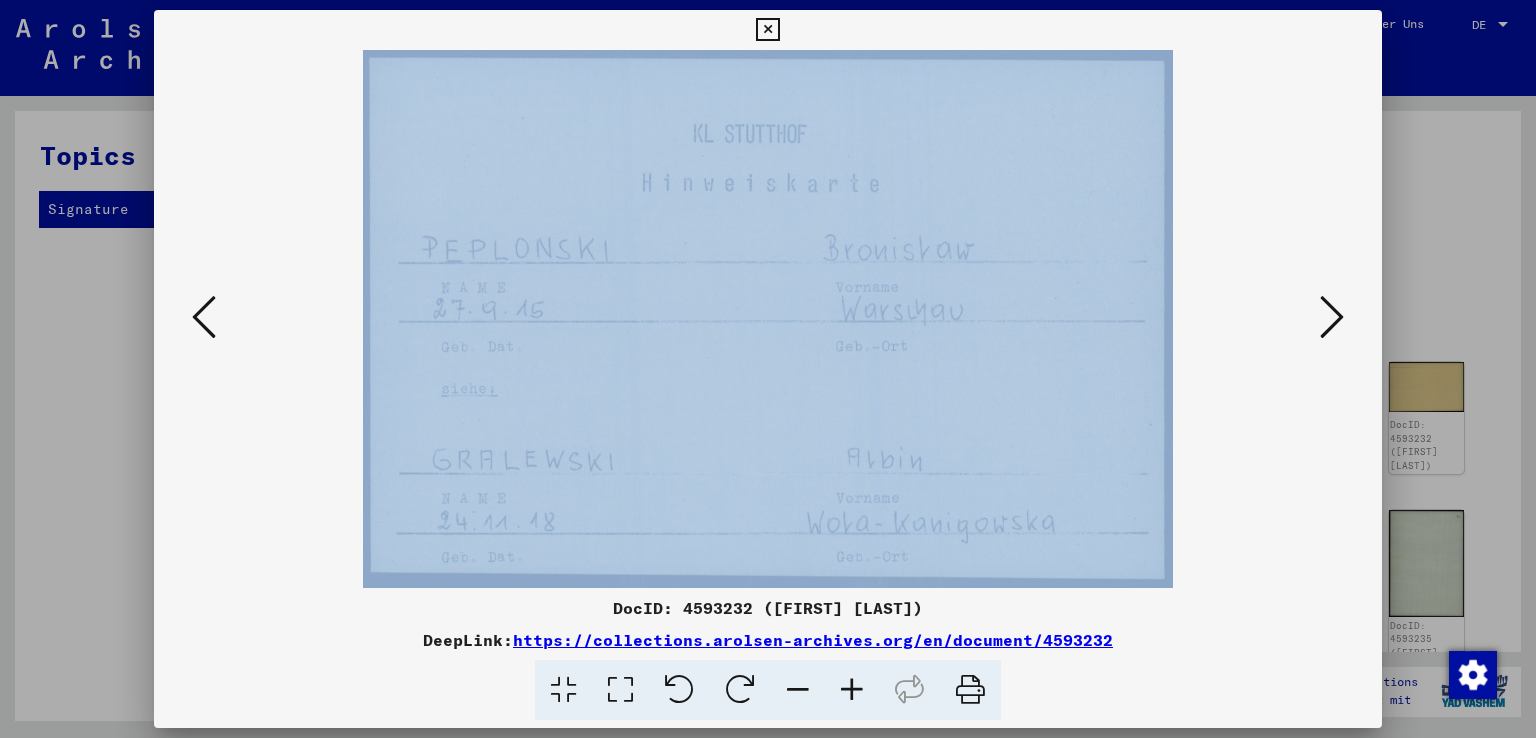 click at bounding box center (1332, 317) 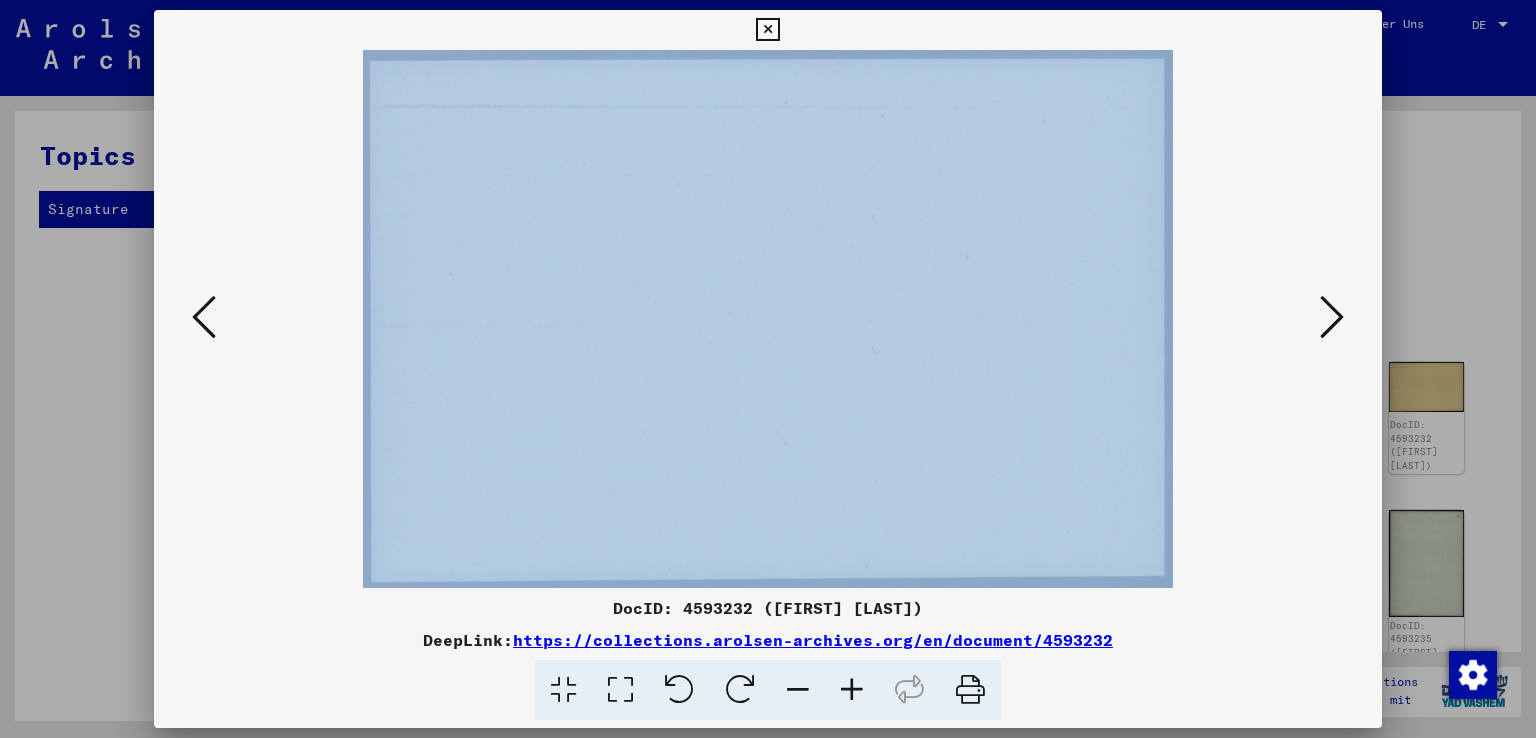 click at bounding box center (1332, 318) 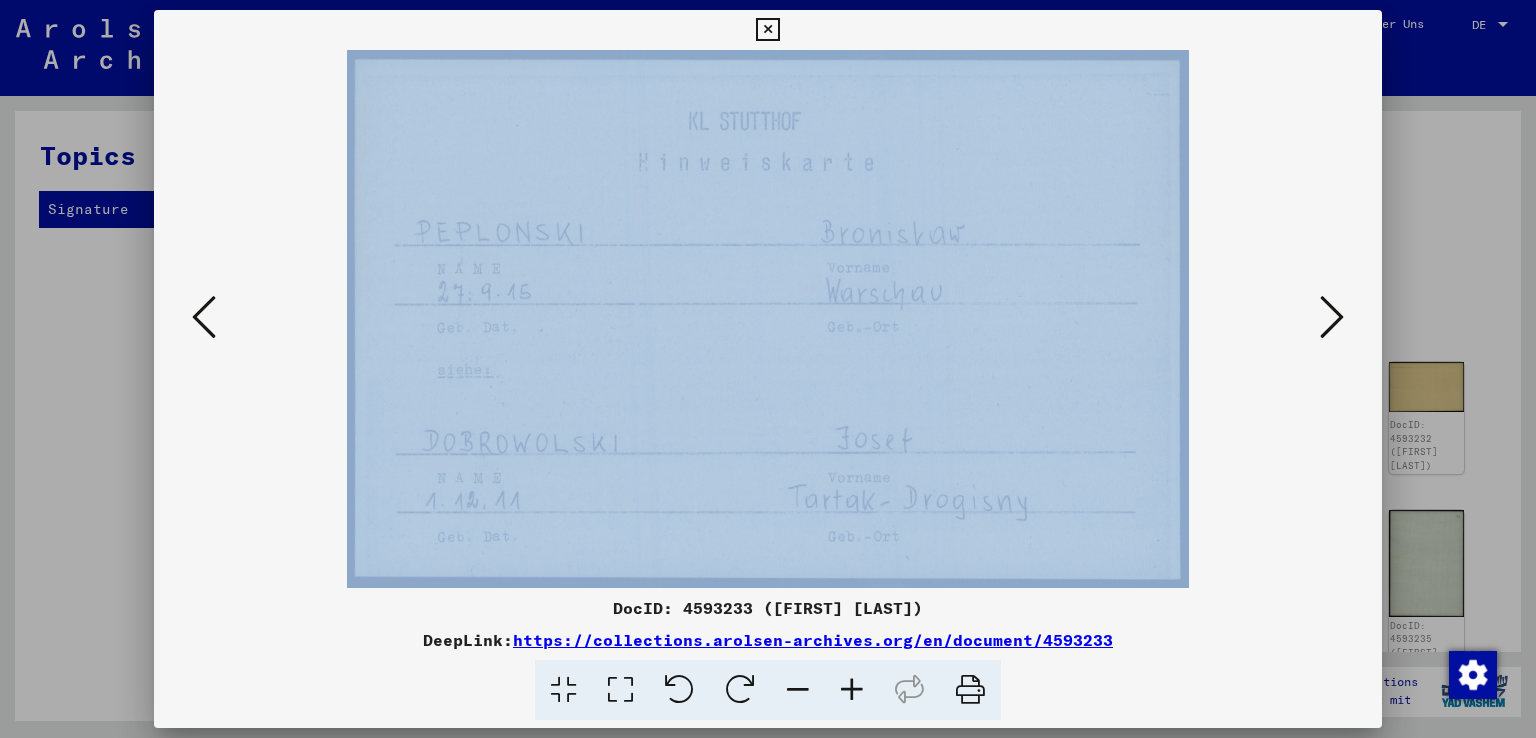 click at bounding box center (1332, 318) 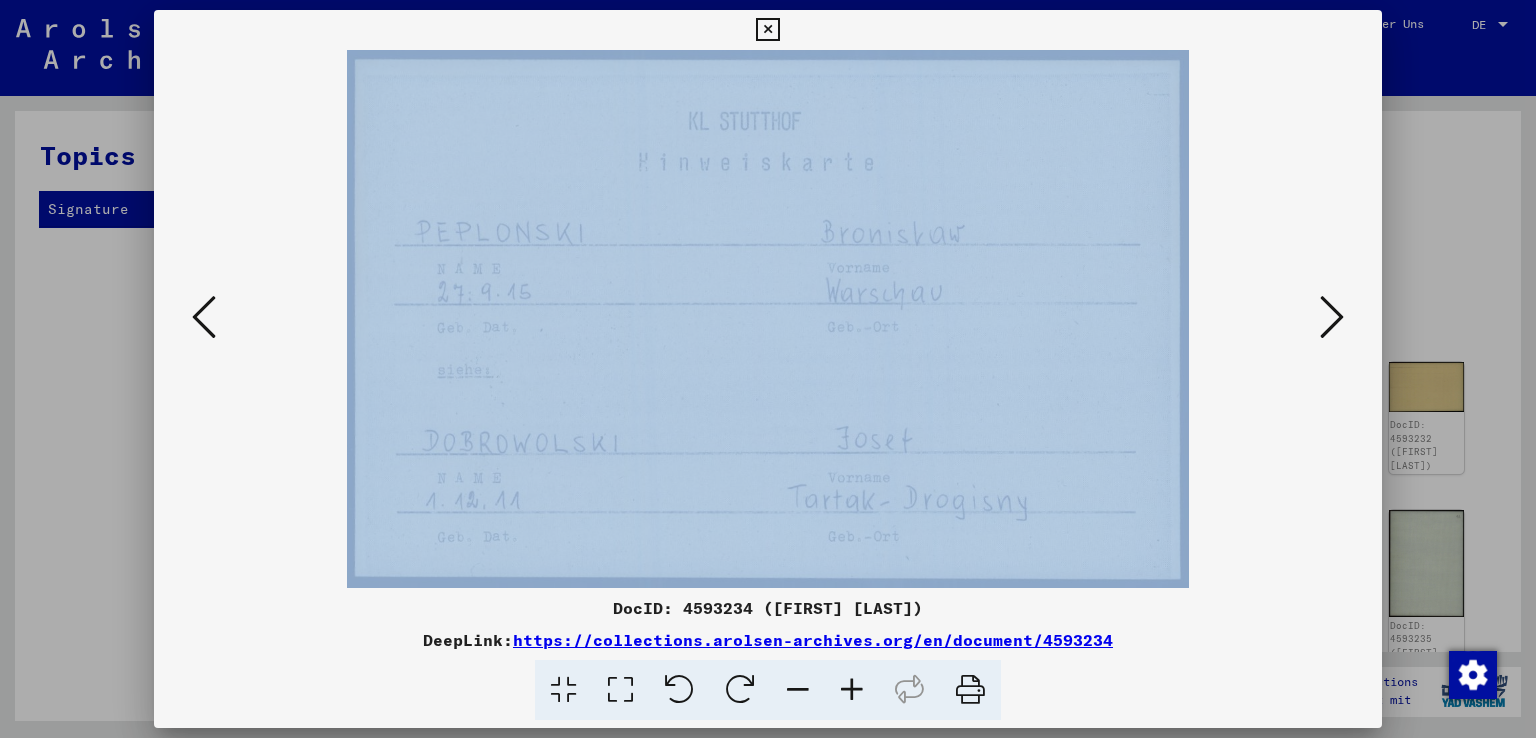 click at bounding box center [1332, 318] 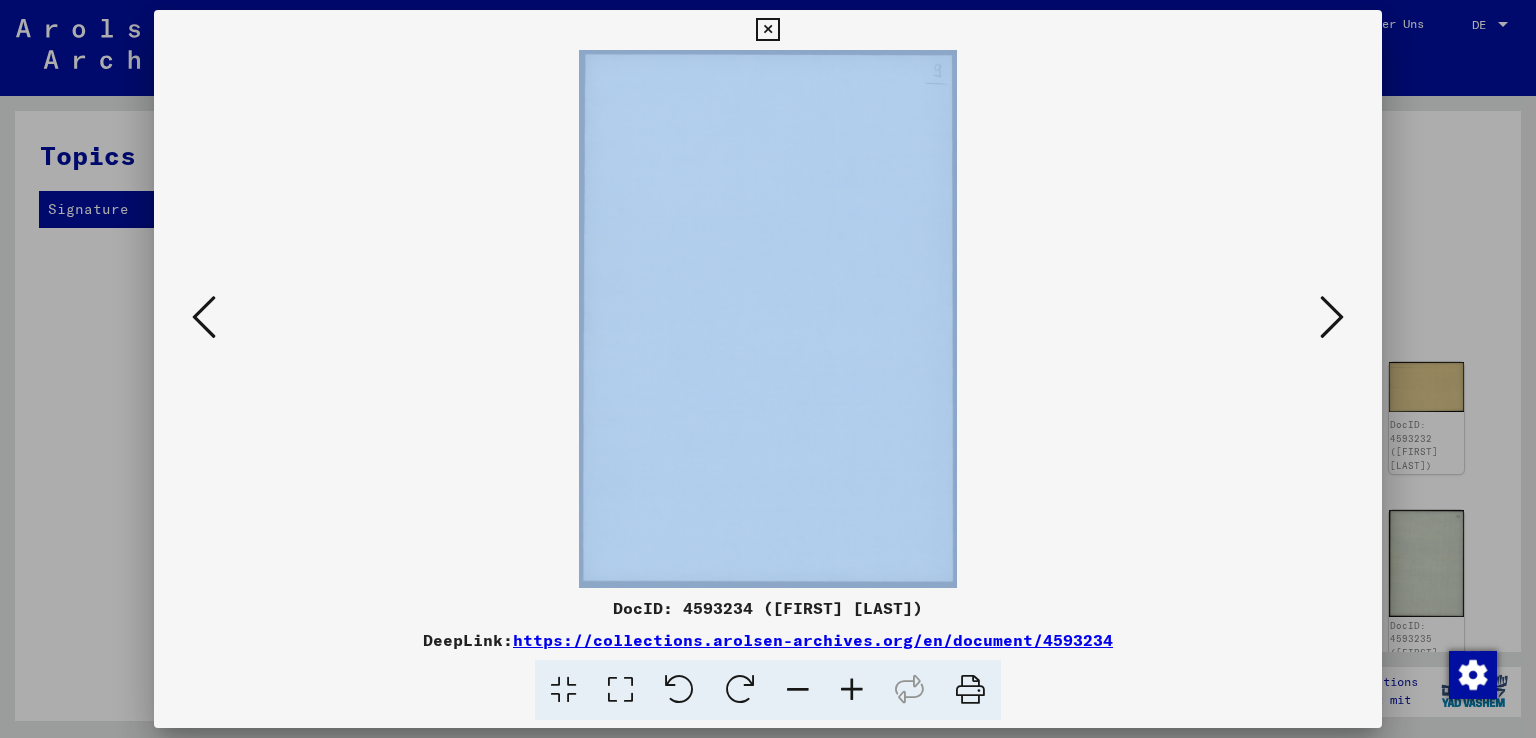 click at bounding box center (1332, 318) 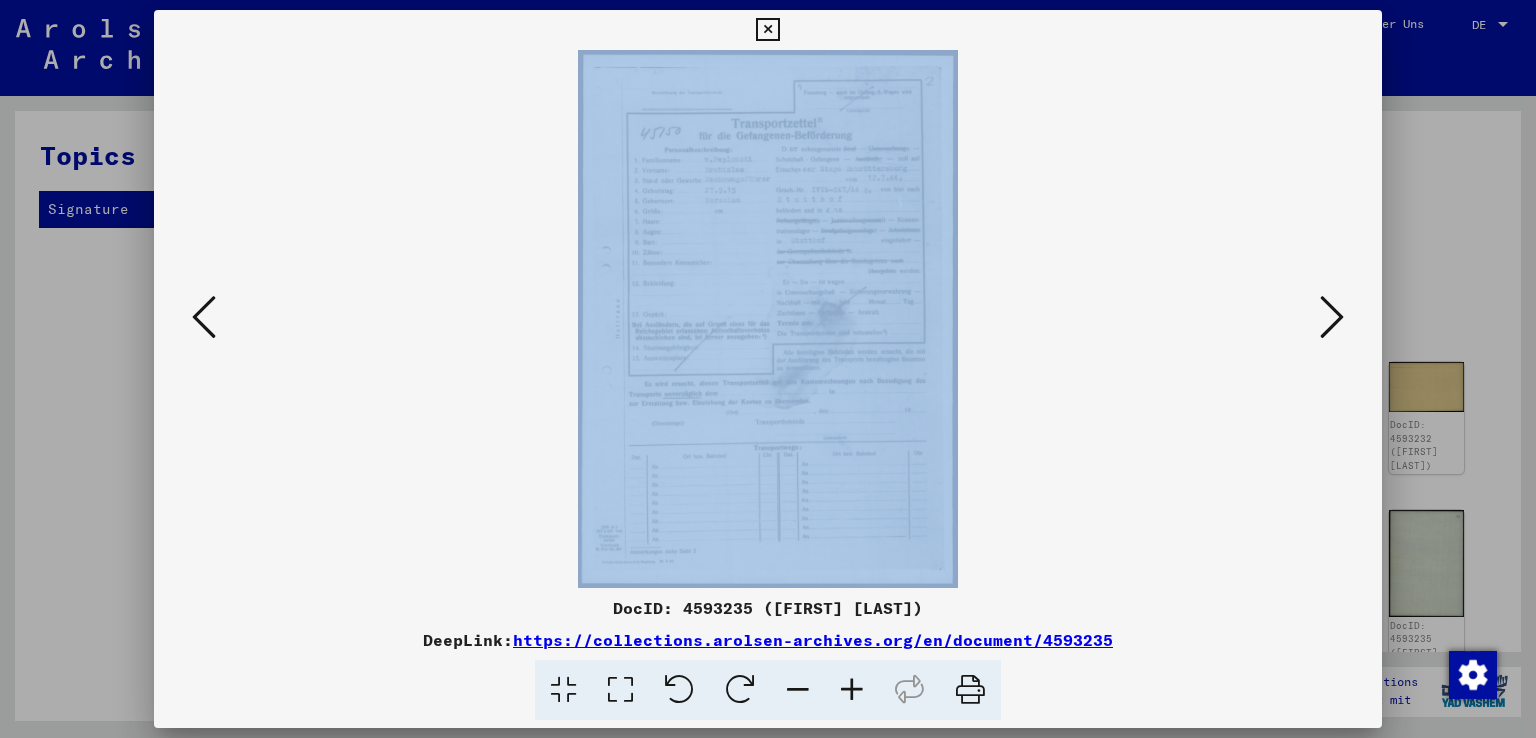 click at bounding box center [1332, 318] 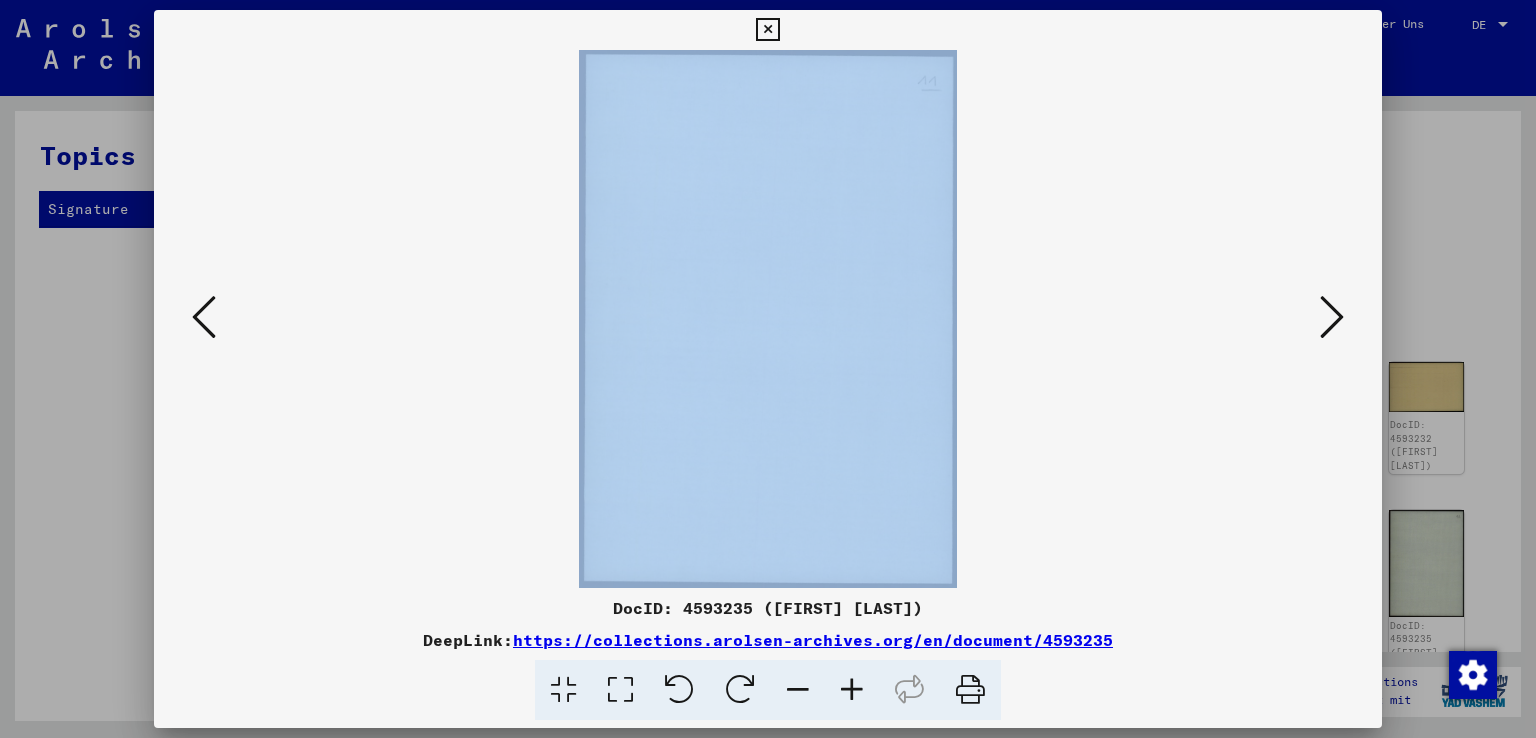 click at bounding box center (1332, 318) 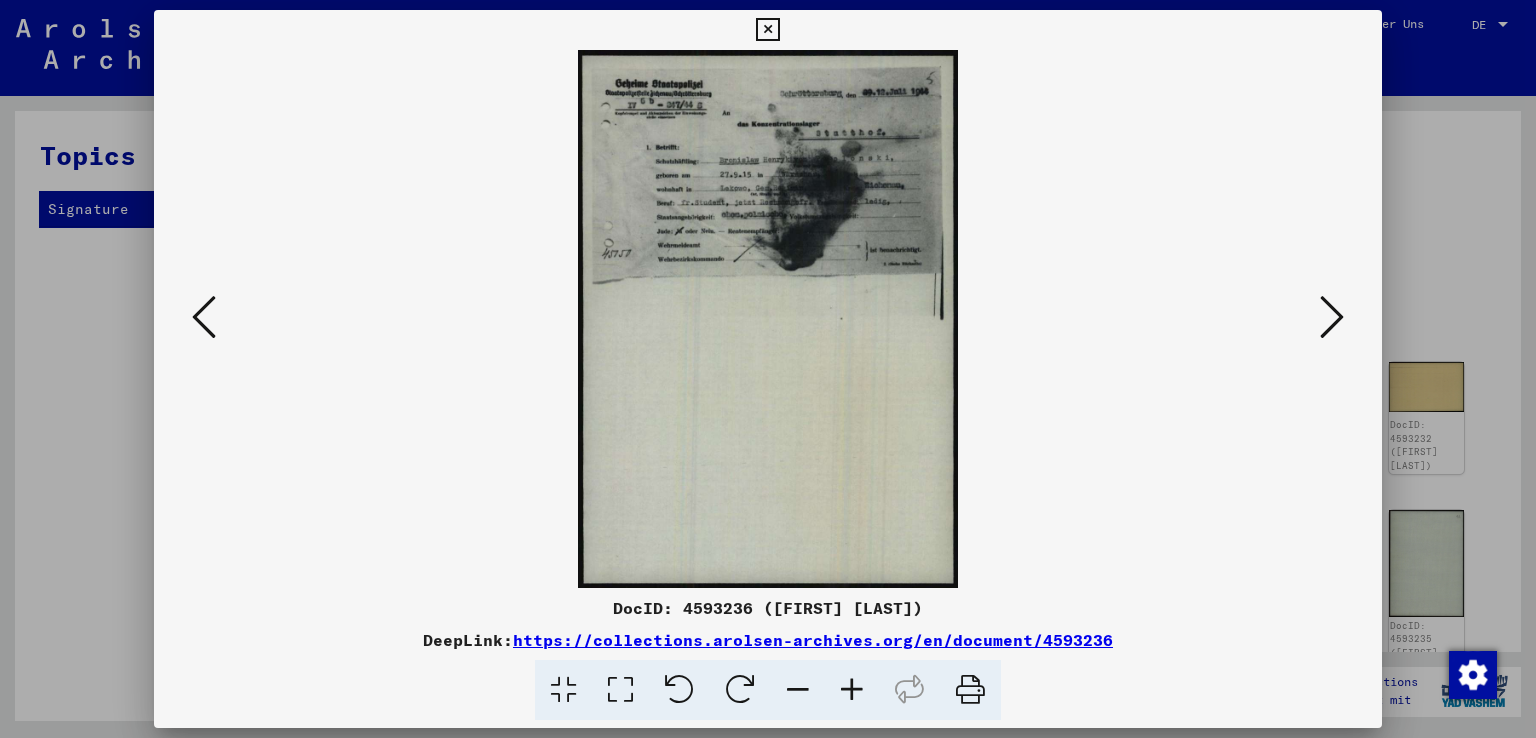click at bounding box center [852, 690] 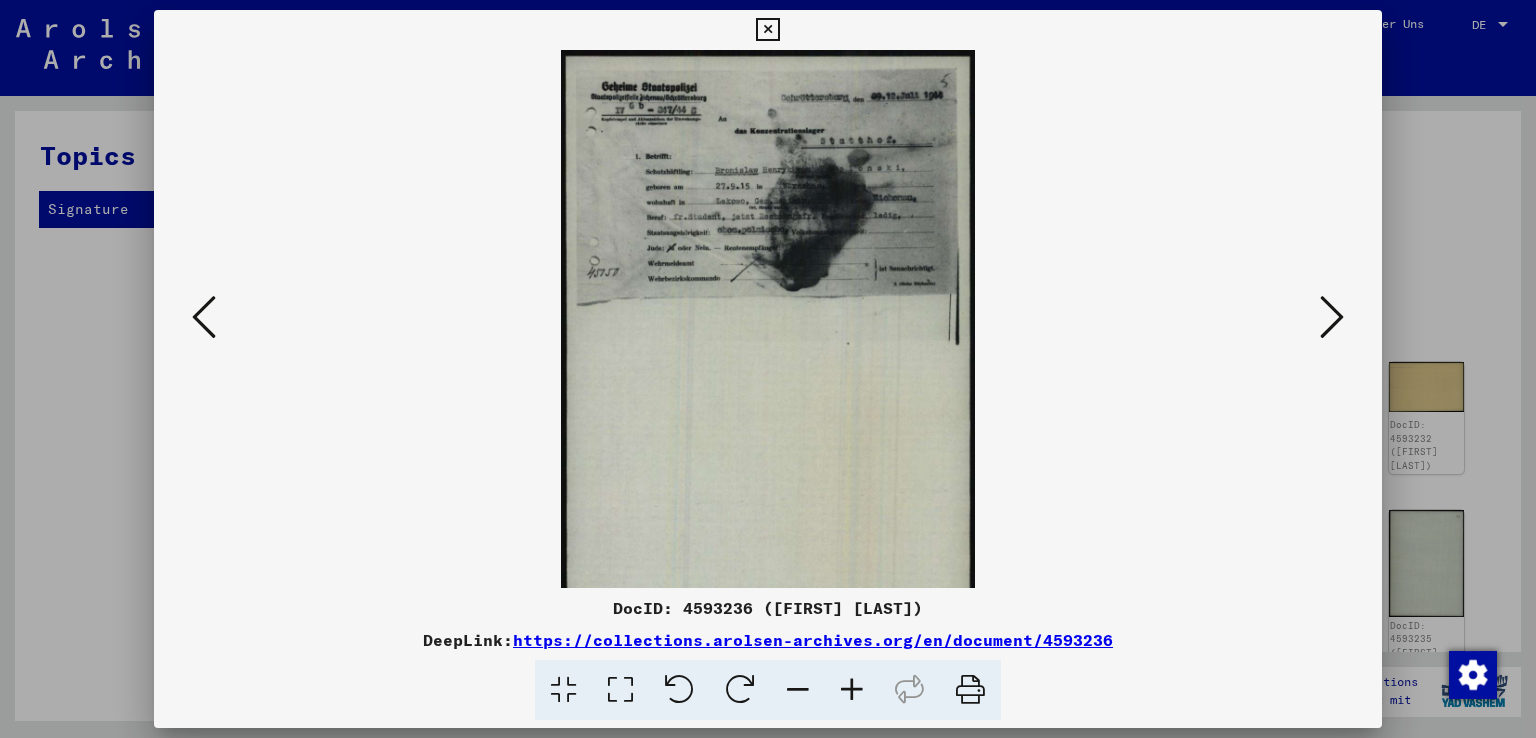 click at bounding box center (852, 690) 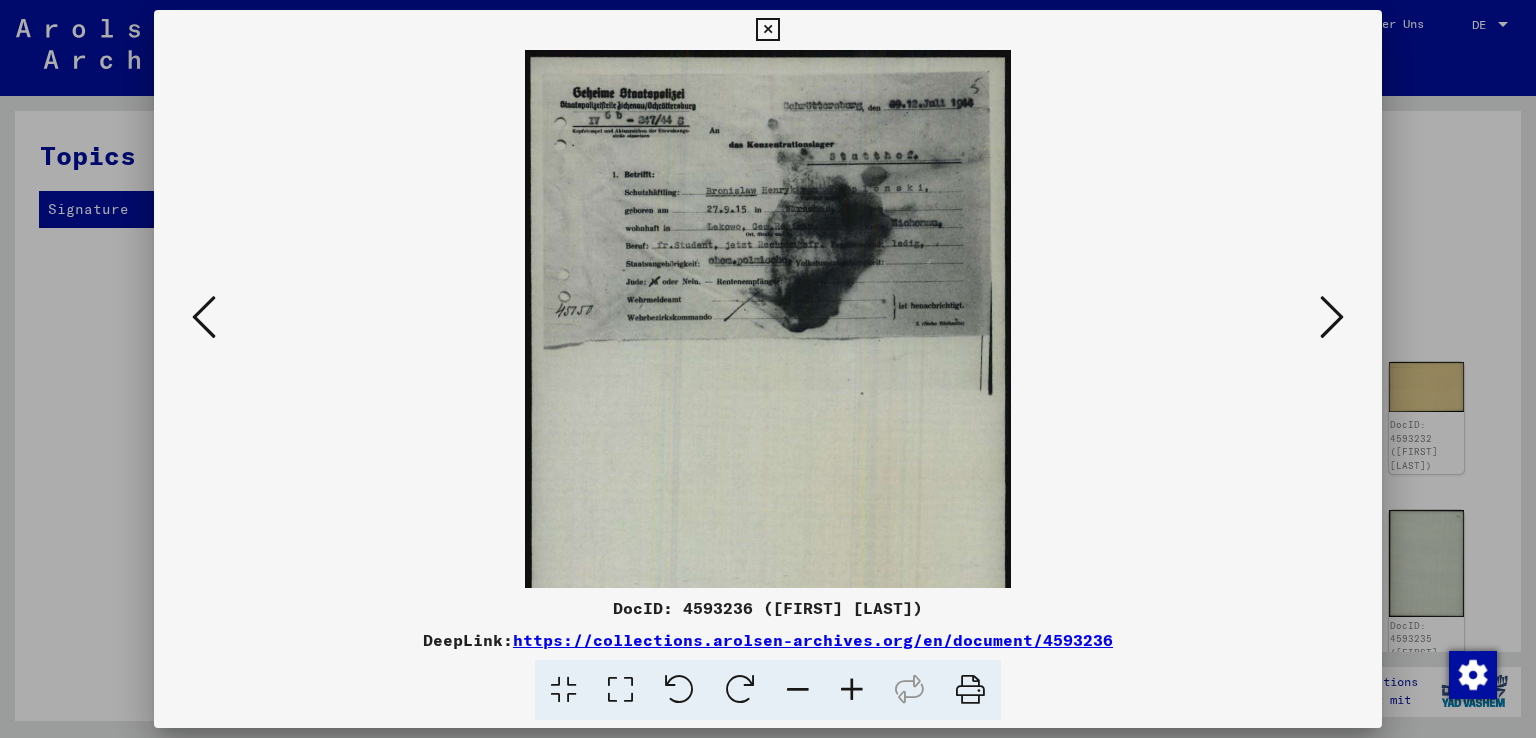 click at bounding box center (852, 690) 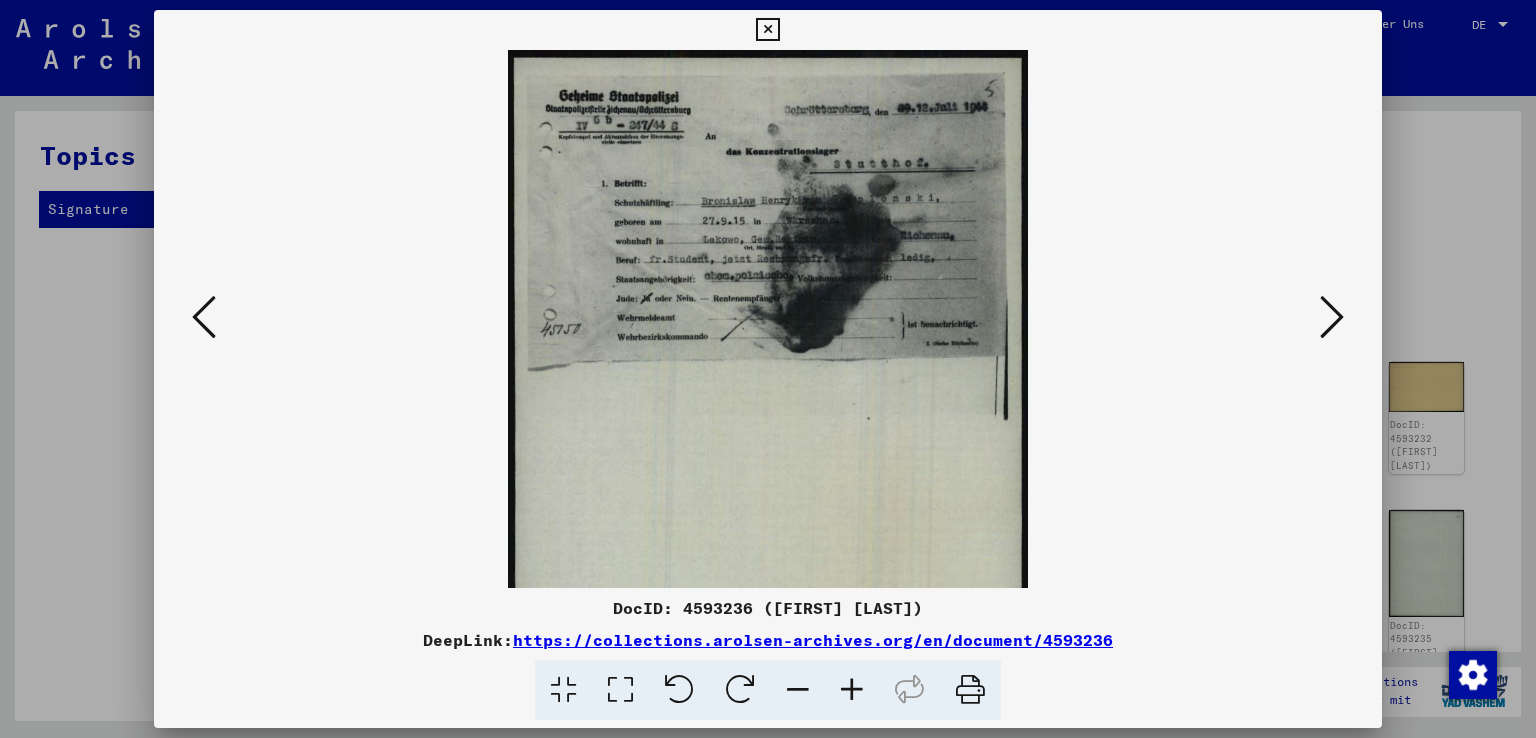 click at bounding box center (852, 690) 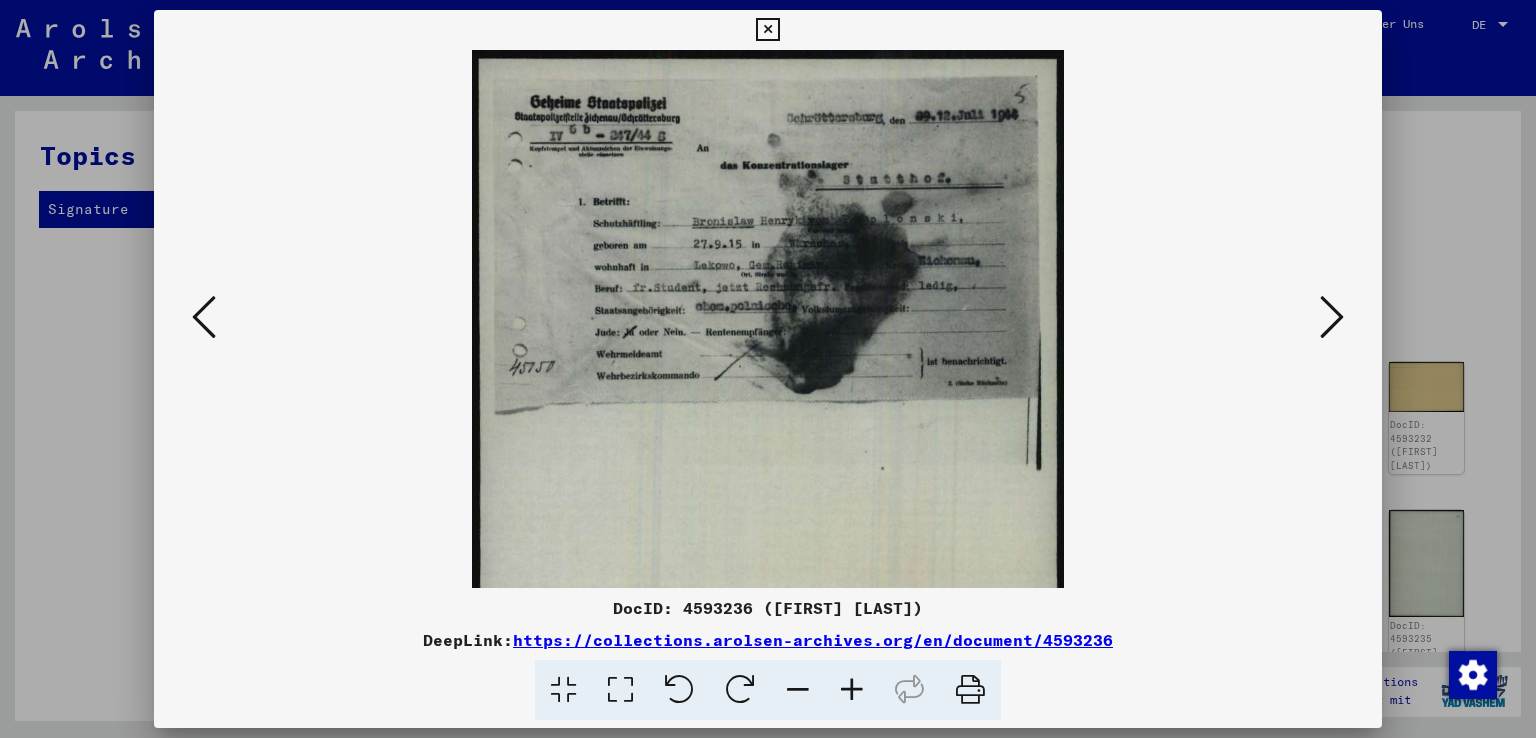 click at bounding box center [852, 690] 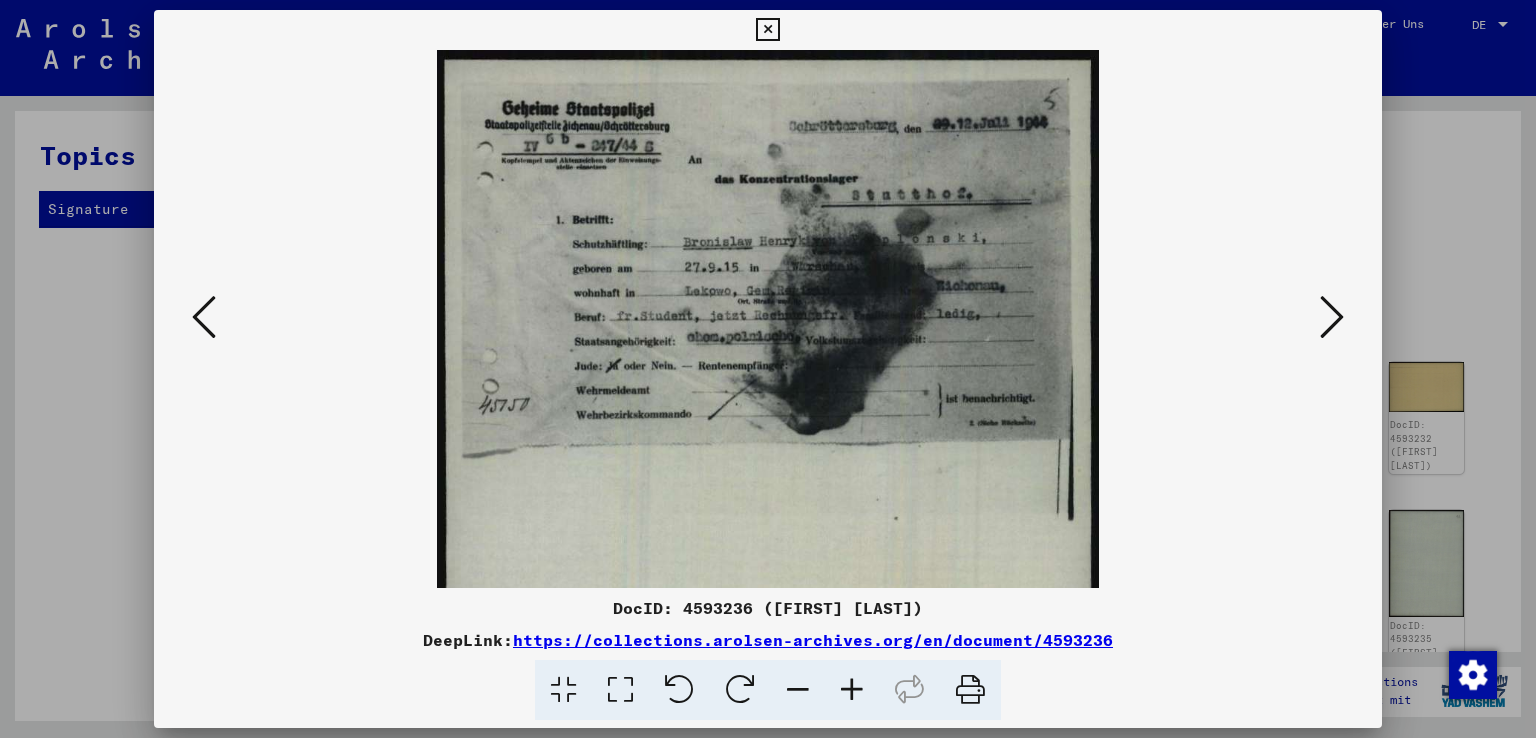 click at bounding box center [852, 690] 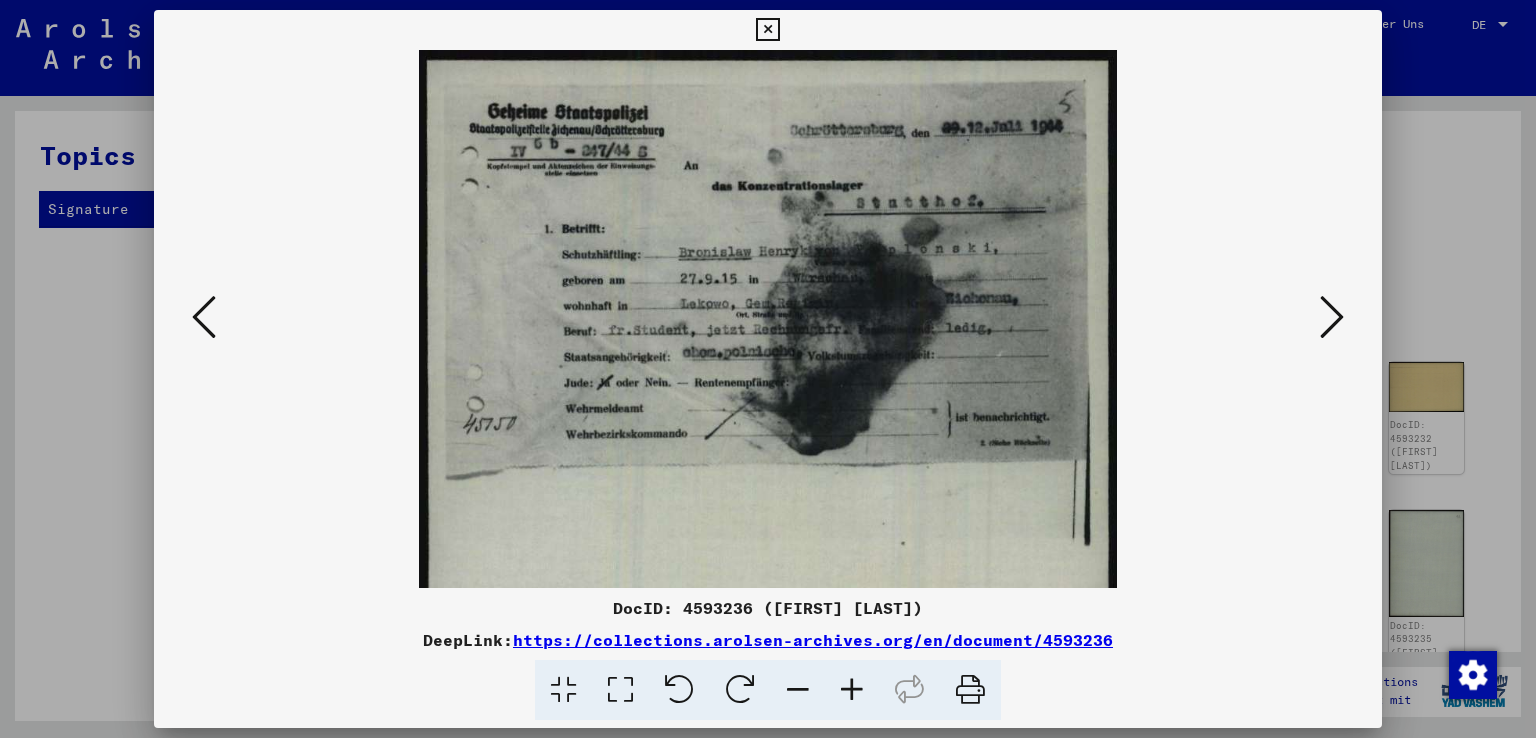 click at bounding box center (852, 690) 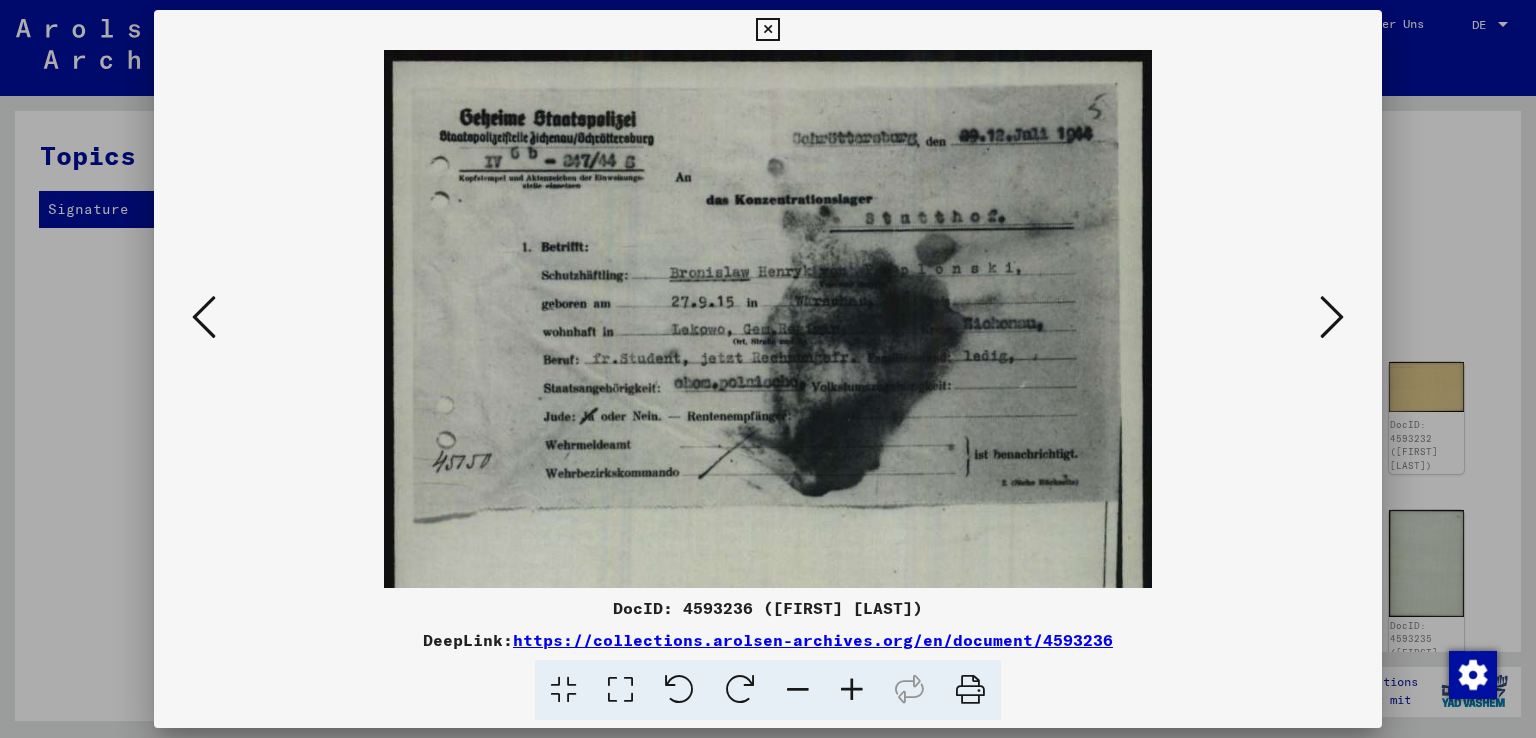 click at bounding box center (852, 690) 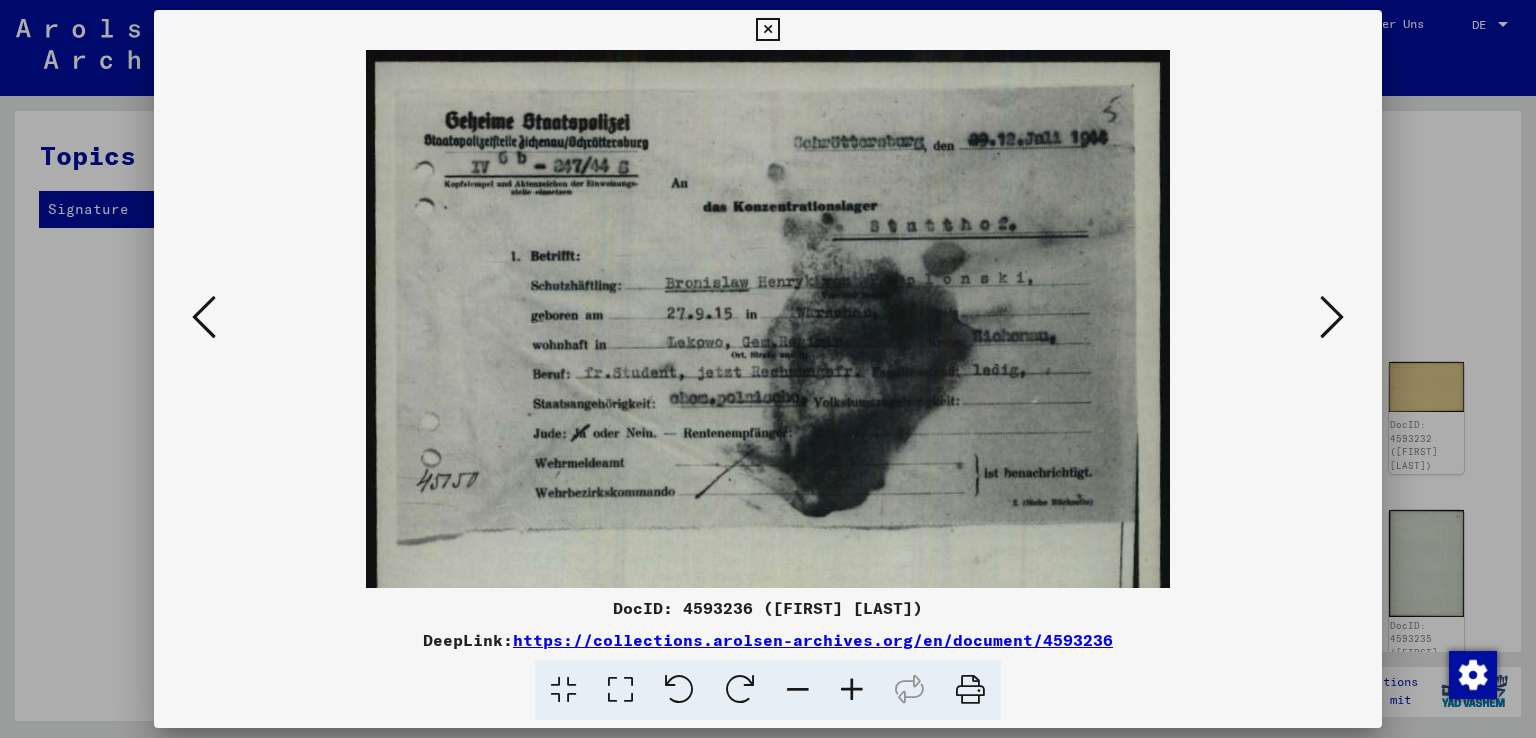 click at bounding box center [852, 690] 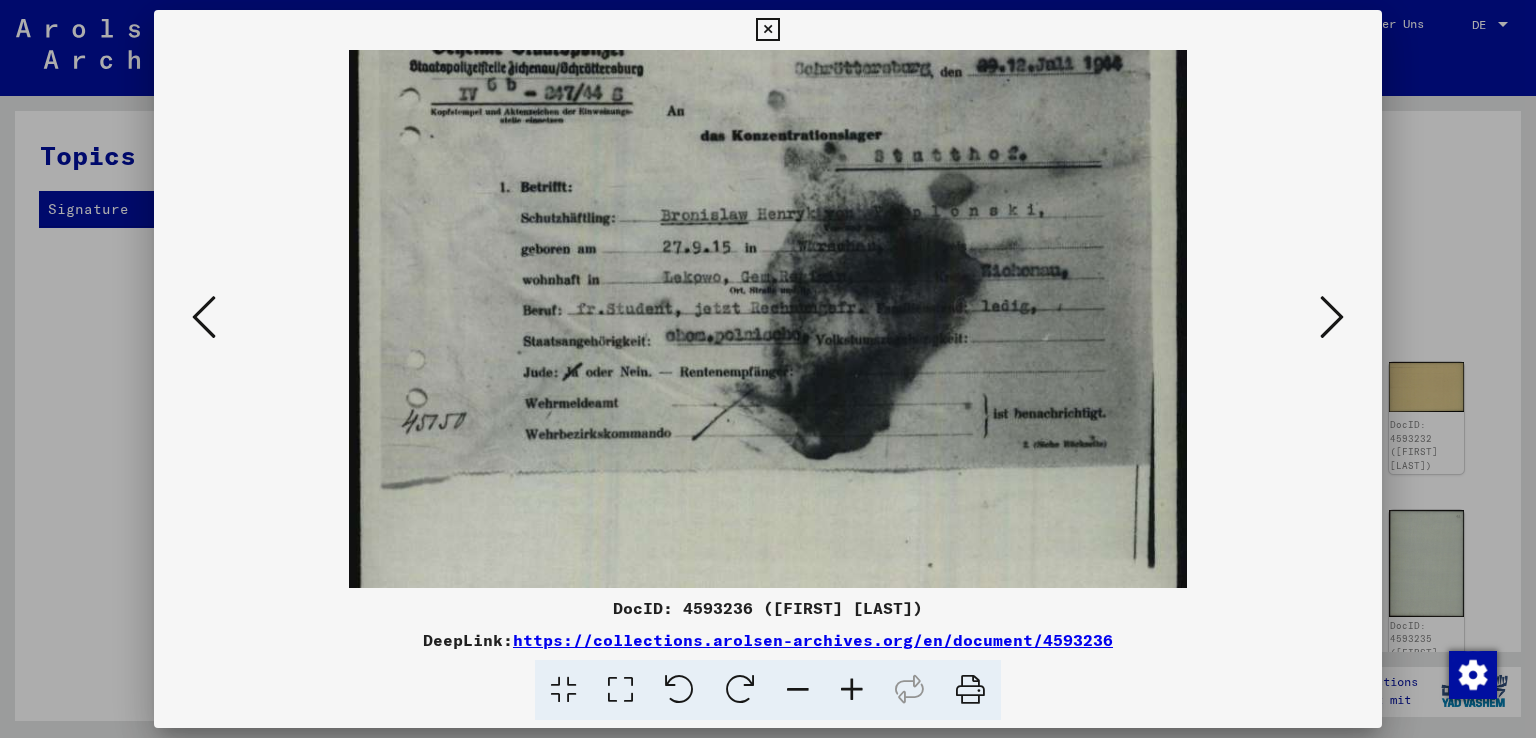 scroll, scrollTop: 104, scrollLeft: 0, axis: vertical 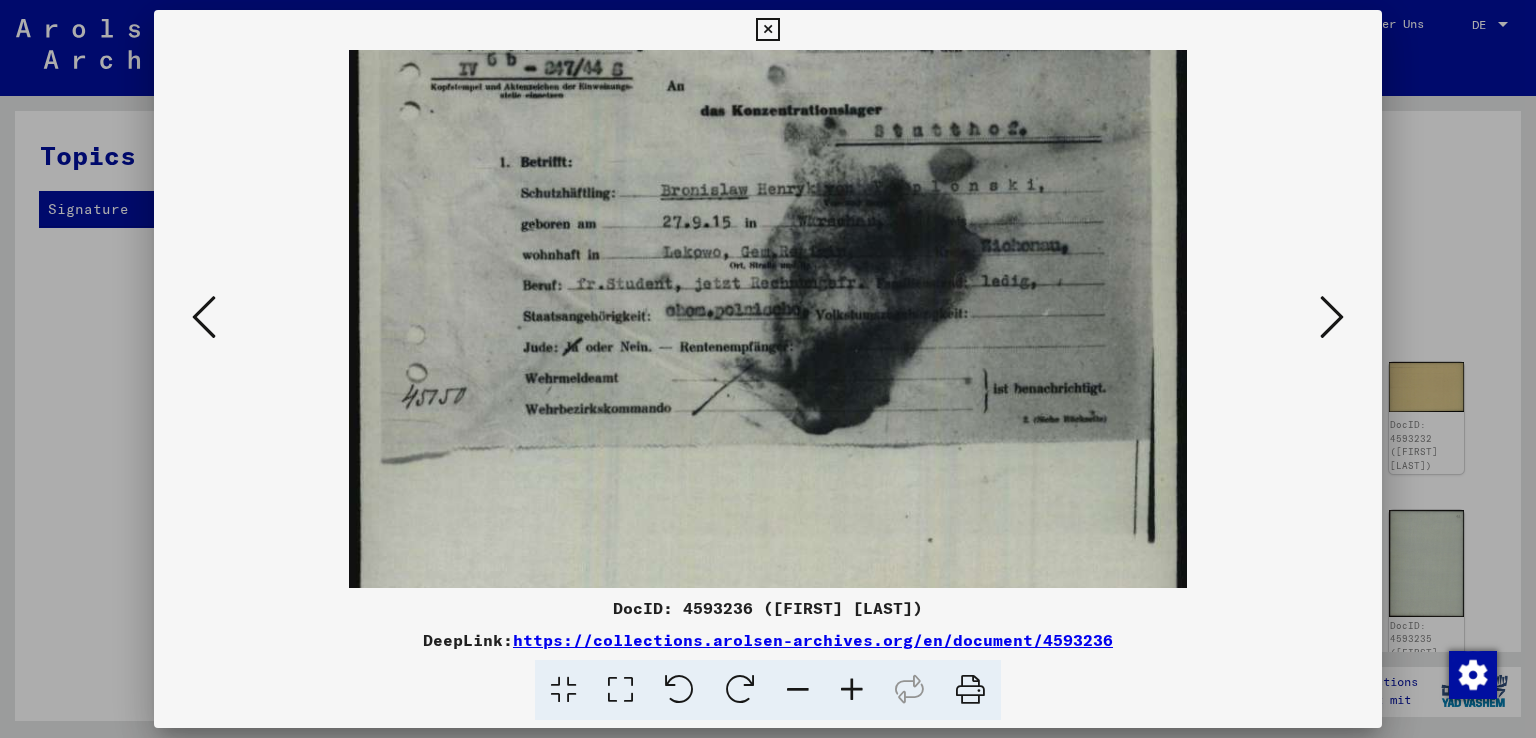 drag, startPoint x: 886, startPoint y: 475, endPoint x: 902, endPoint y: 369, distance: 107.200745 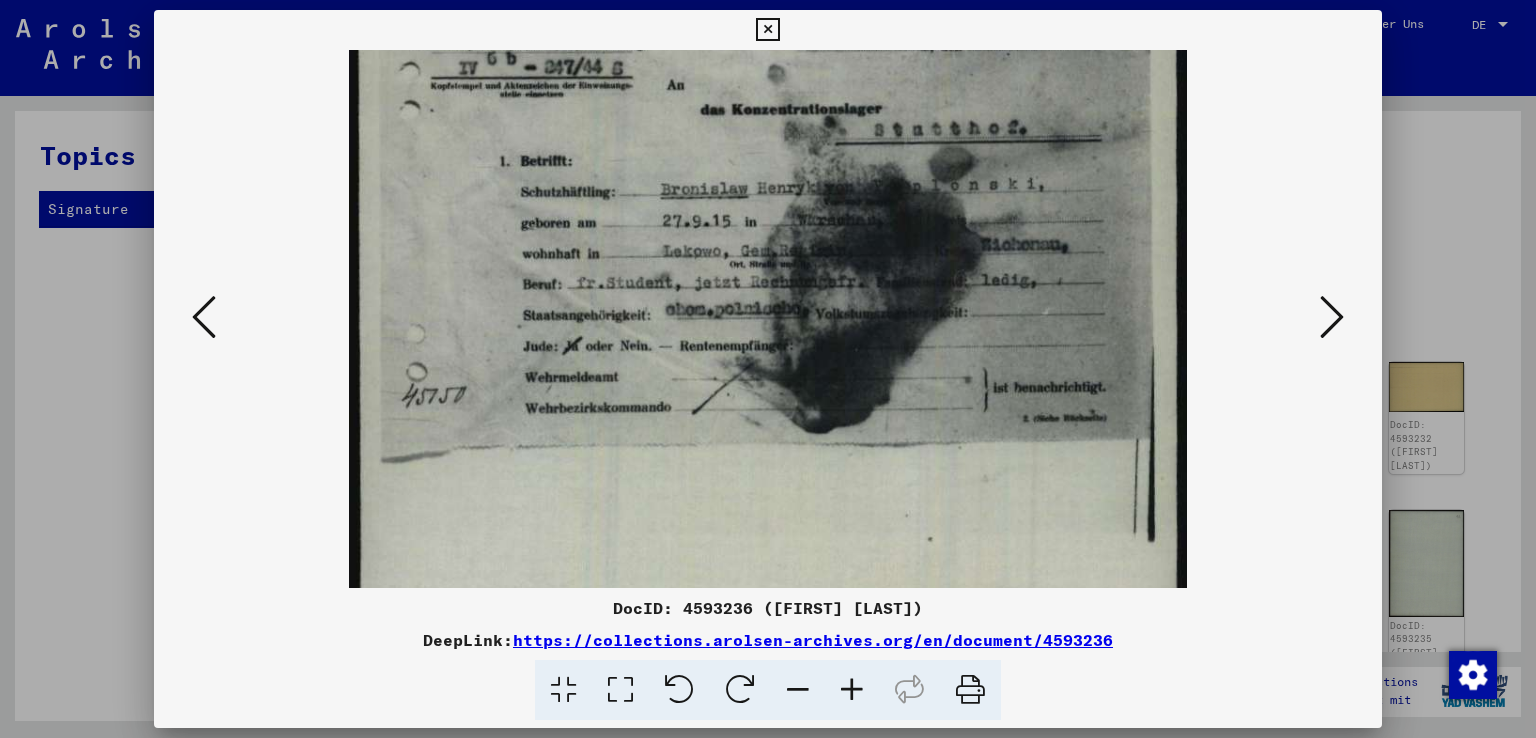 click at bounding box center (768, 319) 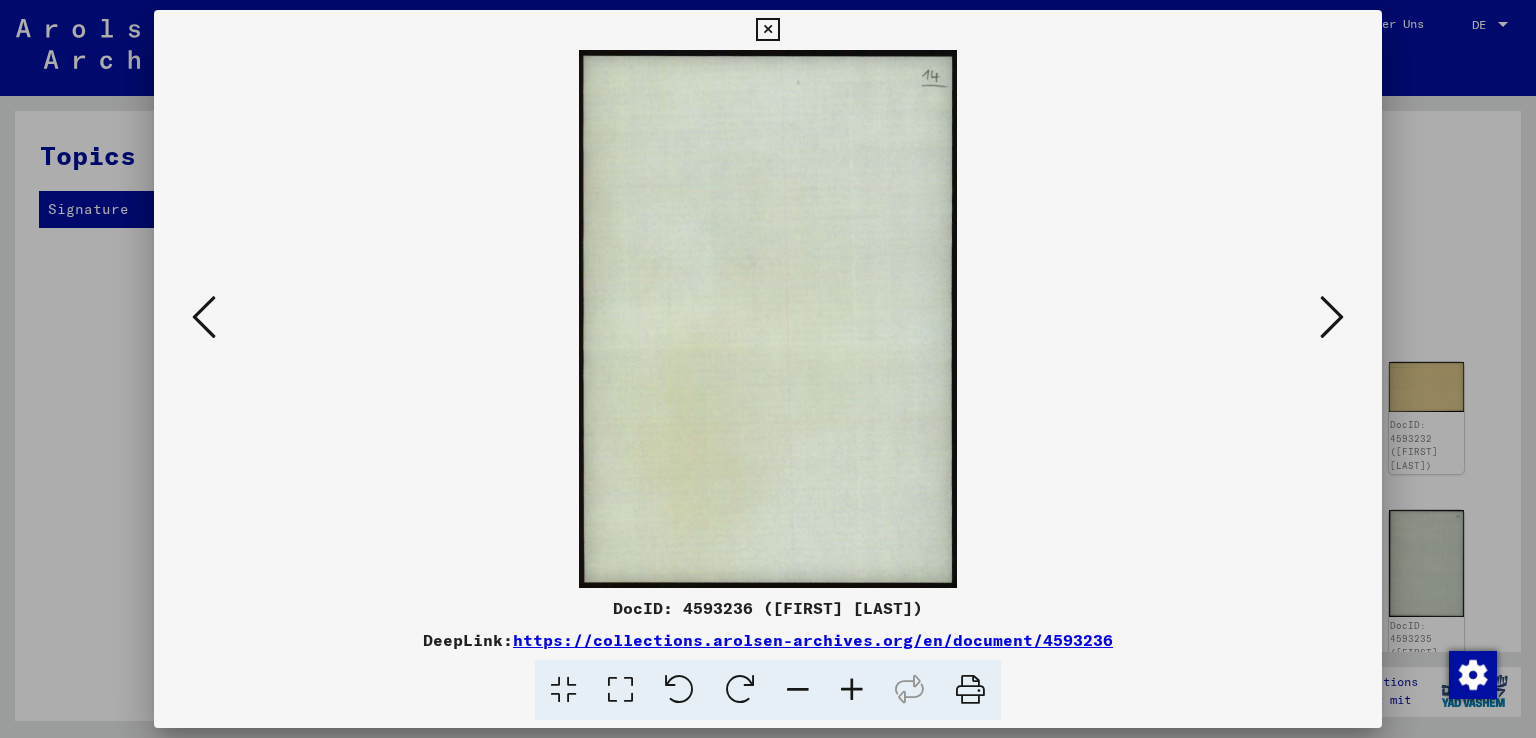 click at bounding box center (1332, 317) 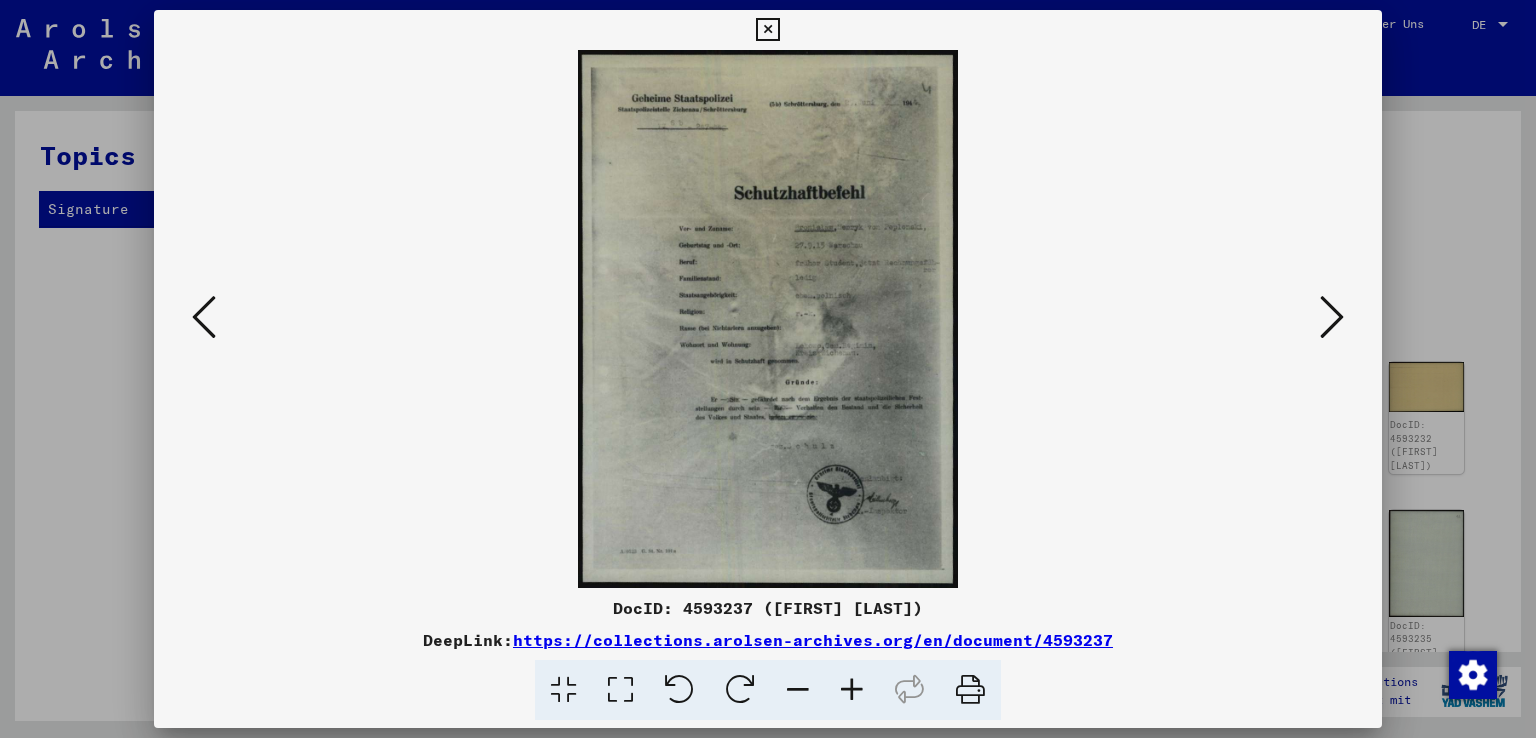 click at bounding box center (852, 690) 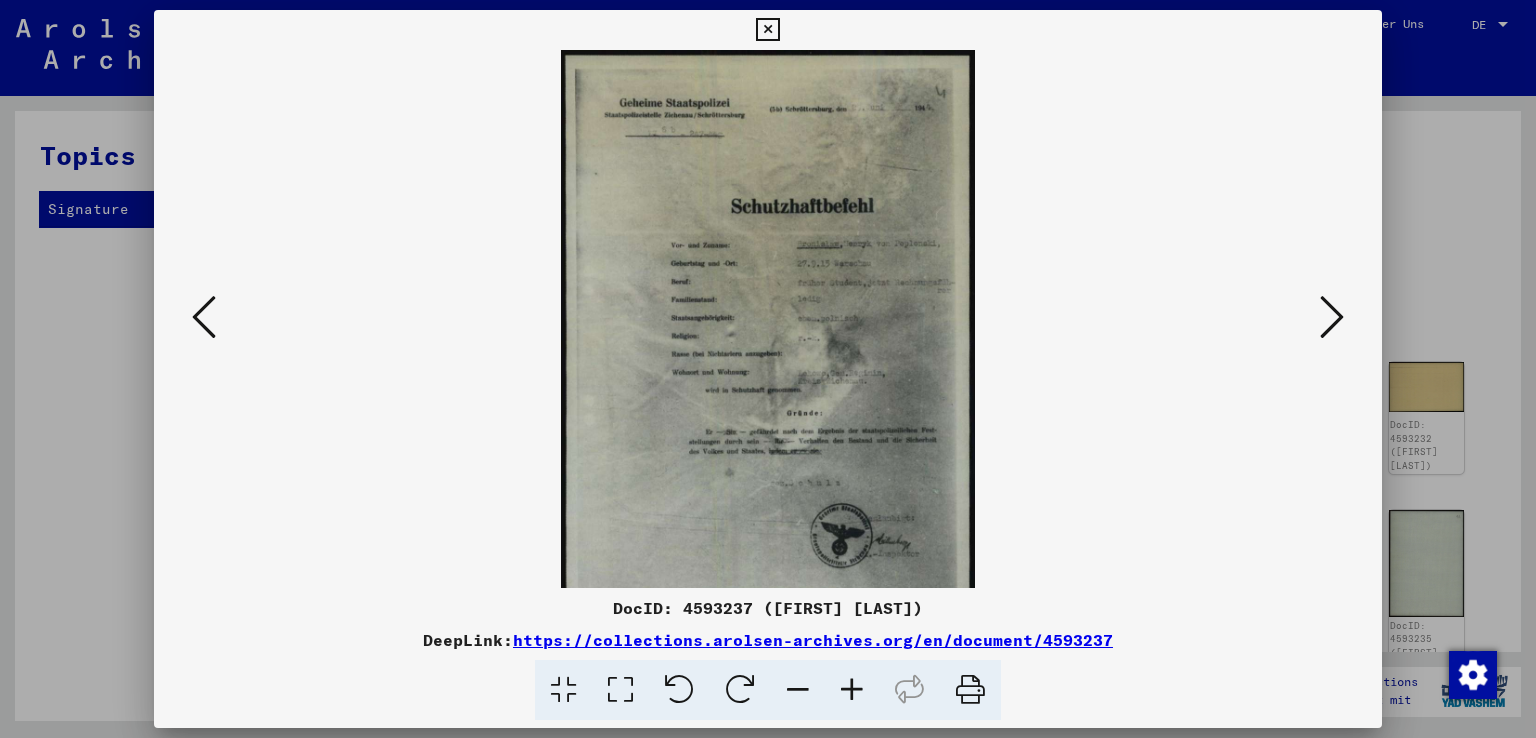click at bounding box center (852, 690) 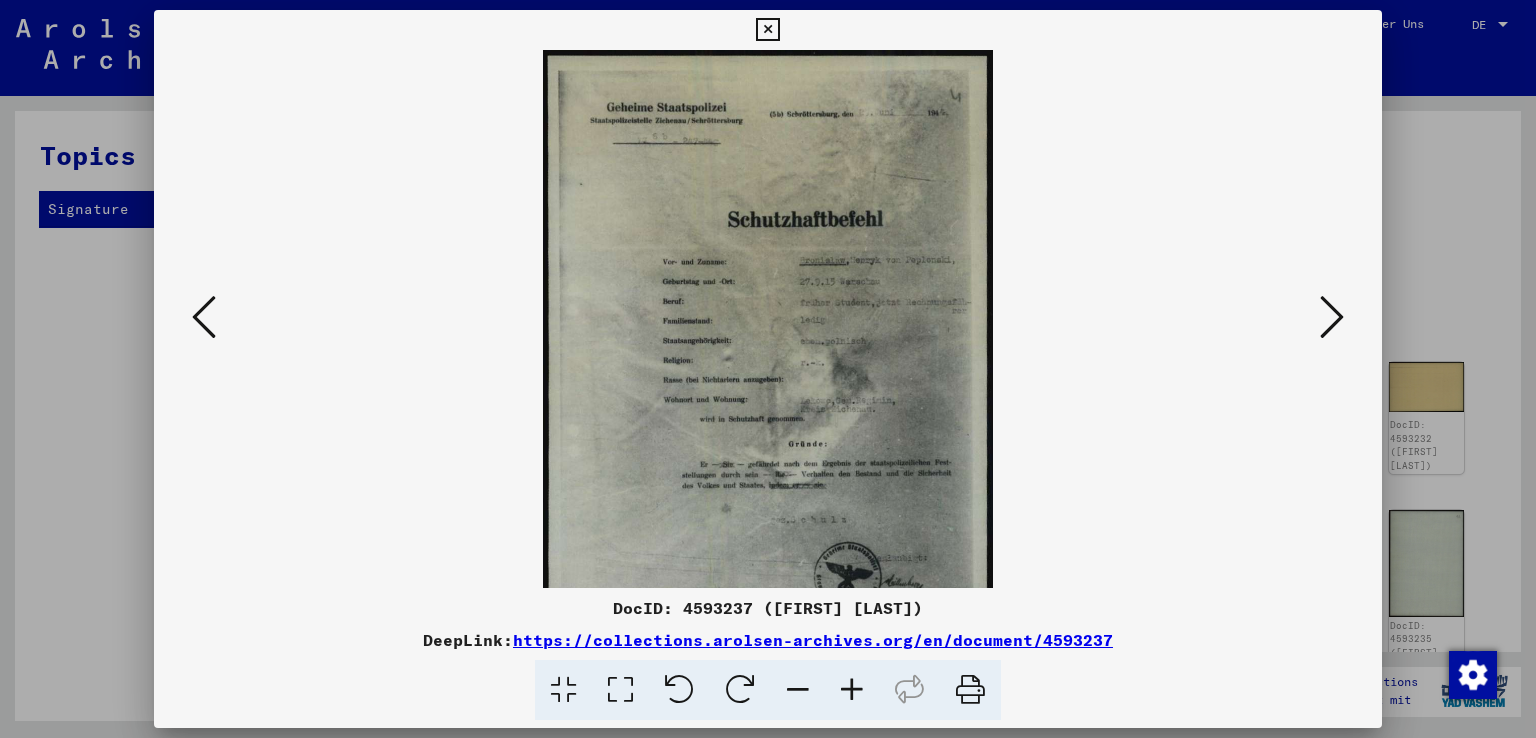 click at bounding box center (852, 690) 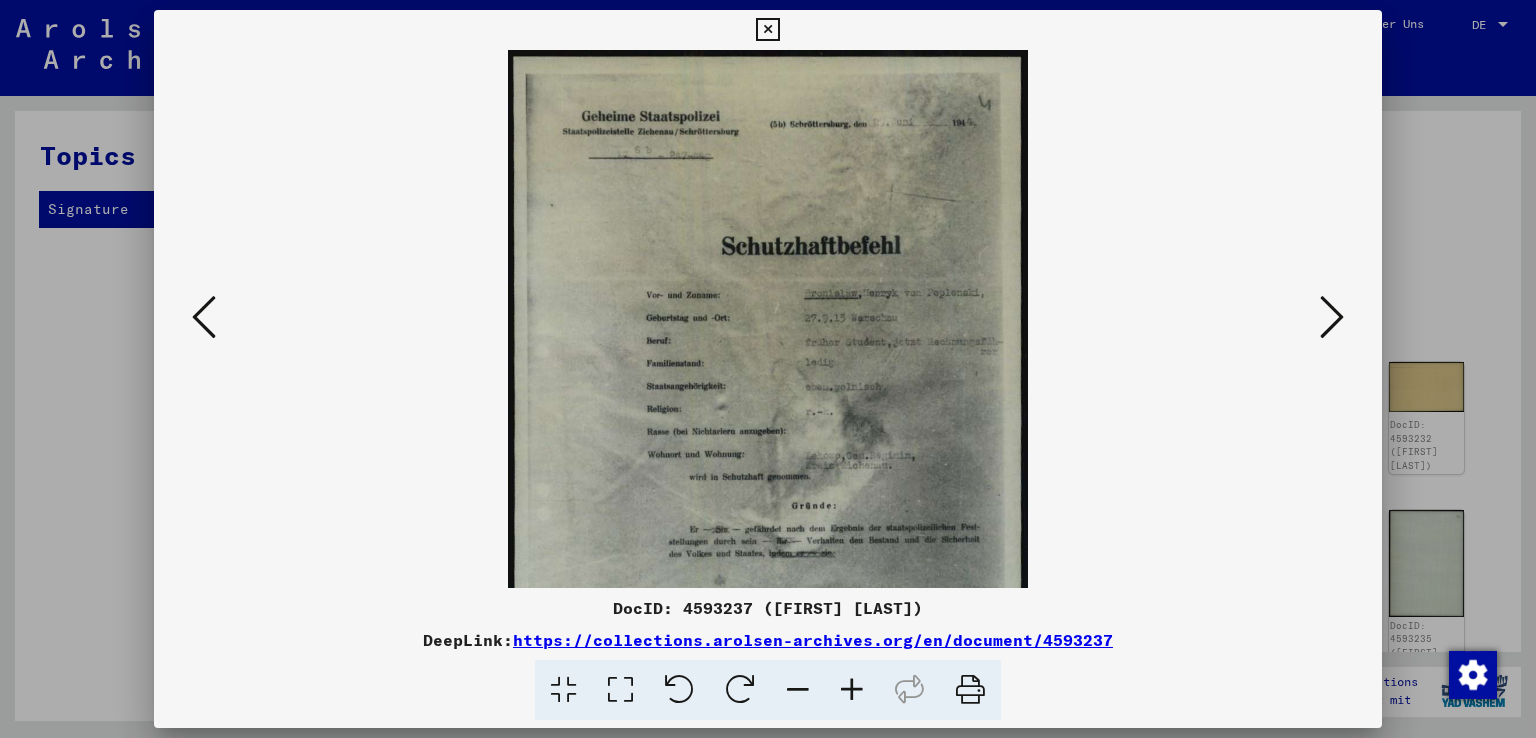 click at bounding box center (852, 690) 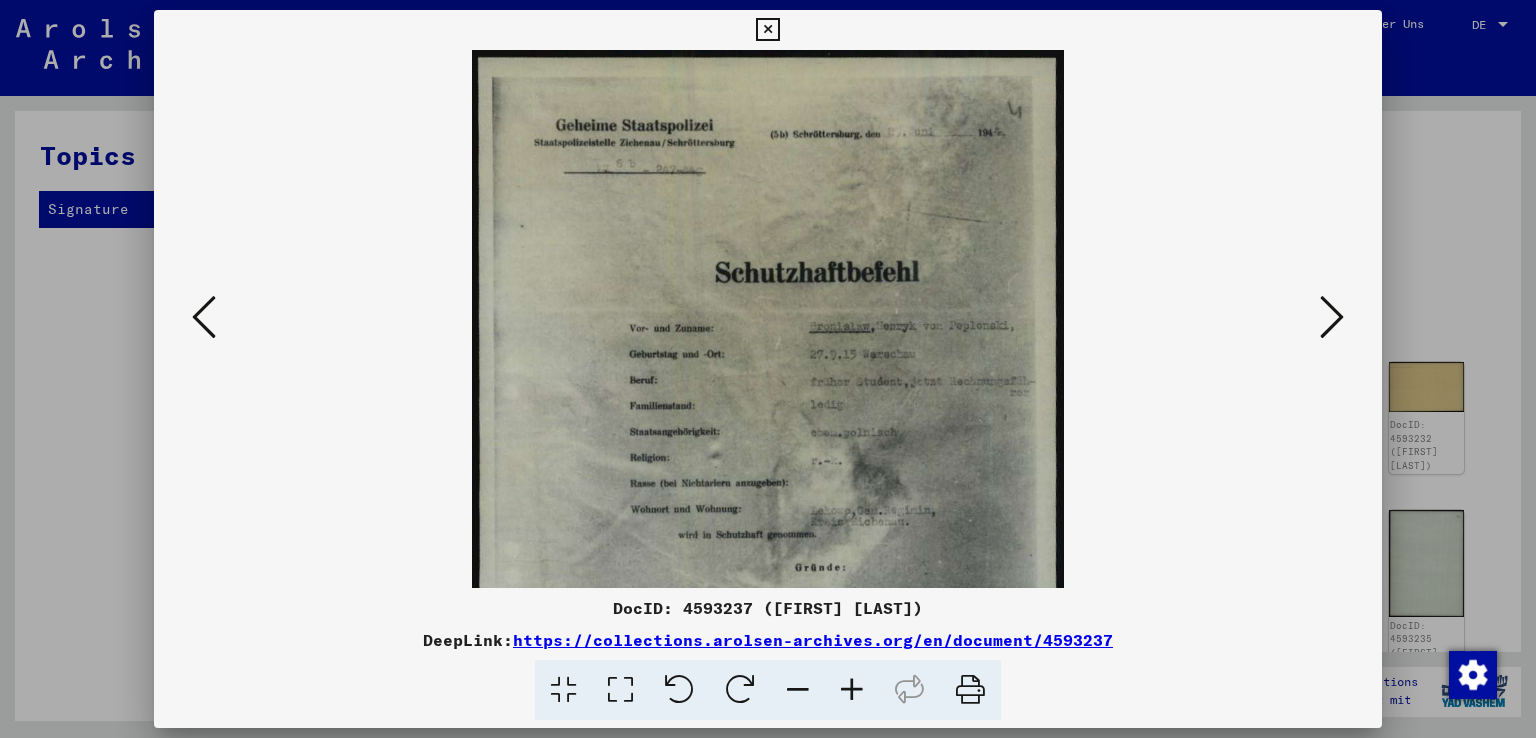 click at bounding box center (852, 690) 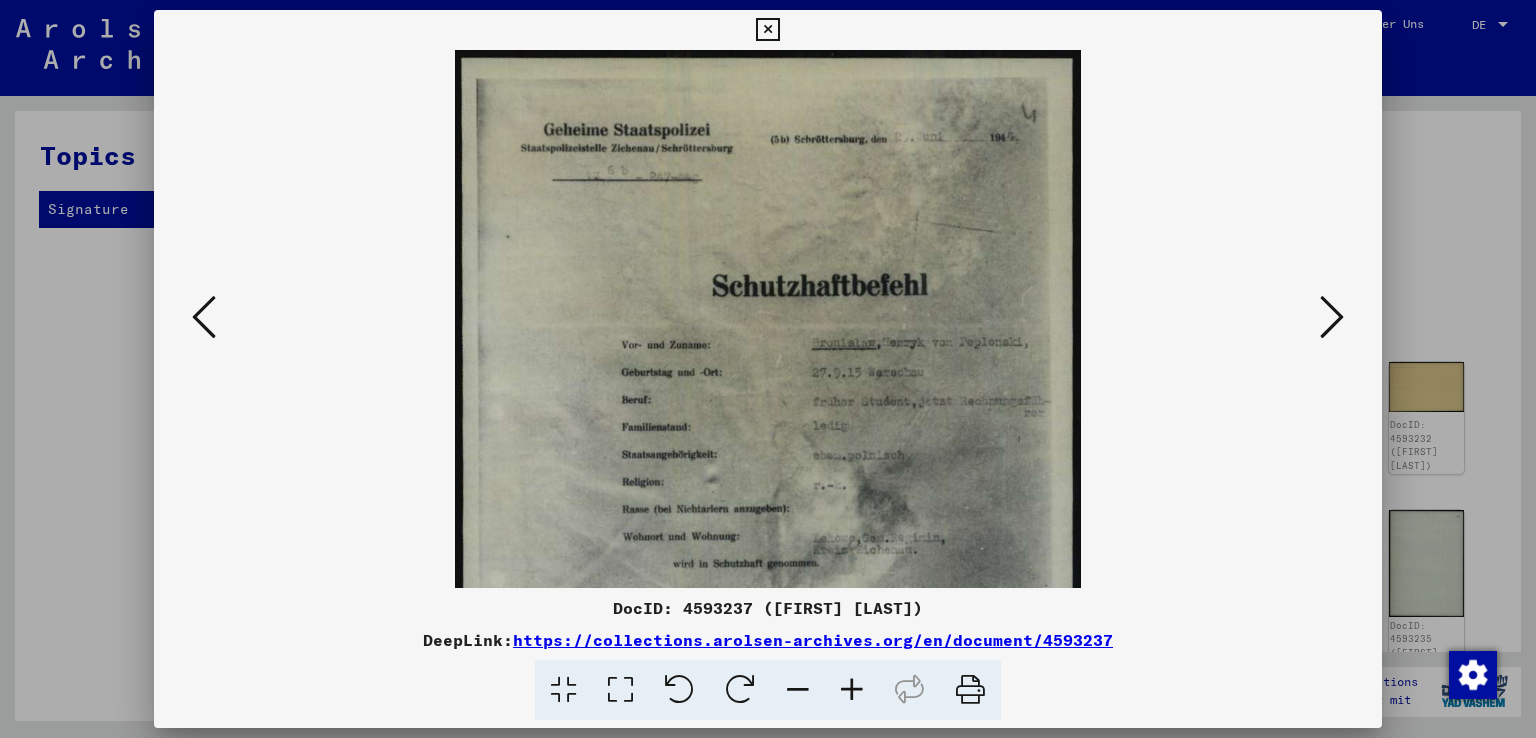 click at bounding box center [852, 690] 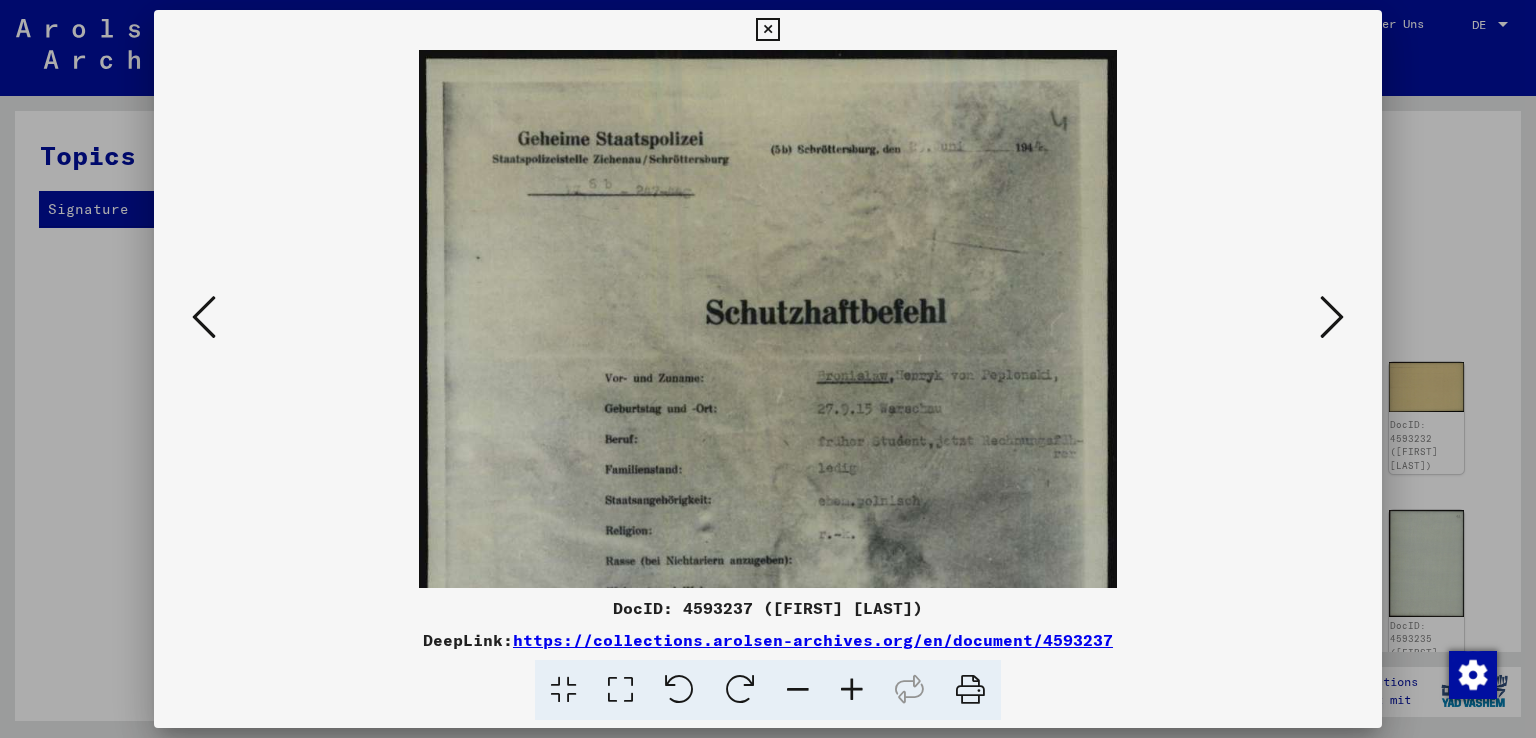 click at bounding box center (852, 690) 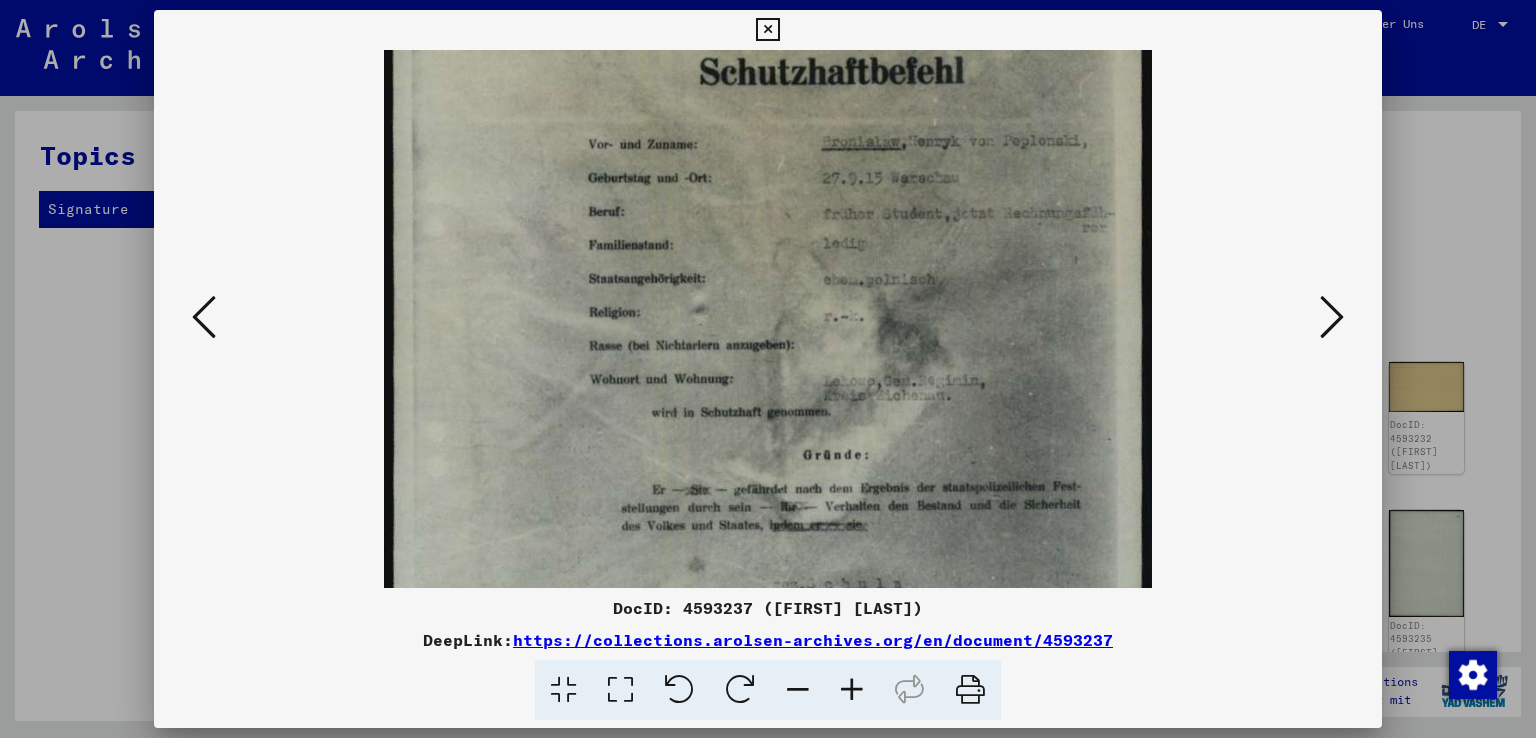 drag, startPoint x: 862, startPoint y: 391, endPoint x: 859, endPoint y: 102, distance: 289.01556 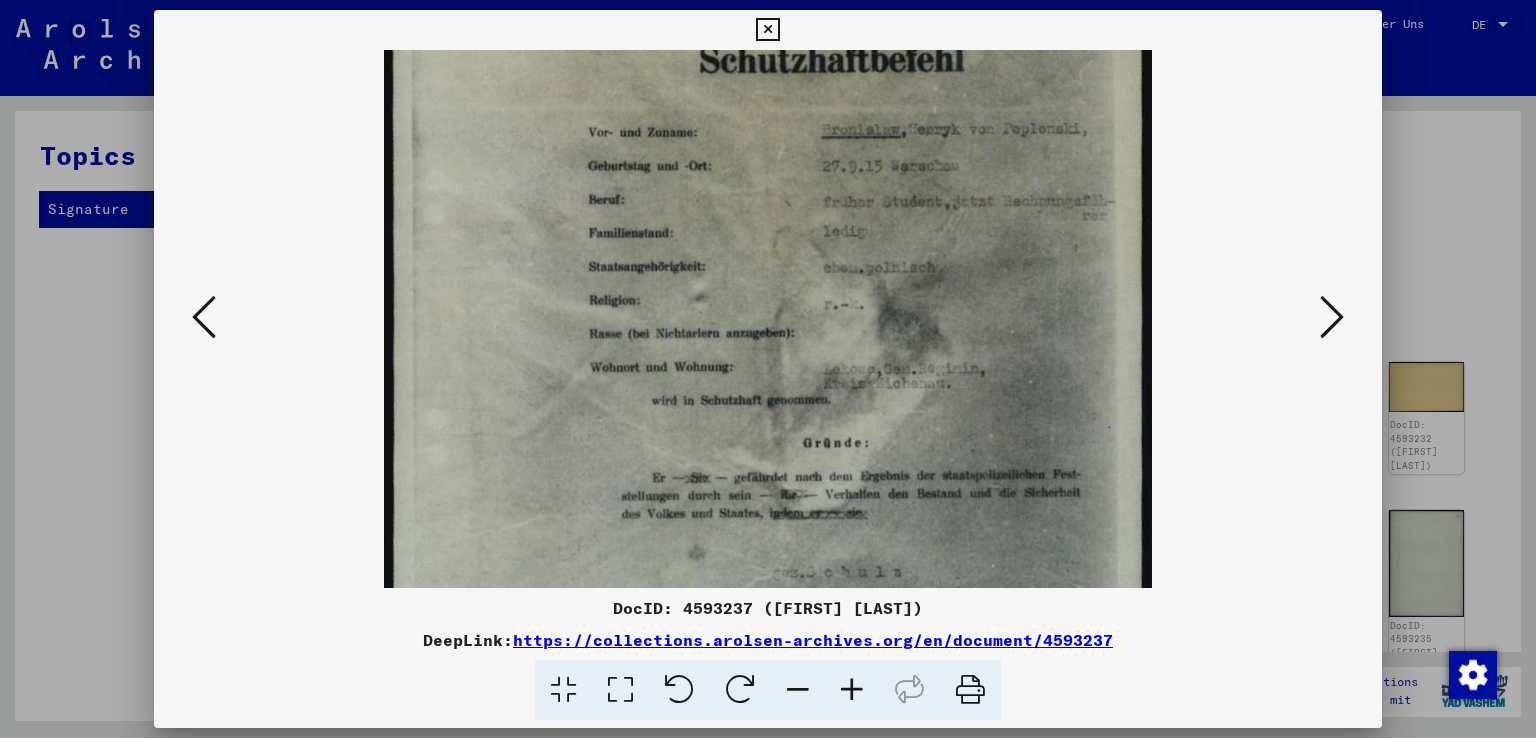 click at bounding box center (1332, 317) 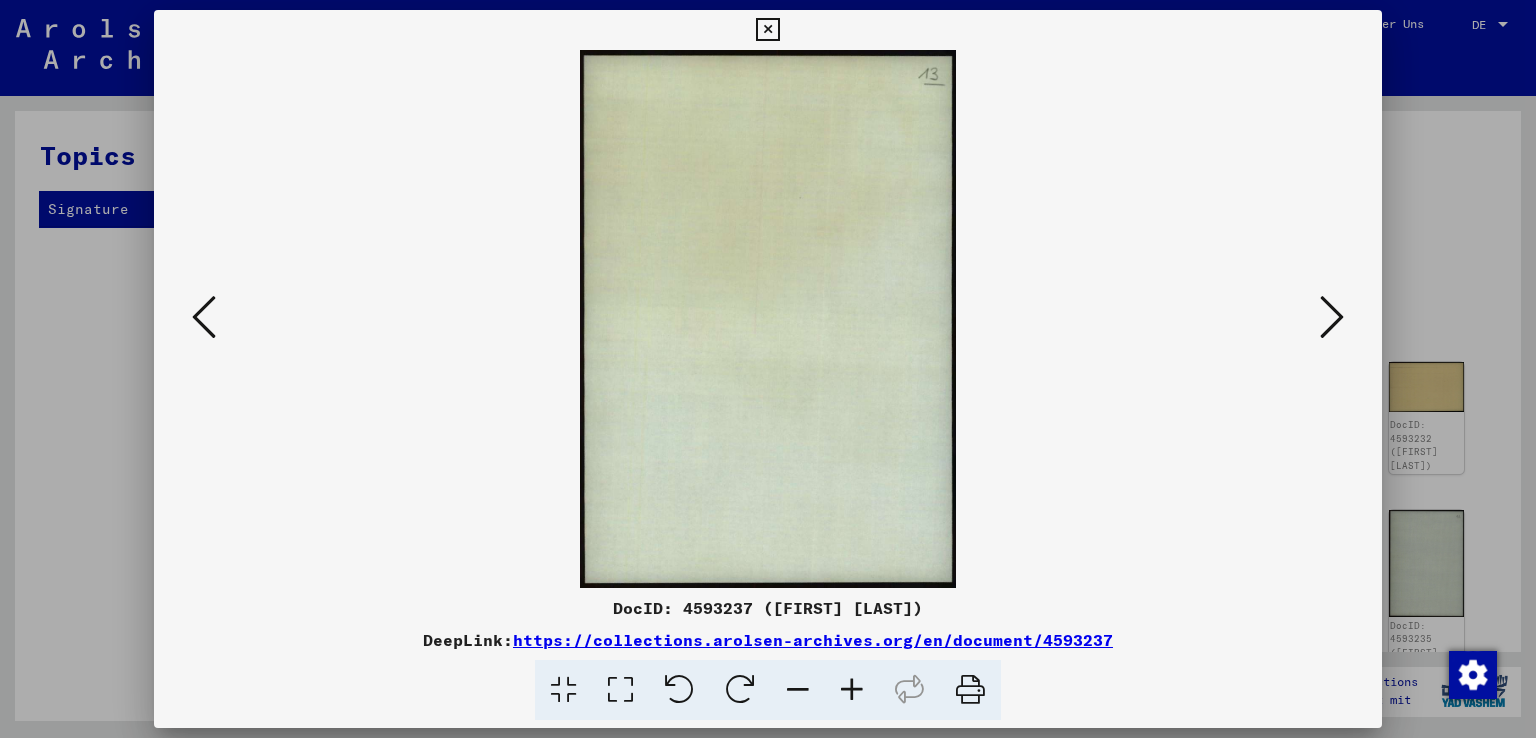 scroll, scrollTop: 0, scrollLeft: 0, axis: both 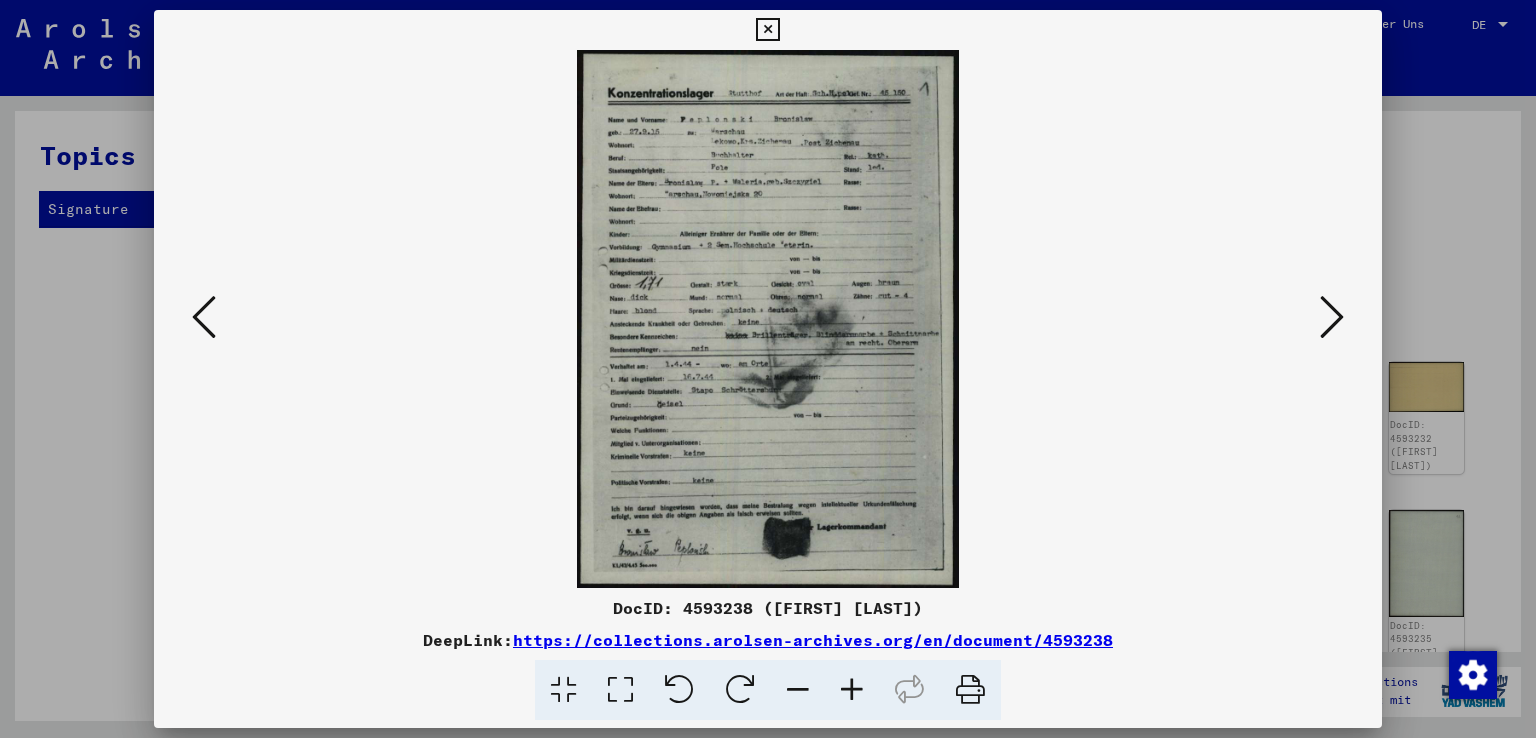 click at bounding box center [852, 690] 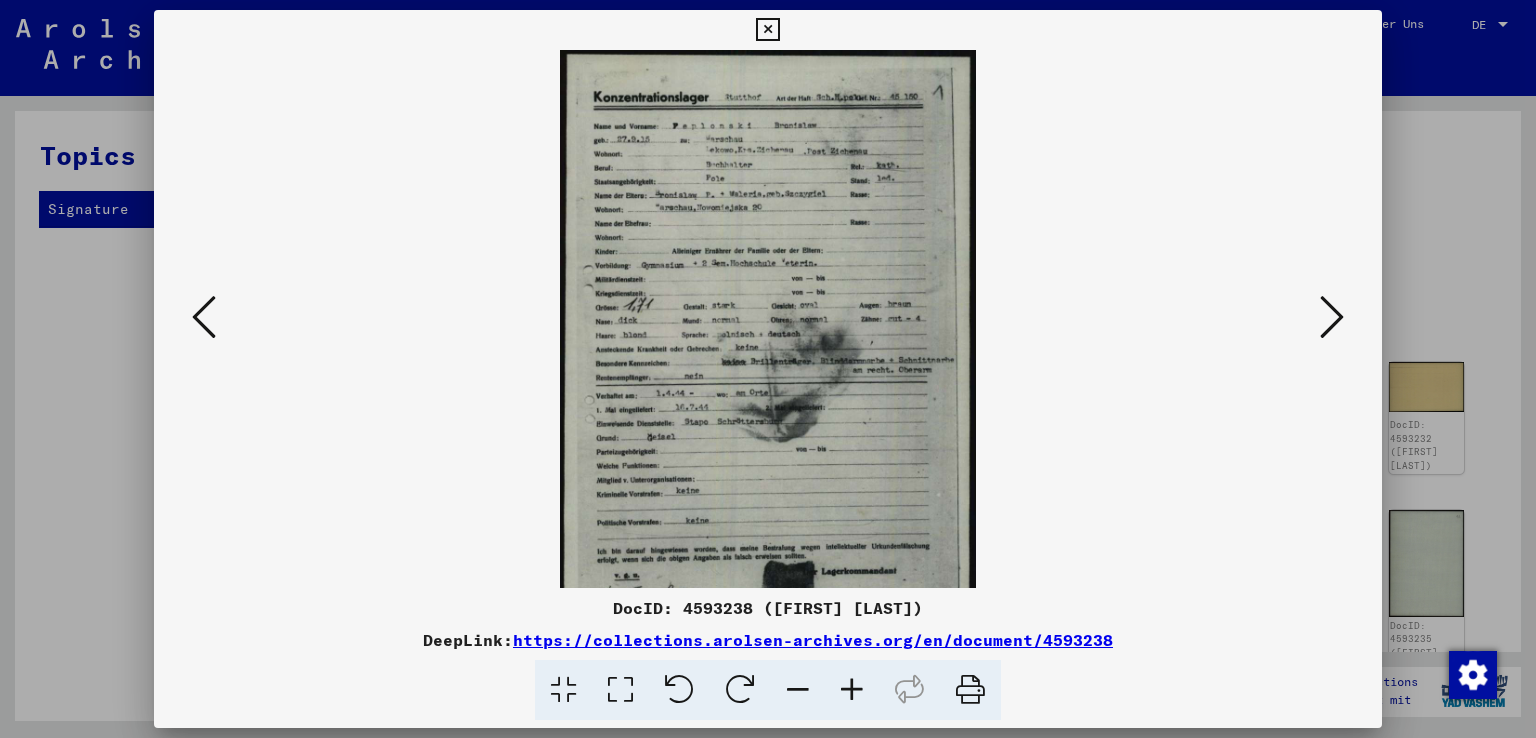 click at bounding box center [852, 690] 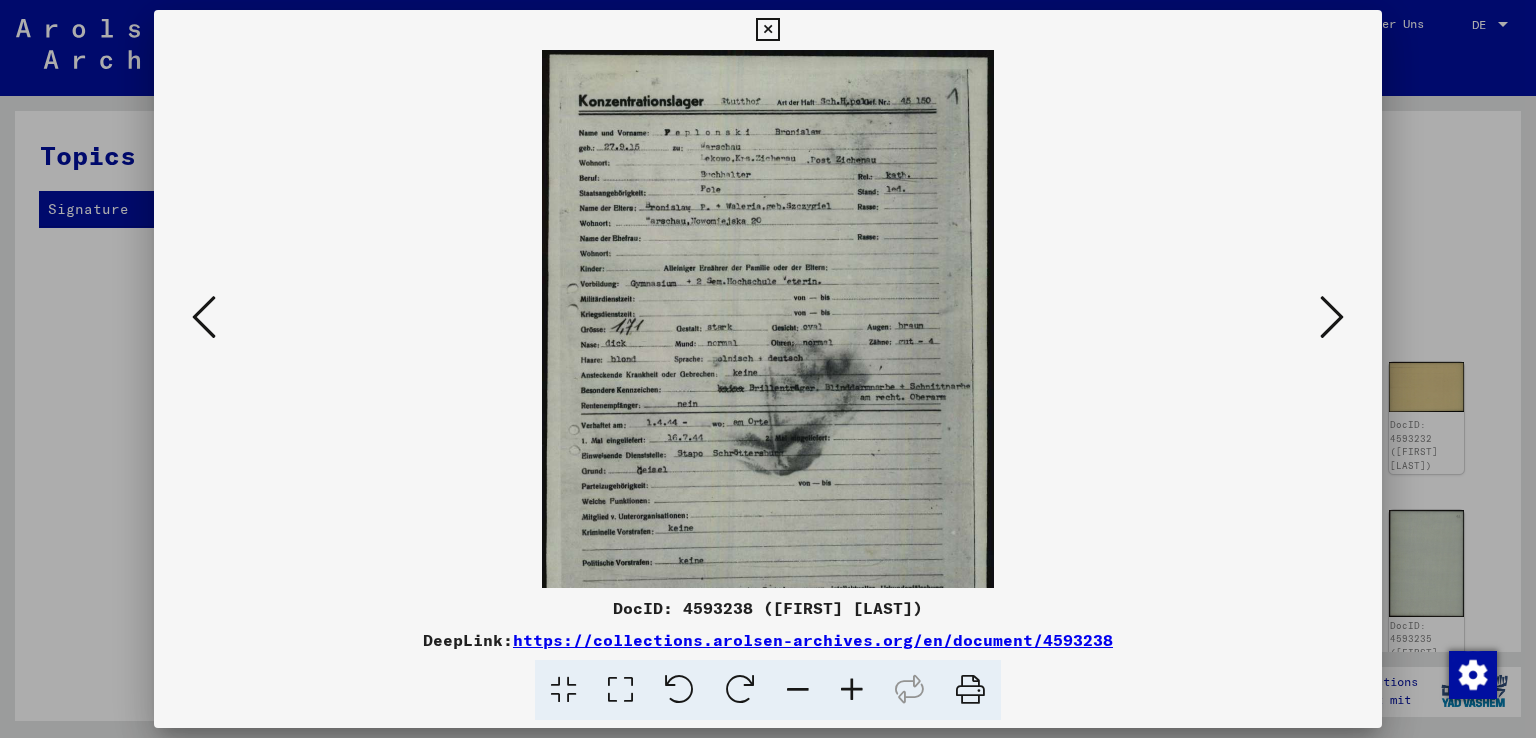 click at bounding box center (852, 690) 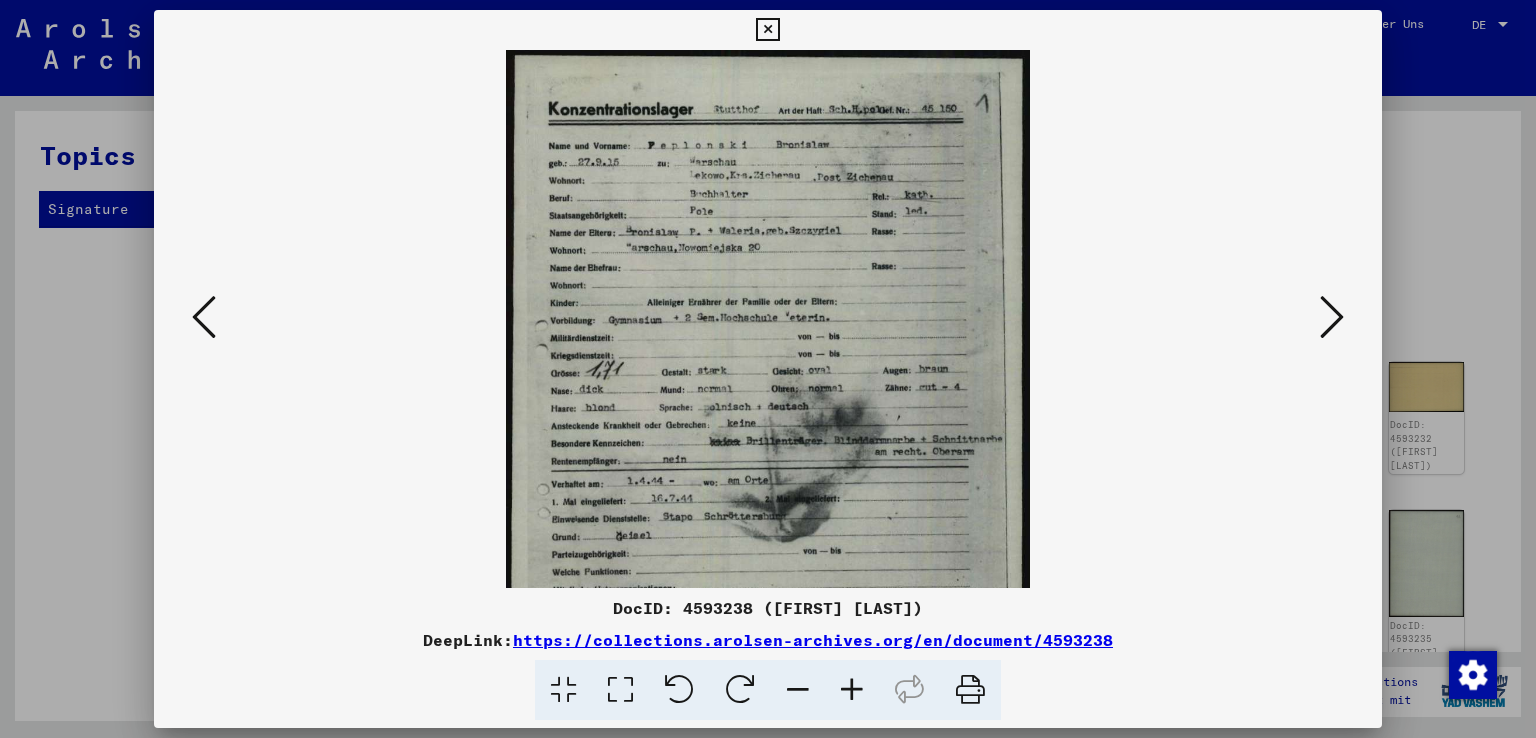 click at bounding box center [852, 690] 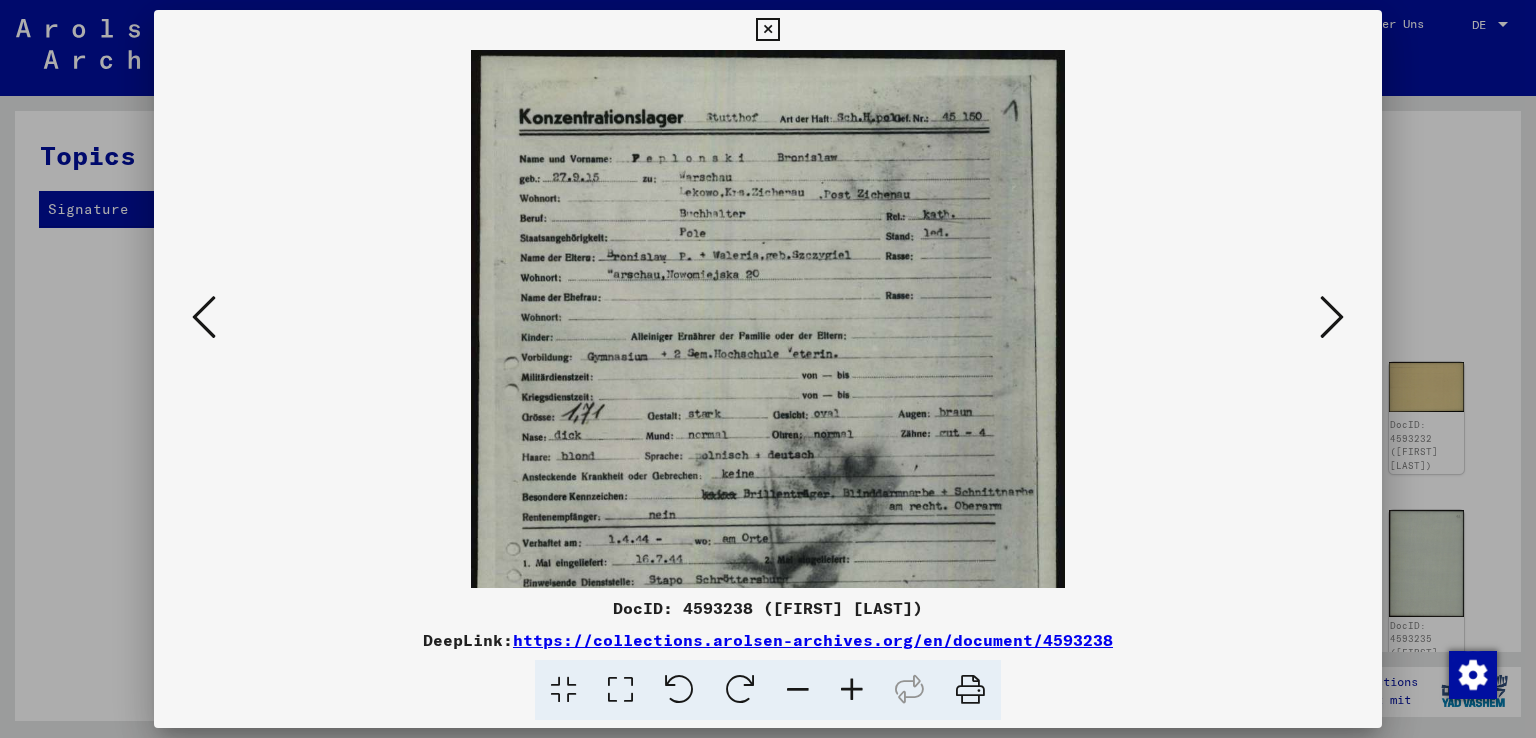 click at bounding box center [852, 690] 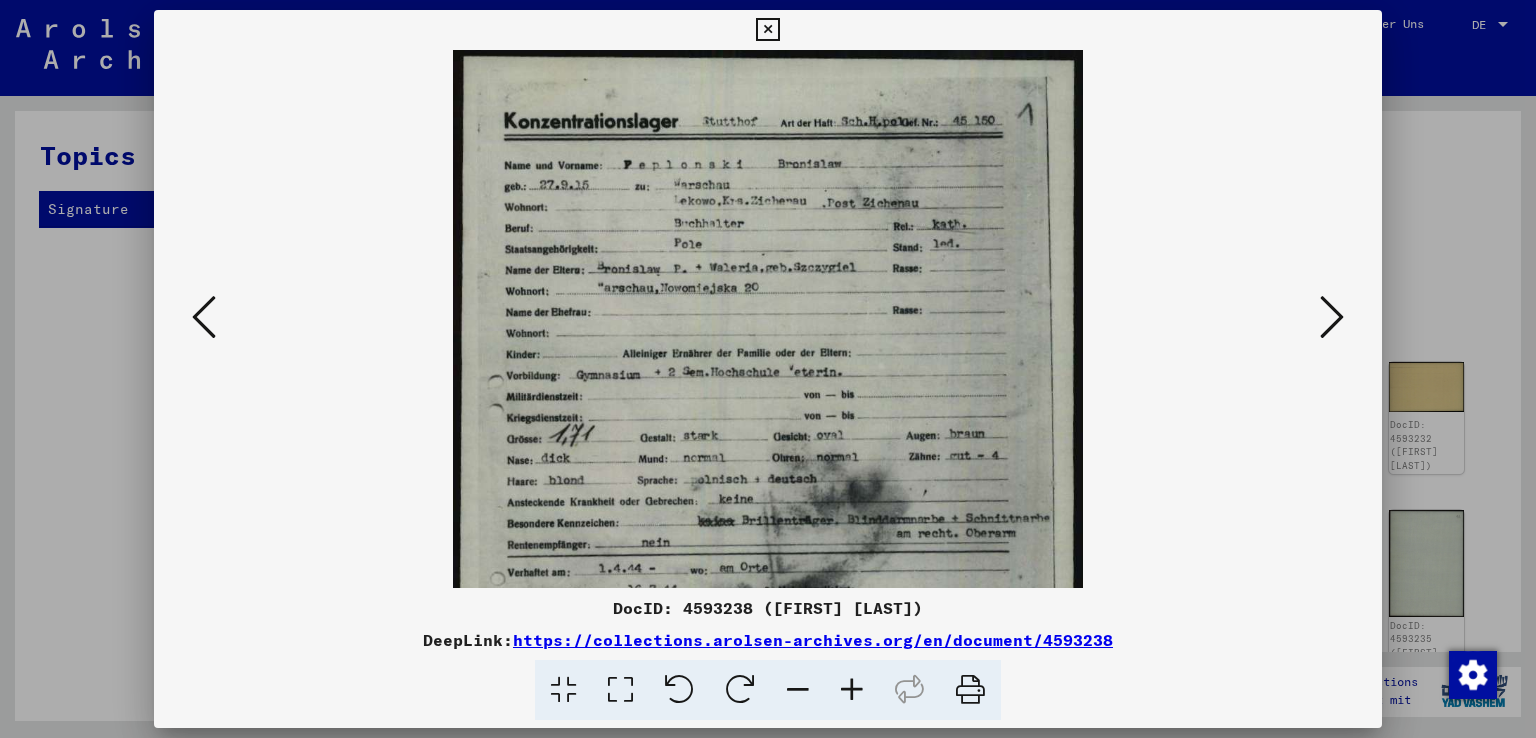 click at bounding box center [852, 690] 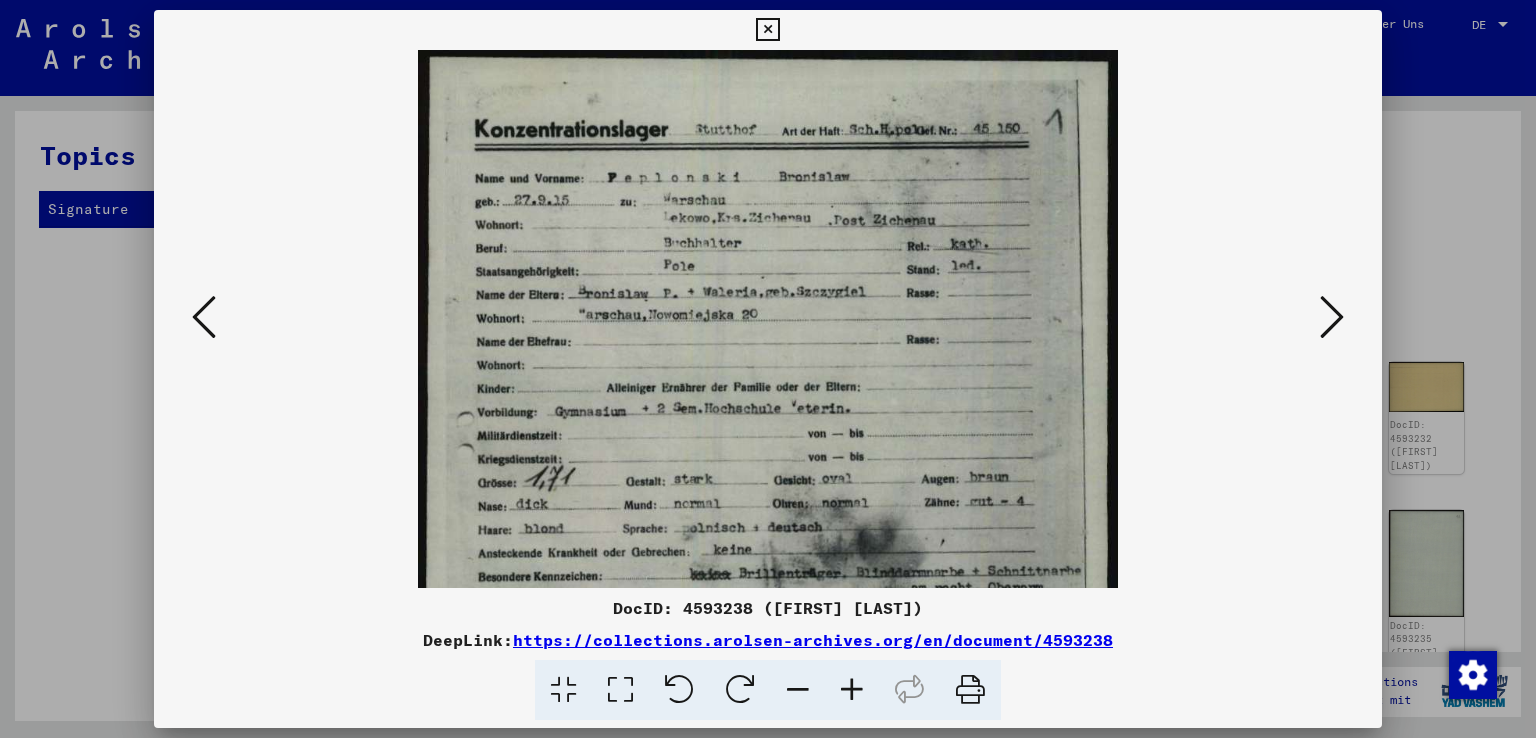 click at bounding box center [852, 690] 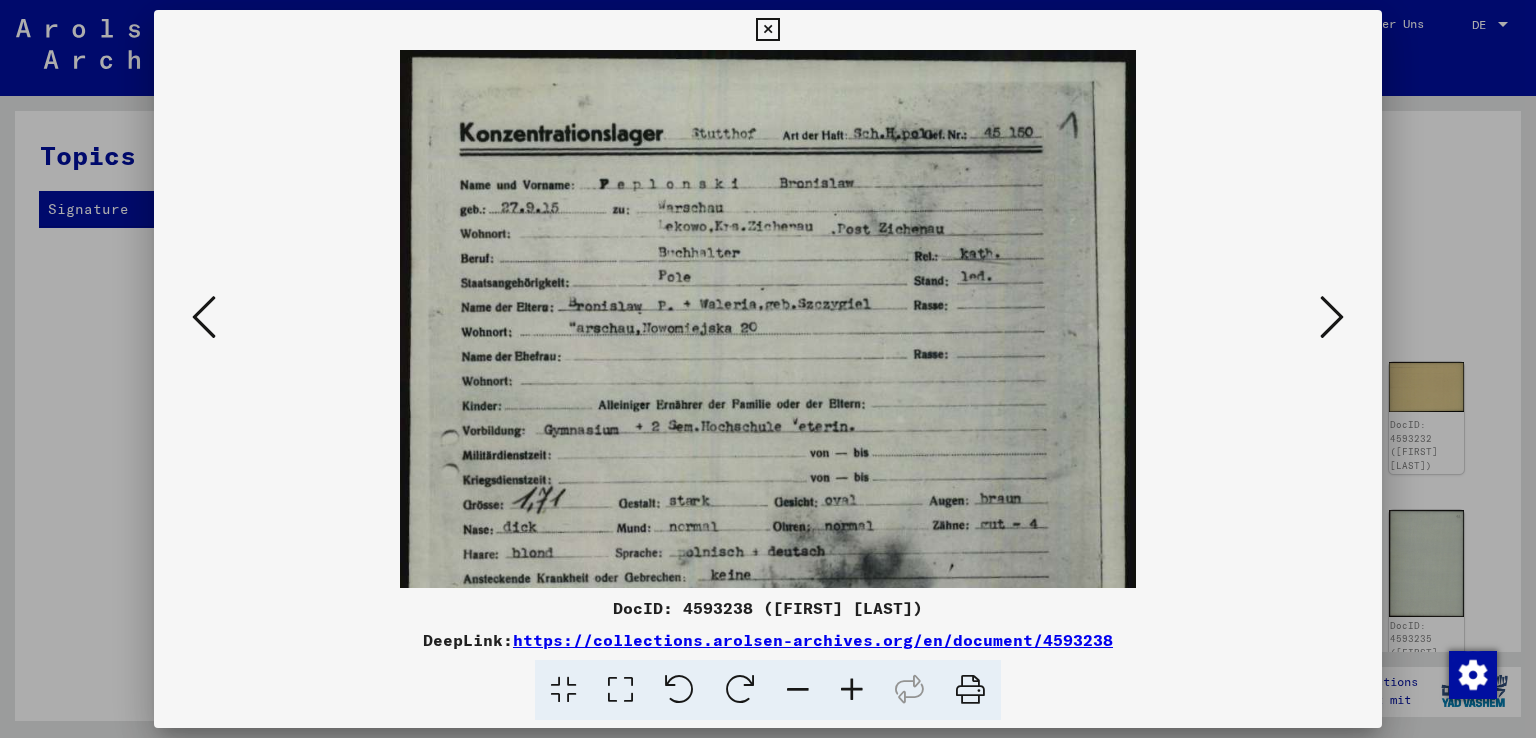 click at bounding box center (852, 690) 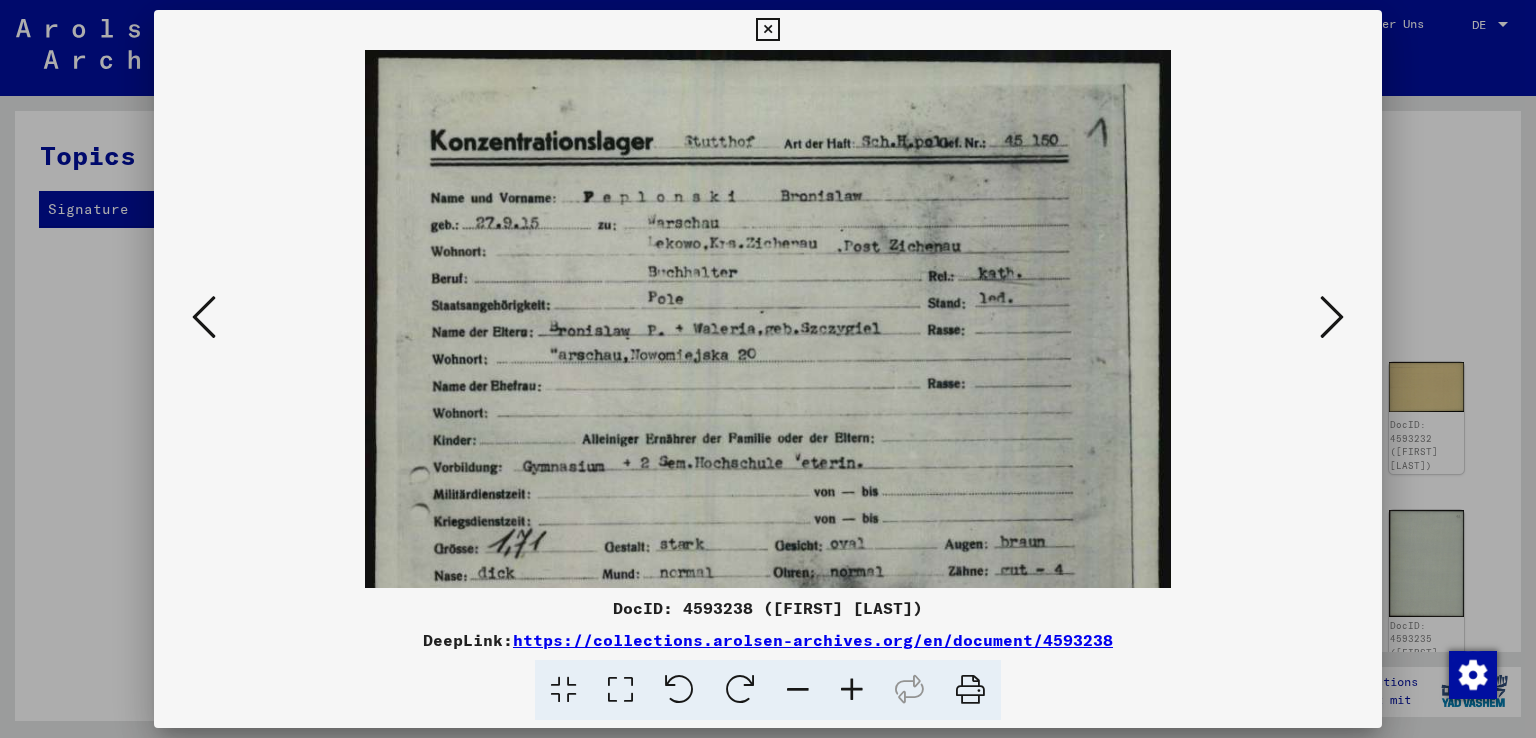 click at bounding box center (852, 690) 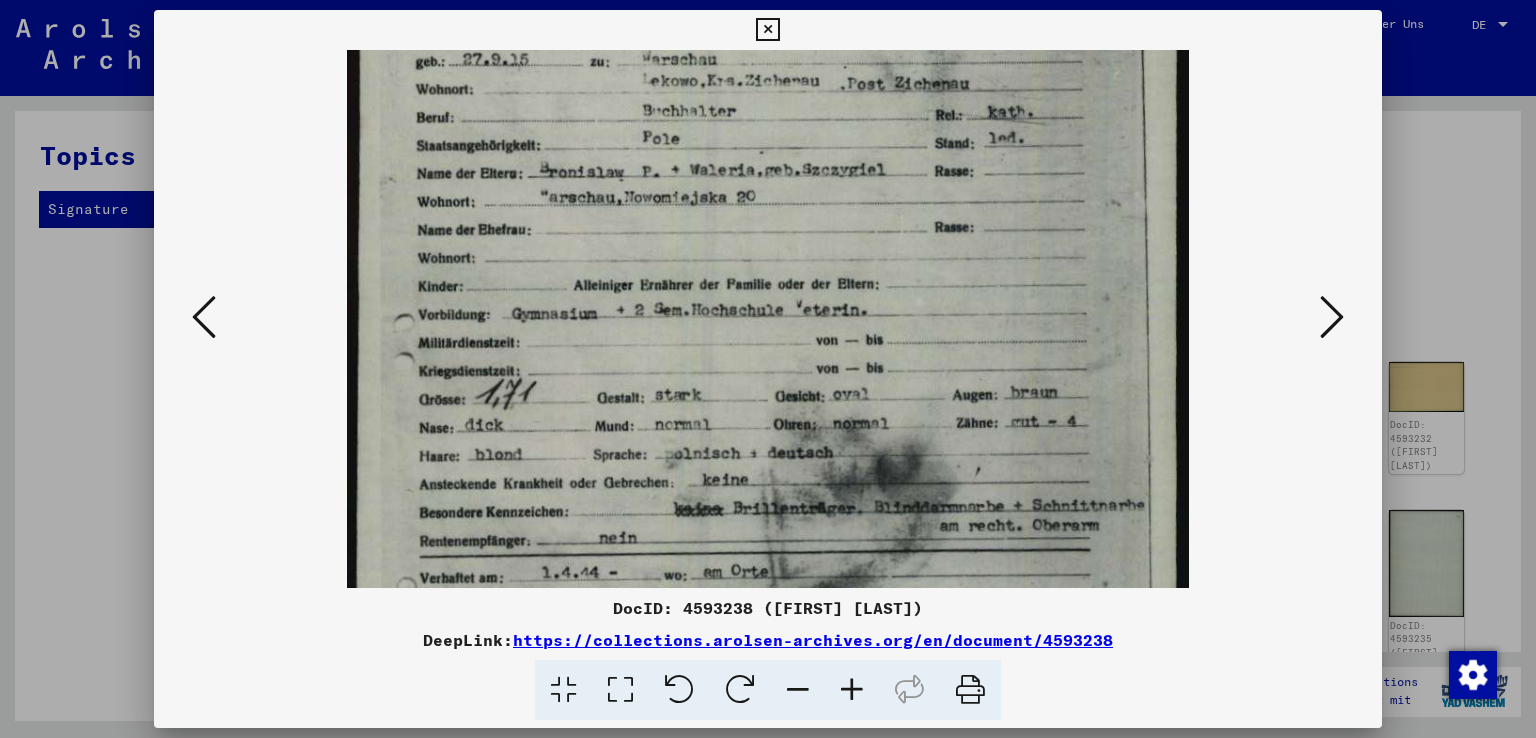 drag, startPoint x: 838, startPoint y: 398, endPoint x: 840, endPoint y: 67, distance: 331.00604 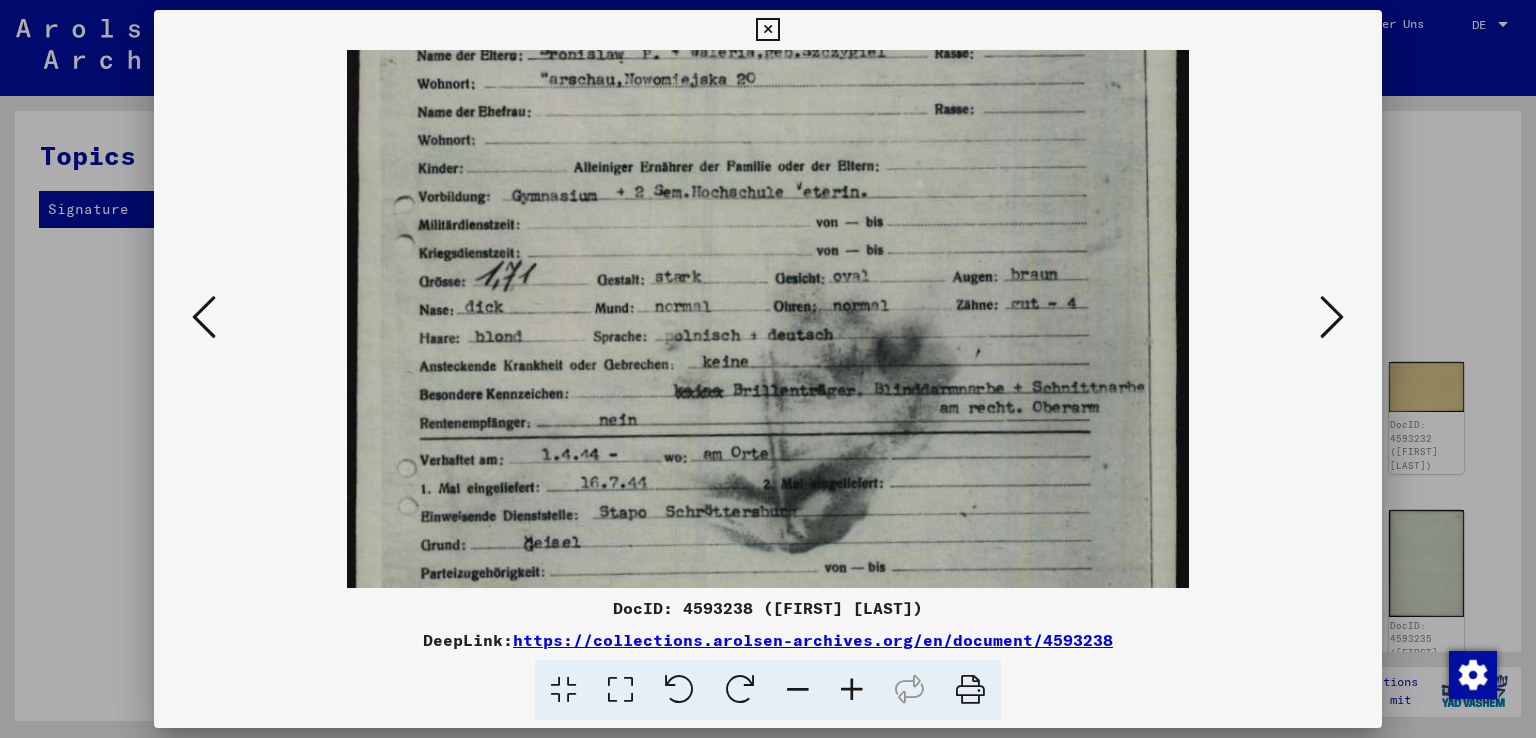 scroll, scrollTop: 292, scrollLeft: 0, axis: vertical 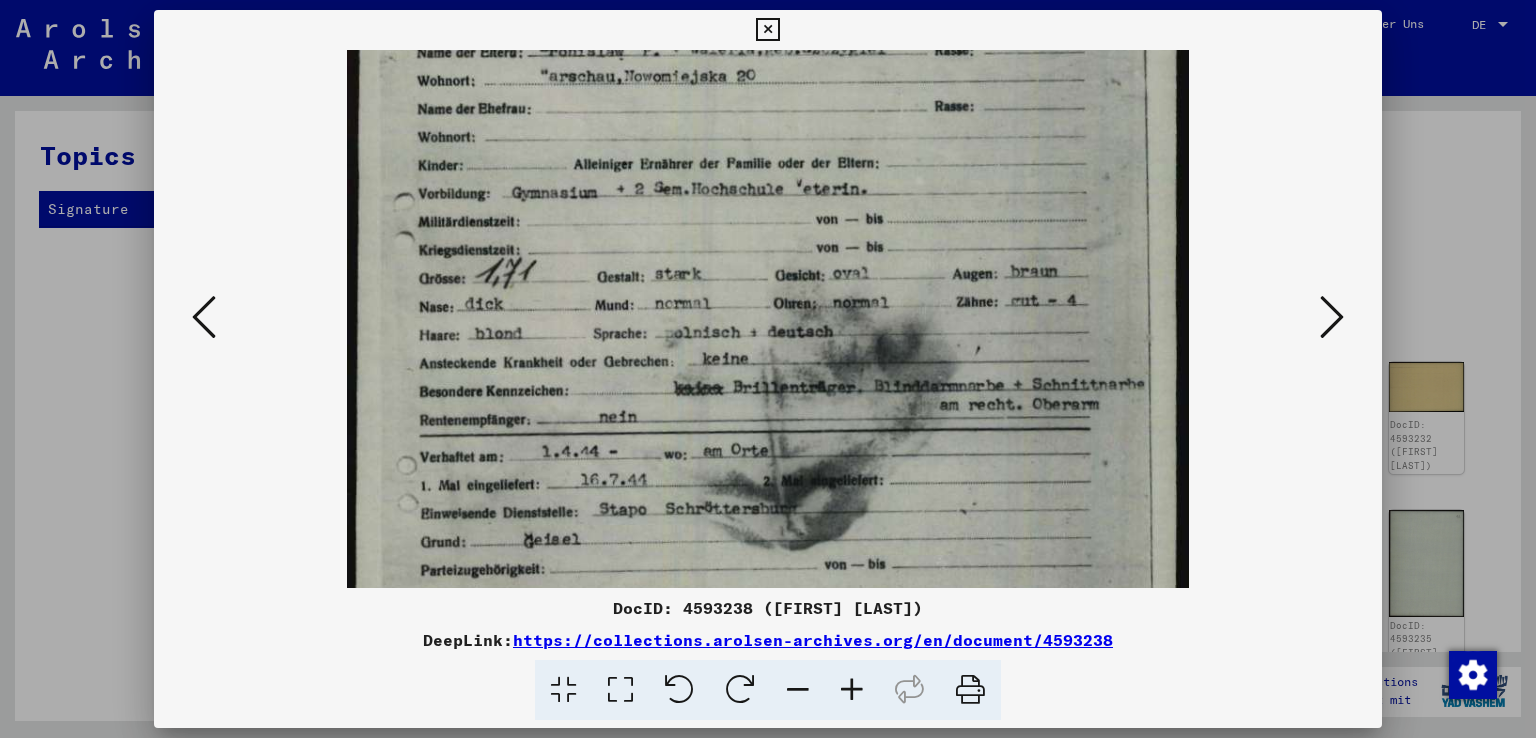 drag, startPoint x: 805, startPoint y: 393, endPoint x: 777, endPoint y: 473, distance: 84.758484 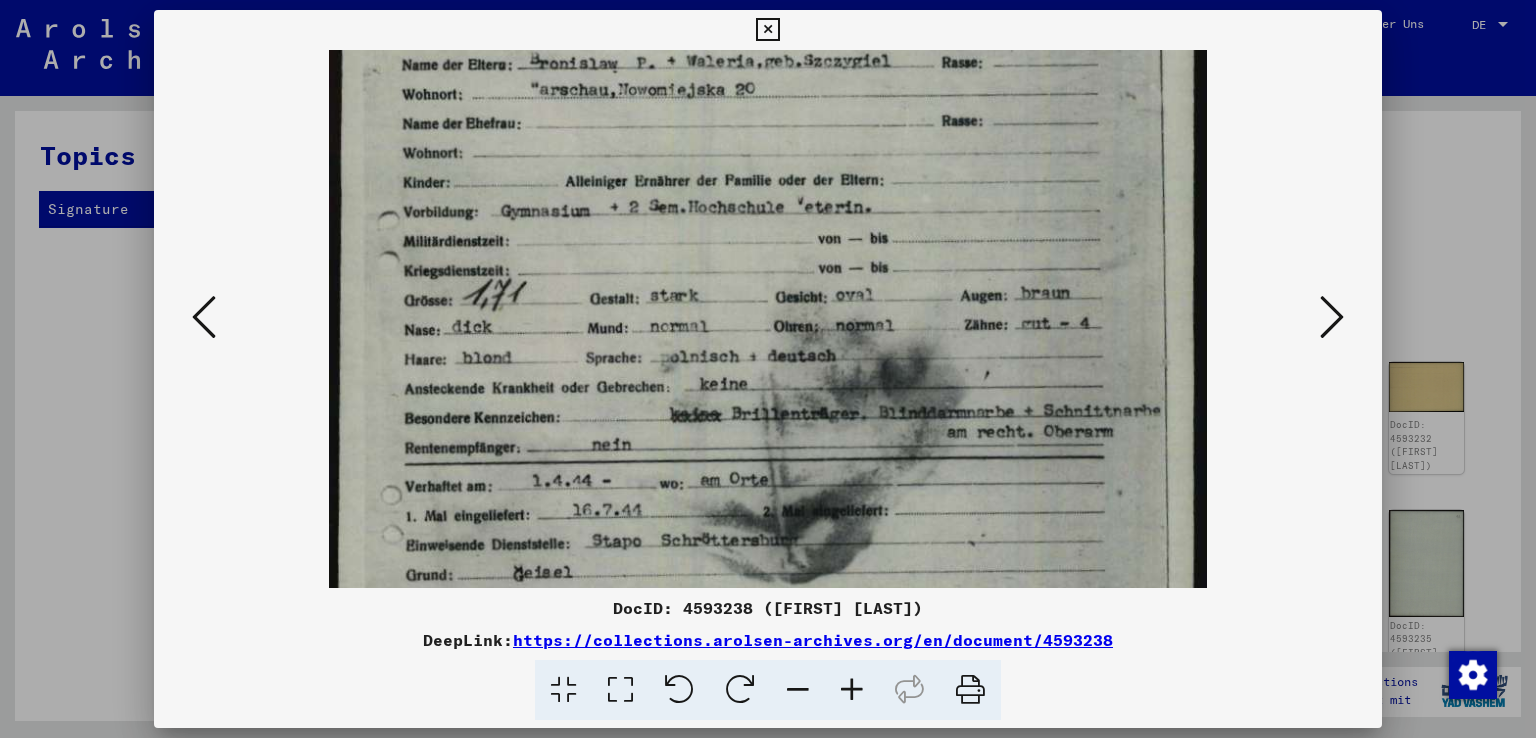 click at bounding box center (852, 690) 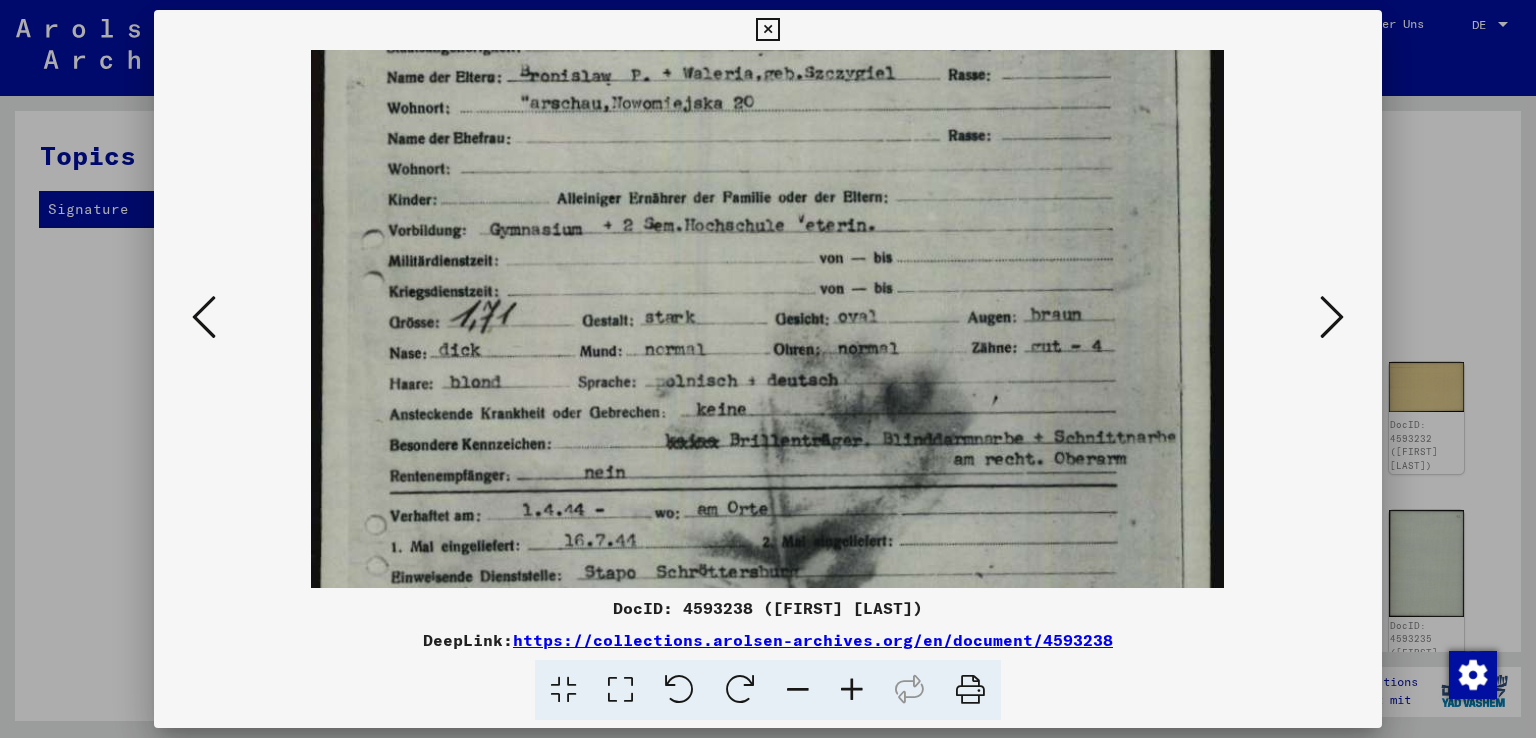 click at bounding box center (852, 690) 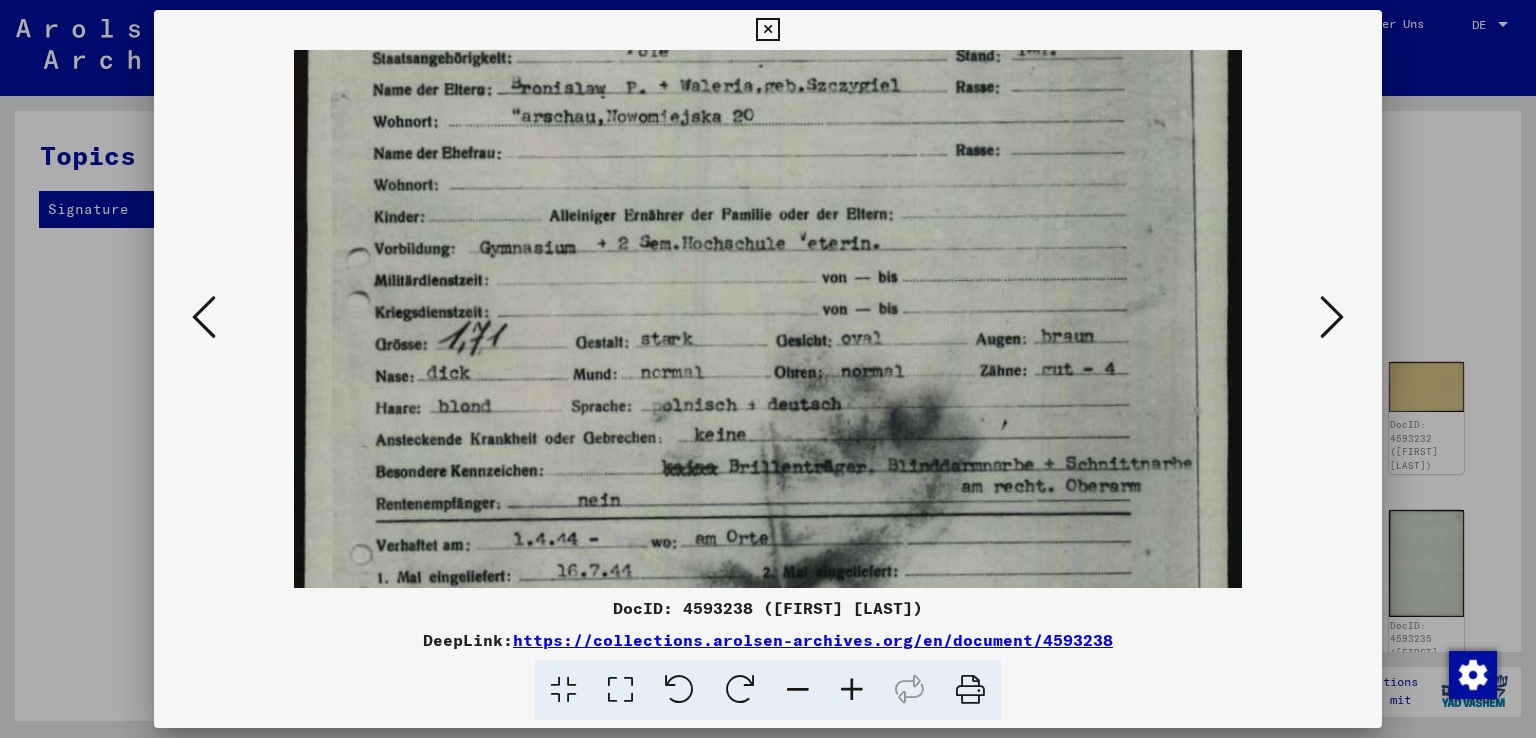 click at bounding box center [852, 690] 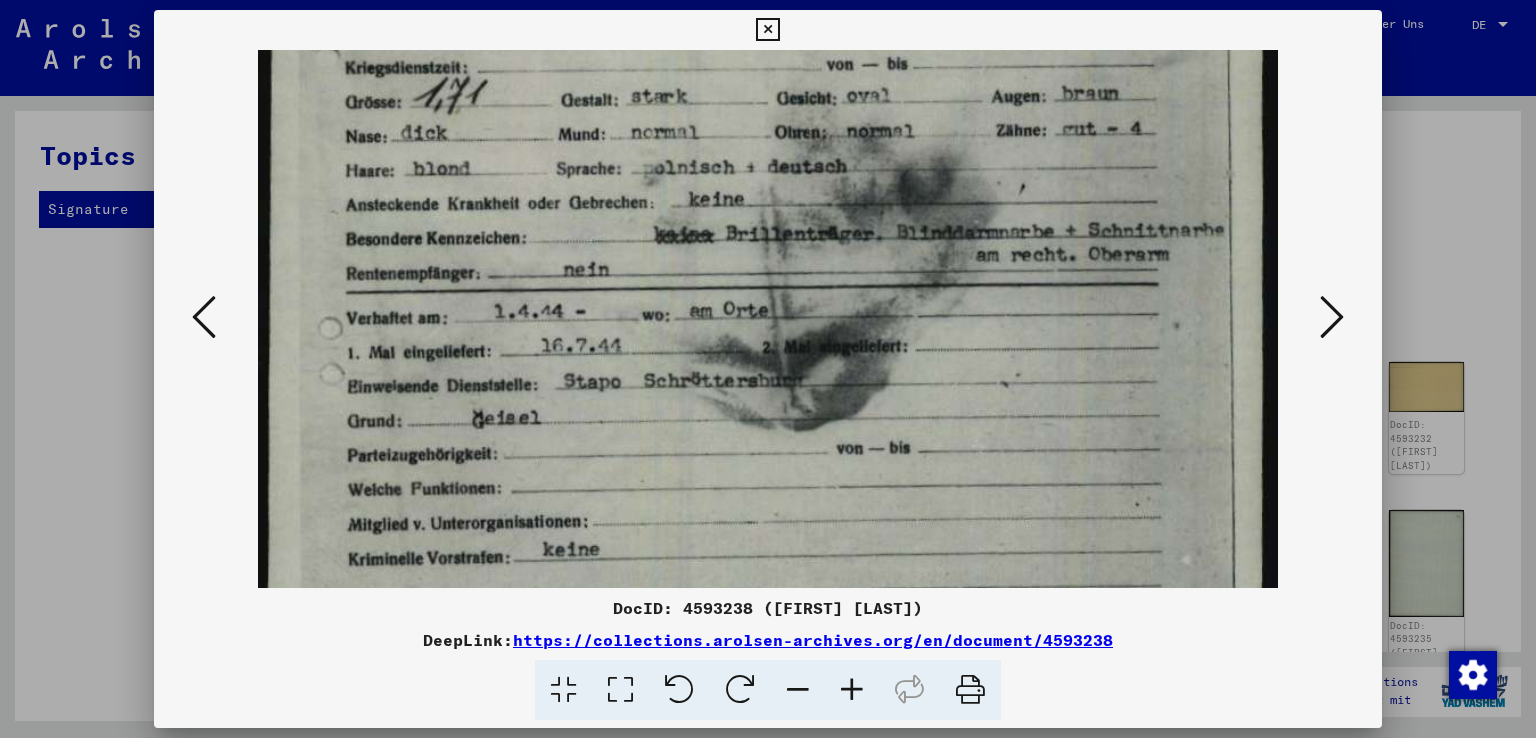 drag, startPoint x: 795, startPoint y: 262, endPoint x: 780, endPoint y: 36, distance: 226.49724 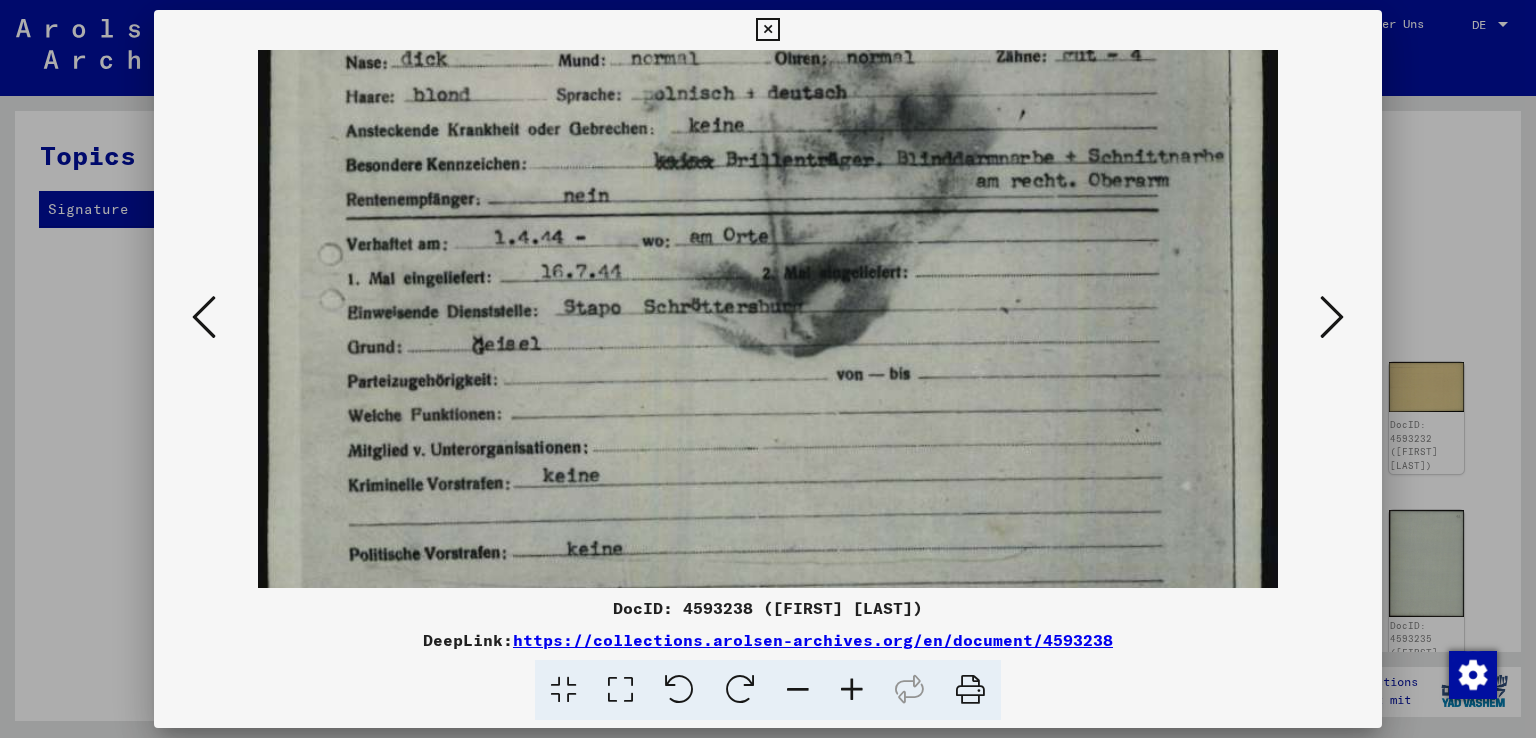 scroll, scrollTop: 656, scrollLeft: 0, axis: vertical 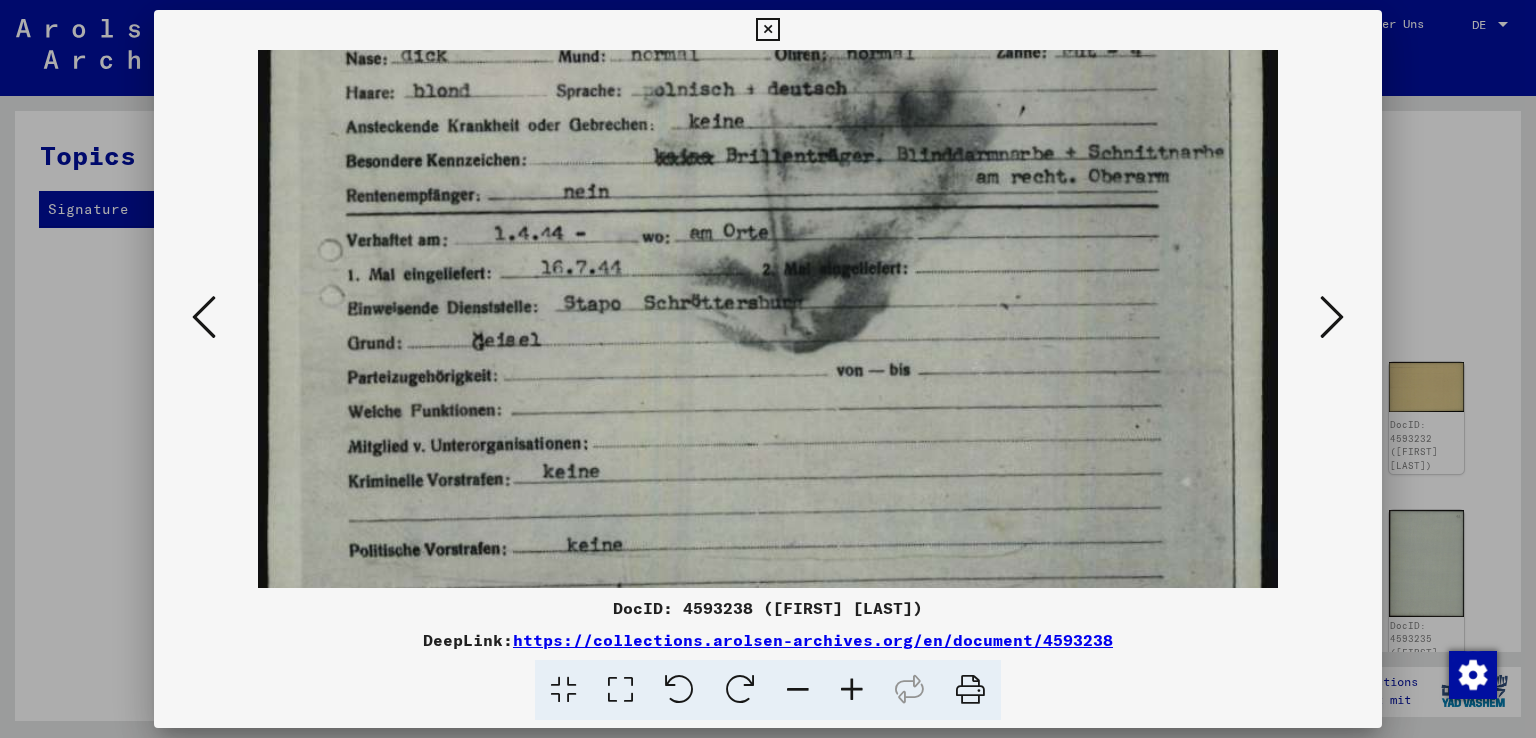 drag, startPoint x: 784, startPoint y: 221, endPoint x: 775, endPoint y: 193, distance: 29.410883 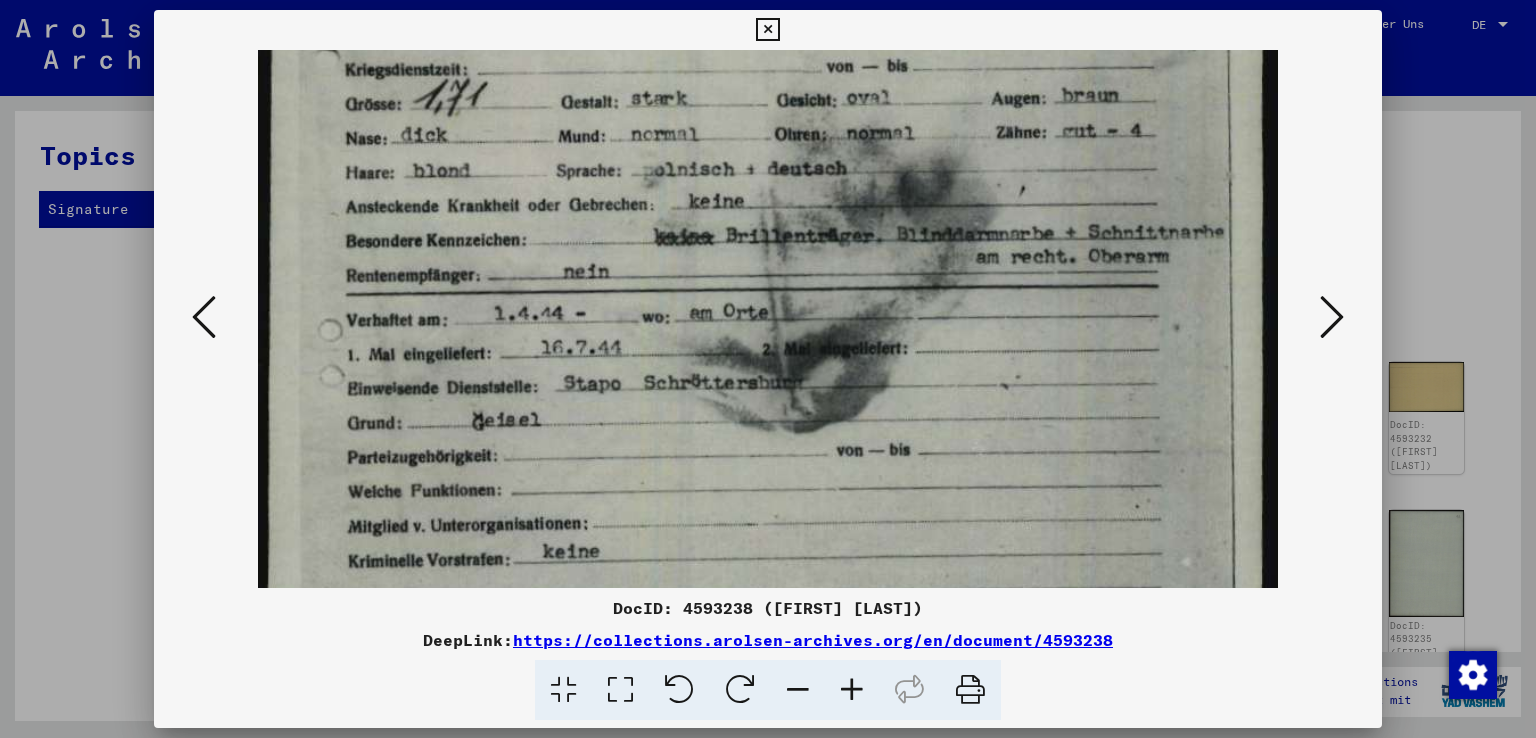 scroll, scrollTop: 569, scrollLeft: 0, axis: vertical 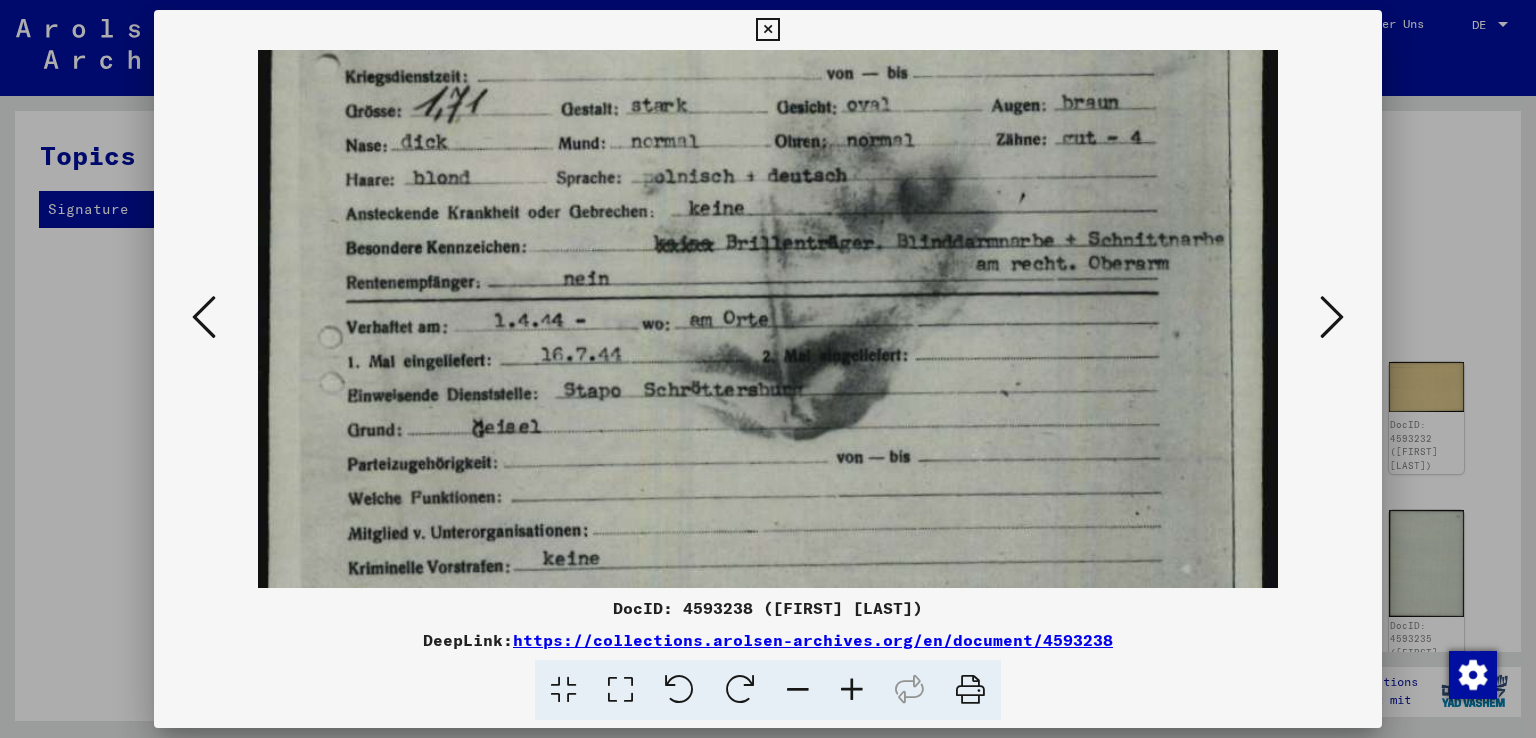 drag, startPoint x: 488, startPoint y: 402, endPoint x: 407, endPoint y: 525, distance: 147.27525 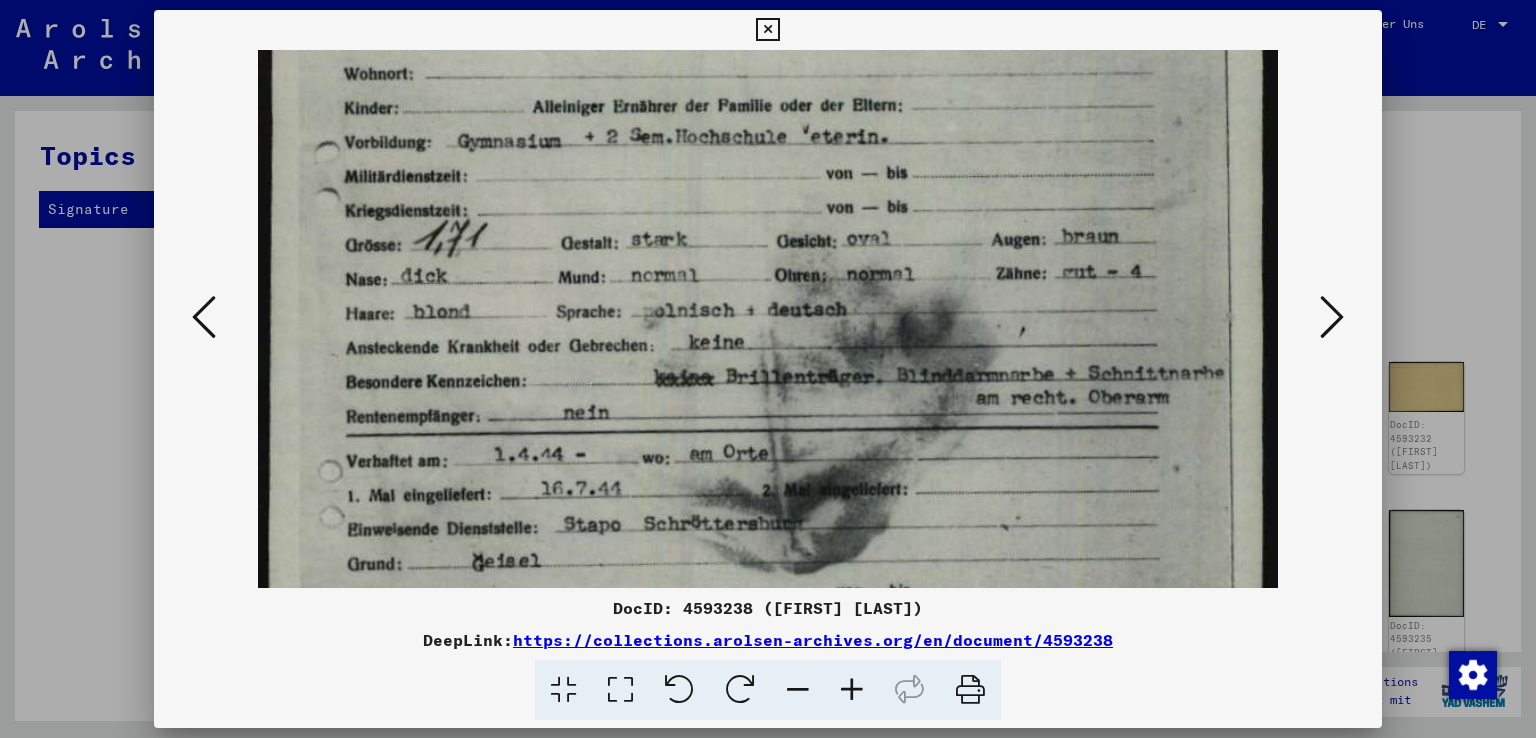 drag, startPoint x: 1075, startPoint y: 371, endPoint x: 1121, endPoint y: 519, distance: 154.98387 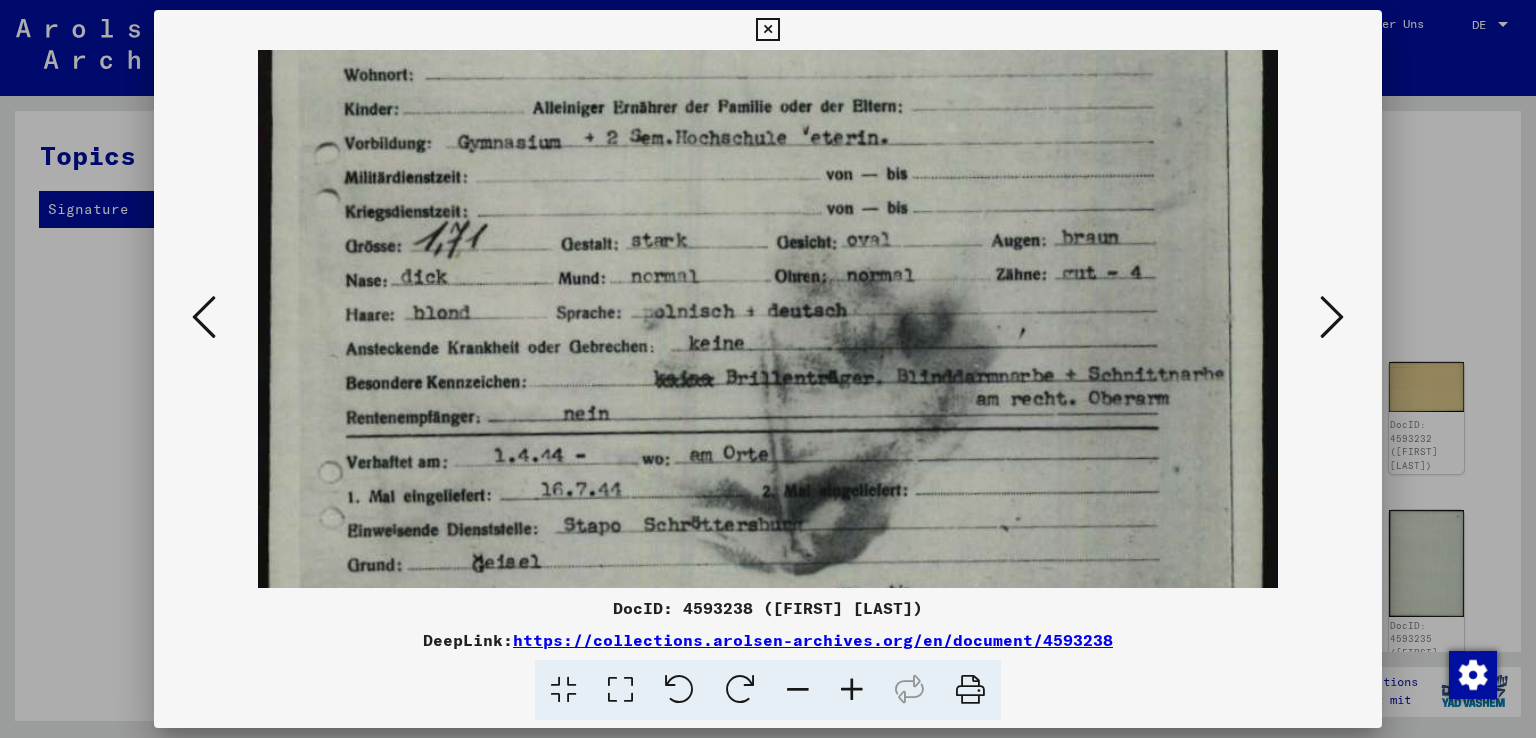 scroll, scrollTop: 239, scrollLeft: 0, axis: vertical 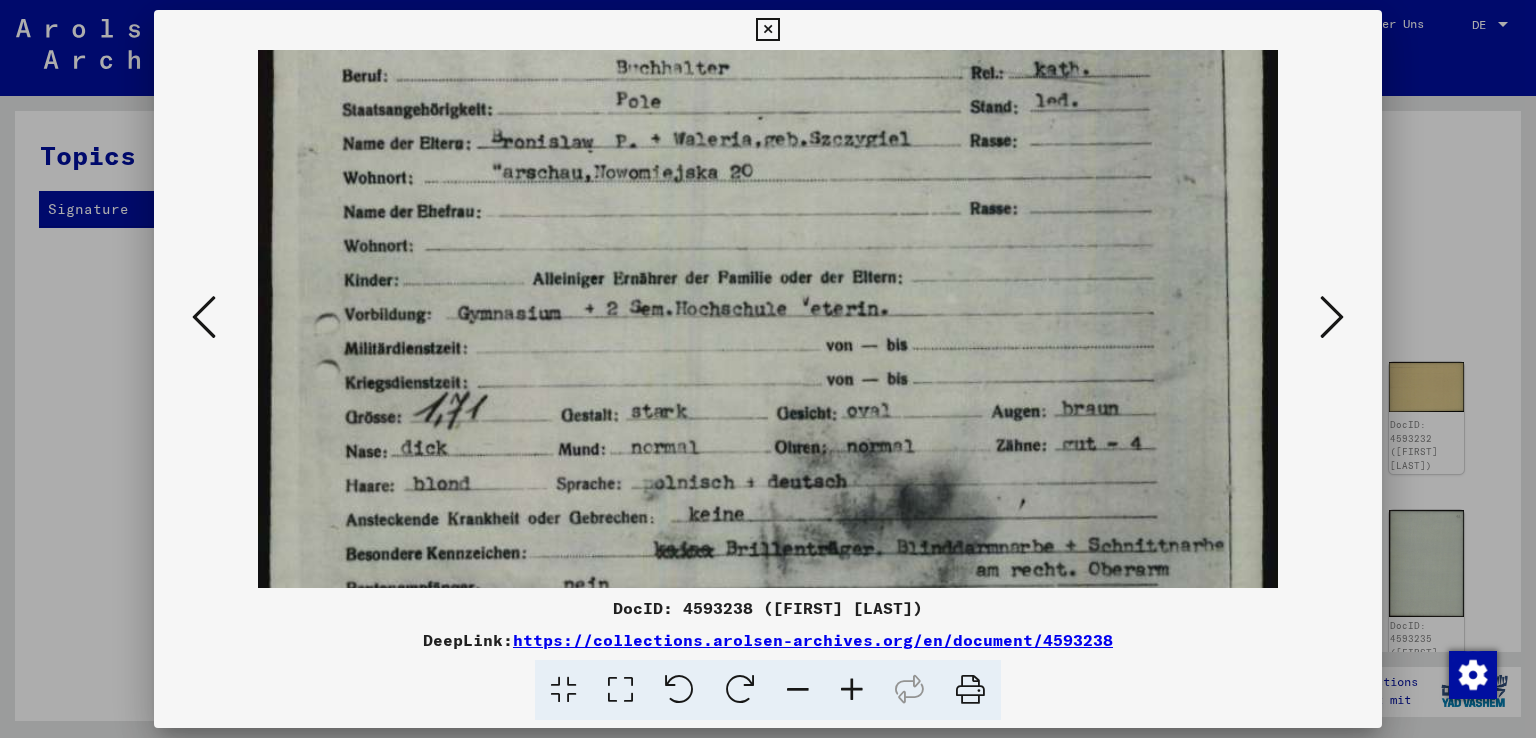drag, startPoint x: 1143, startPoint y: 305, endPoint x: 1169, endPoint y: 445, distance: 142.39381 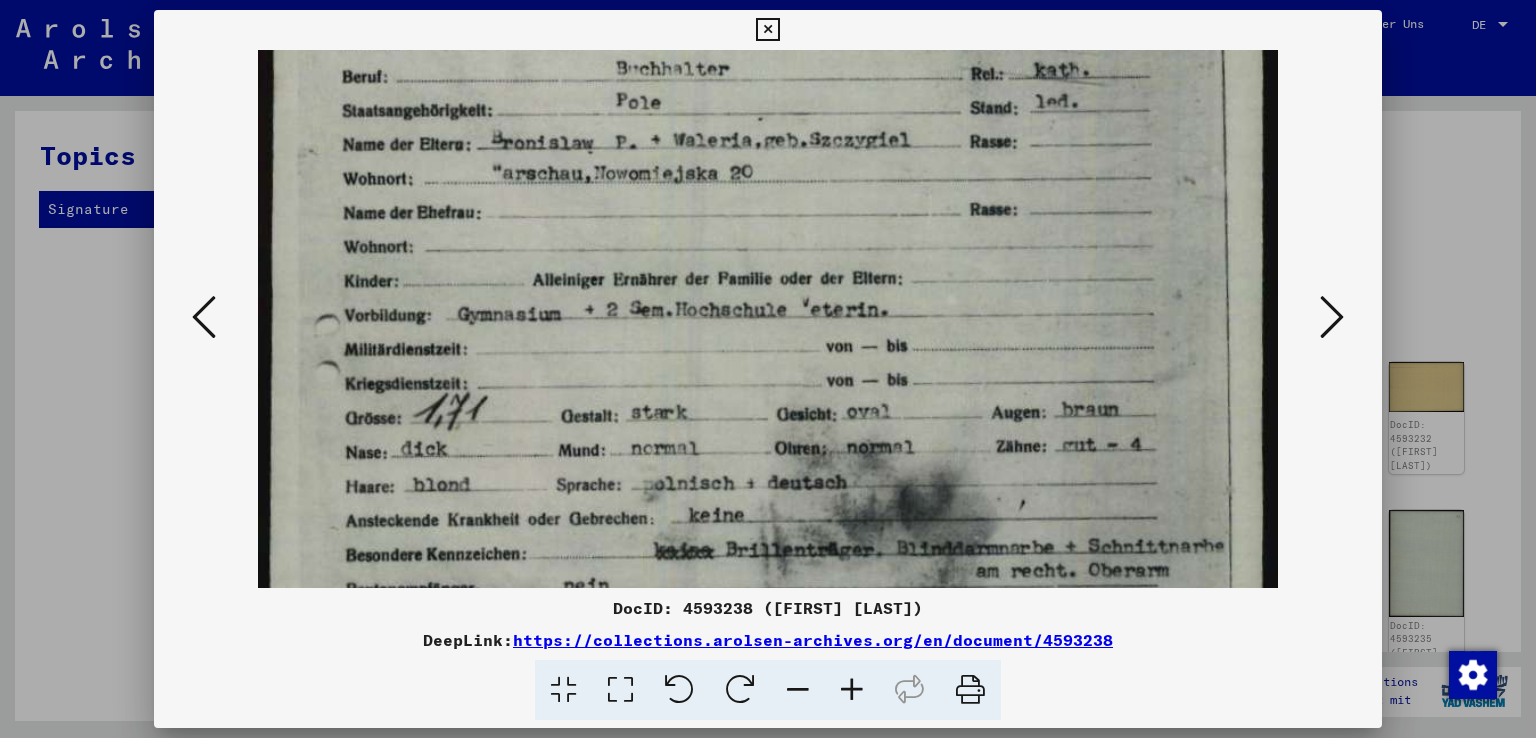 click at bounding box center [767, 507] 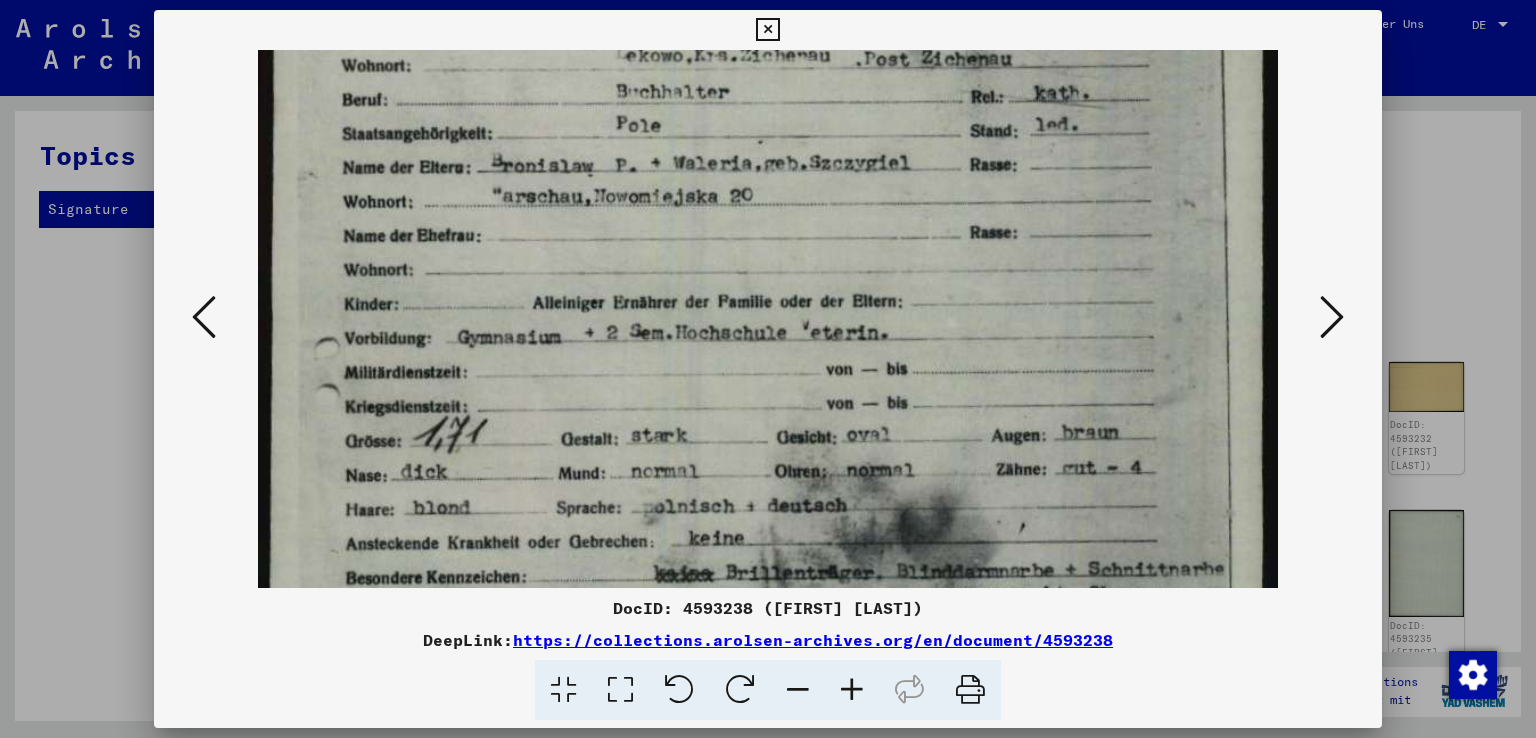 click at bounding box center (768, 80) 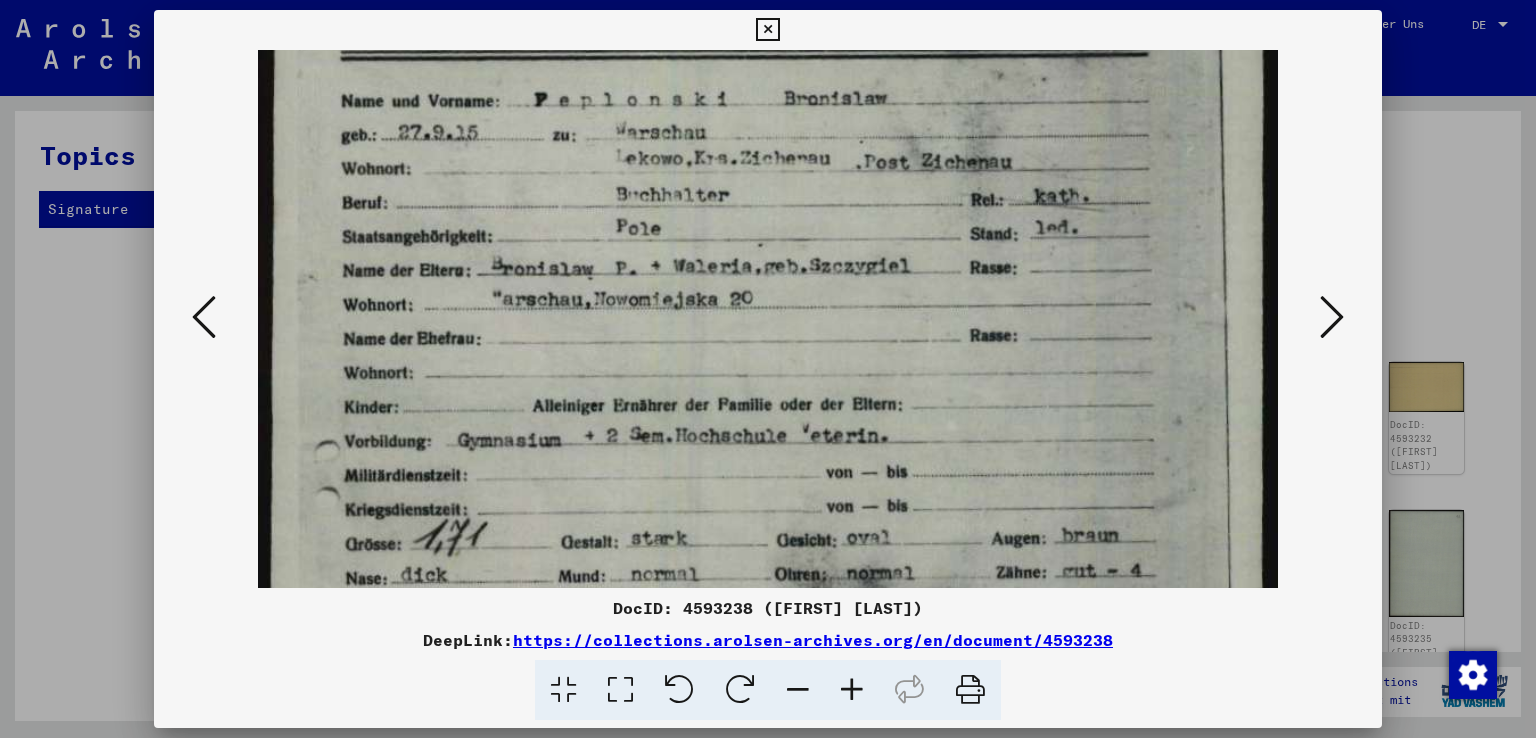 drag, startPoint x: 1075, startPoint y: 361, endPoint x: 1072, endPoint y: 385, distance: 24.186773 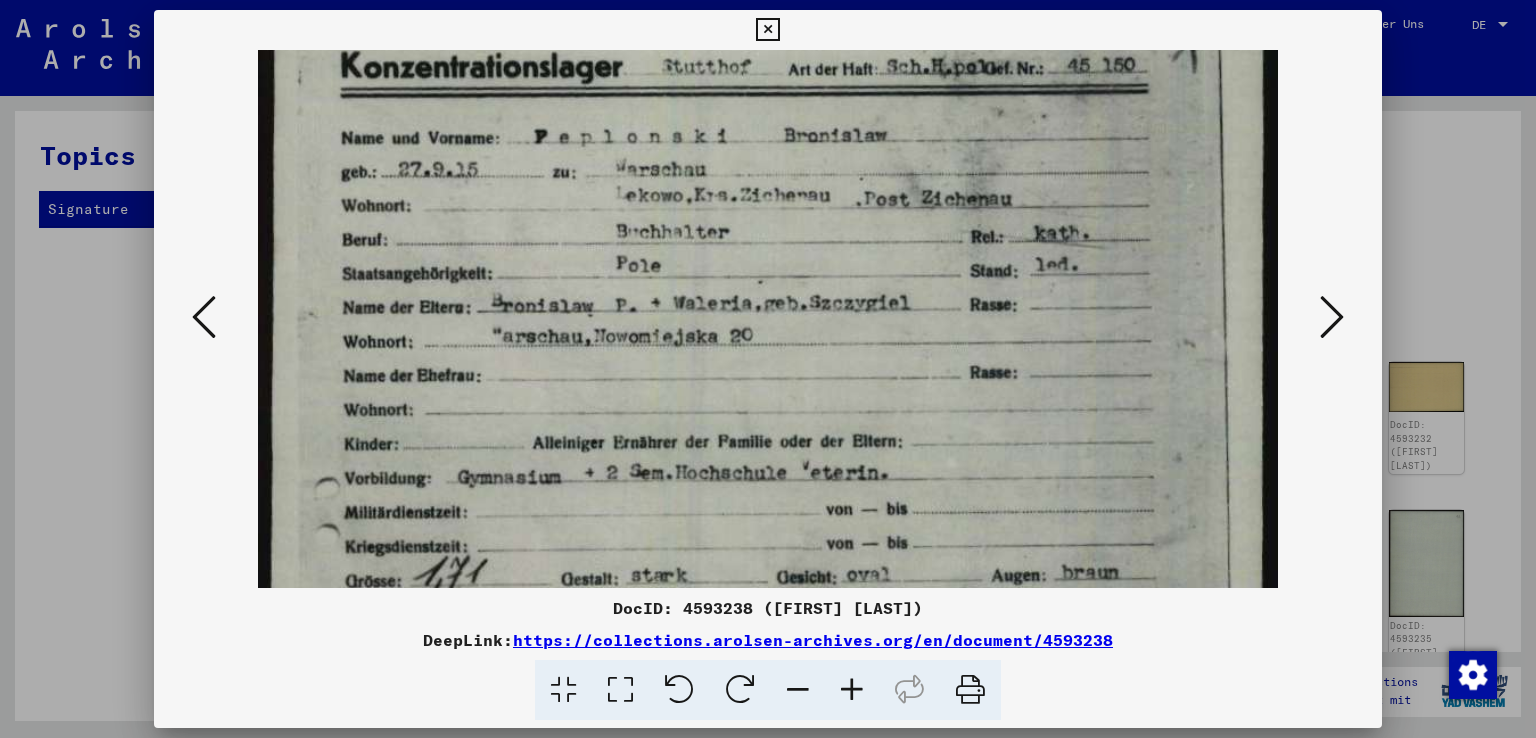 click at bounding box center (1332, 317) 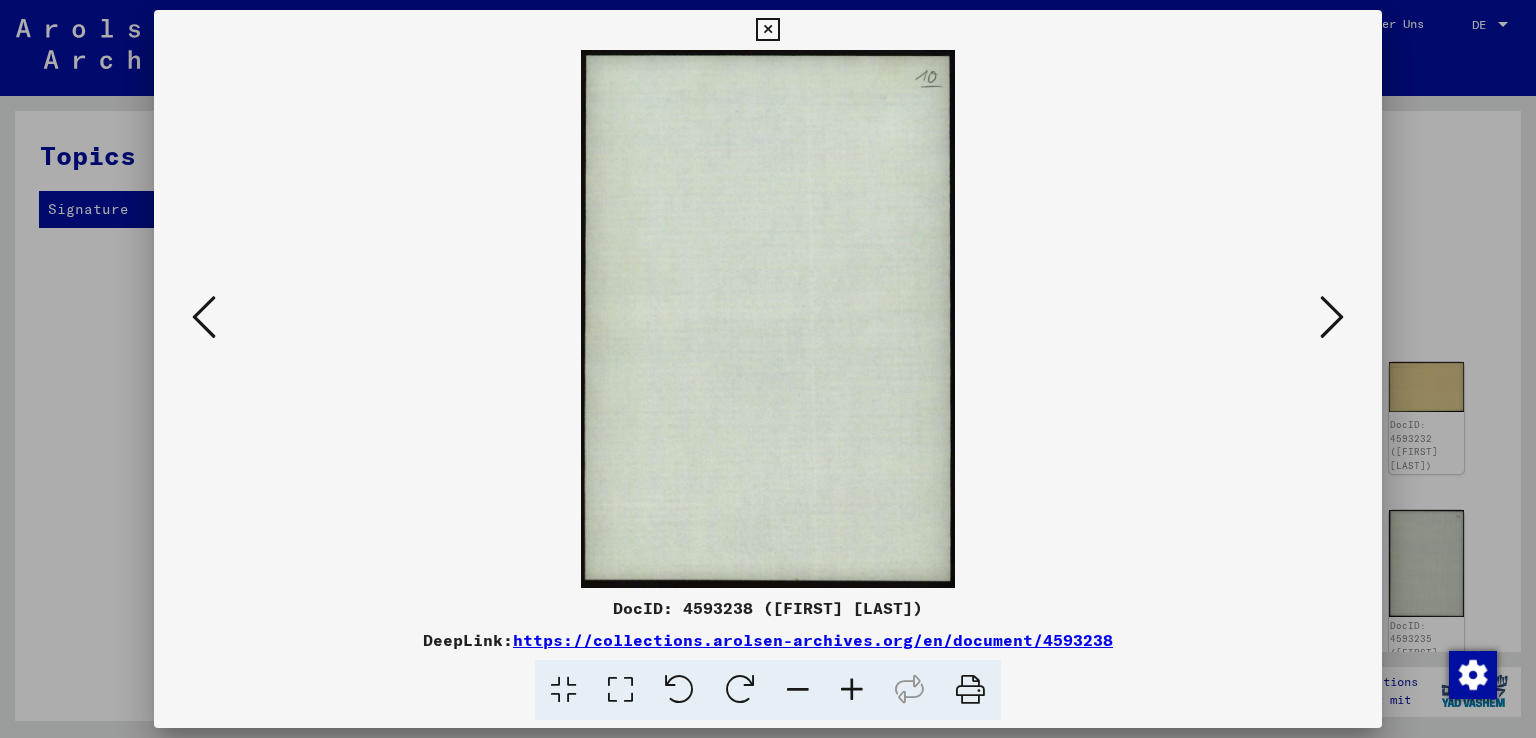 click at bounding box center (1332, 317) 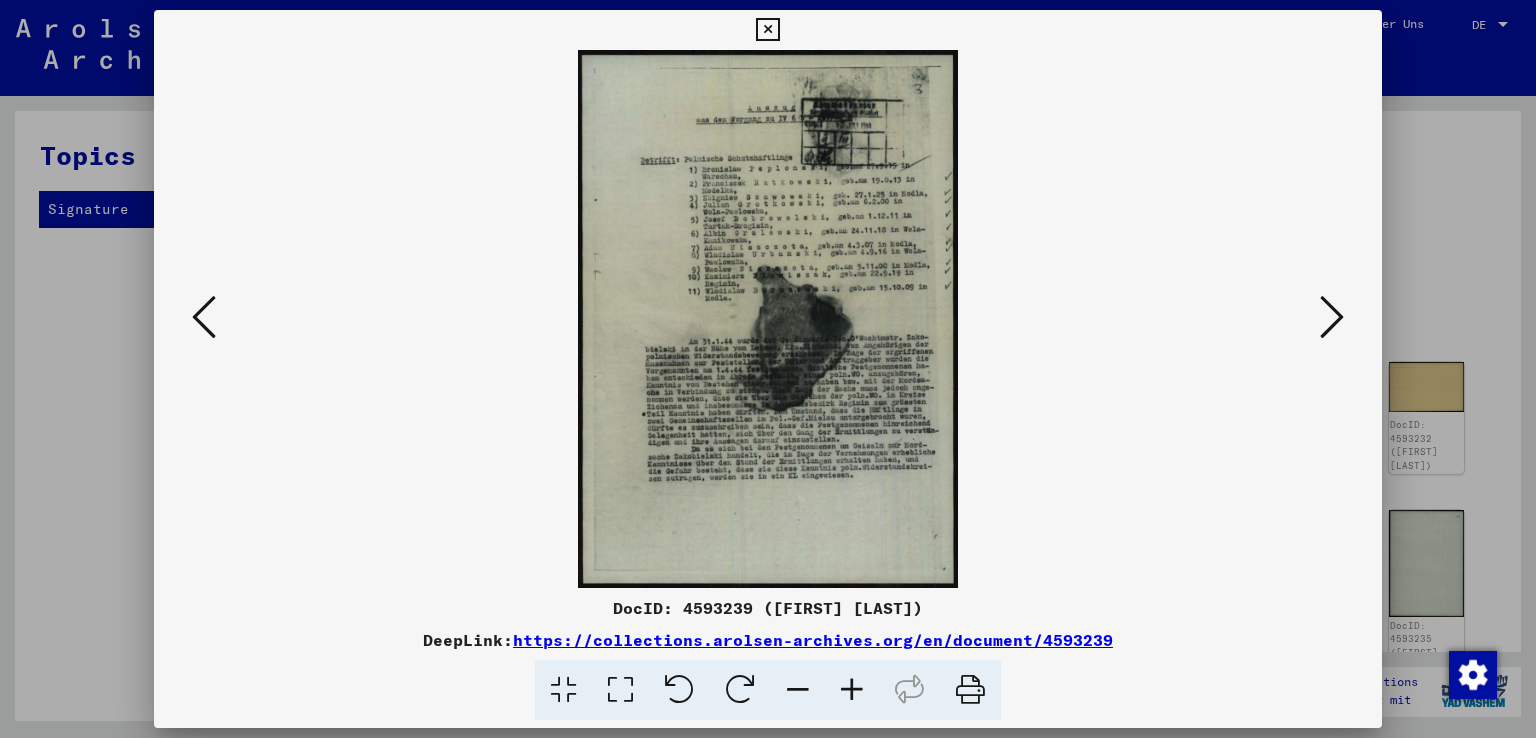 click at bounding box center [852, 690] 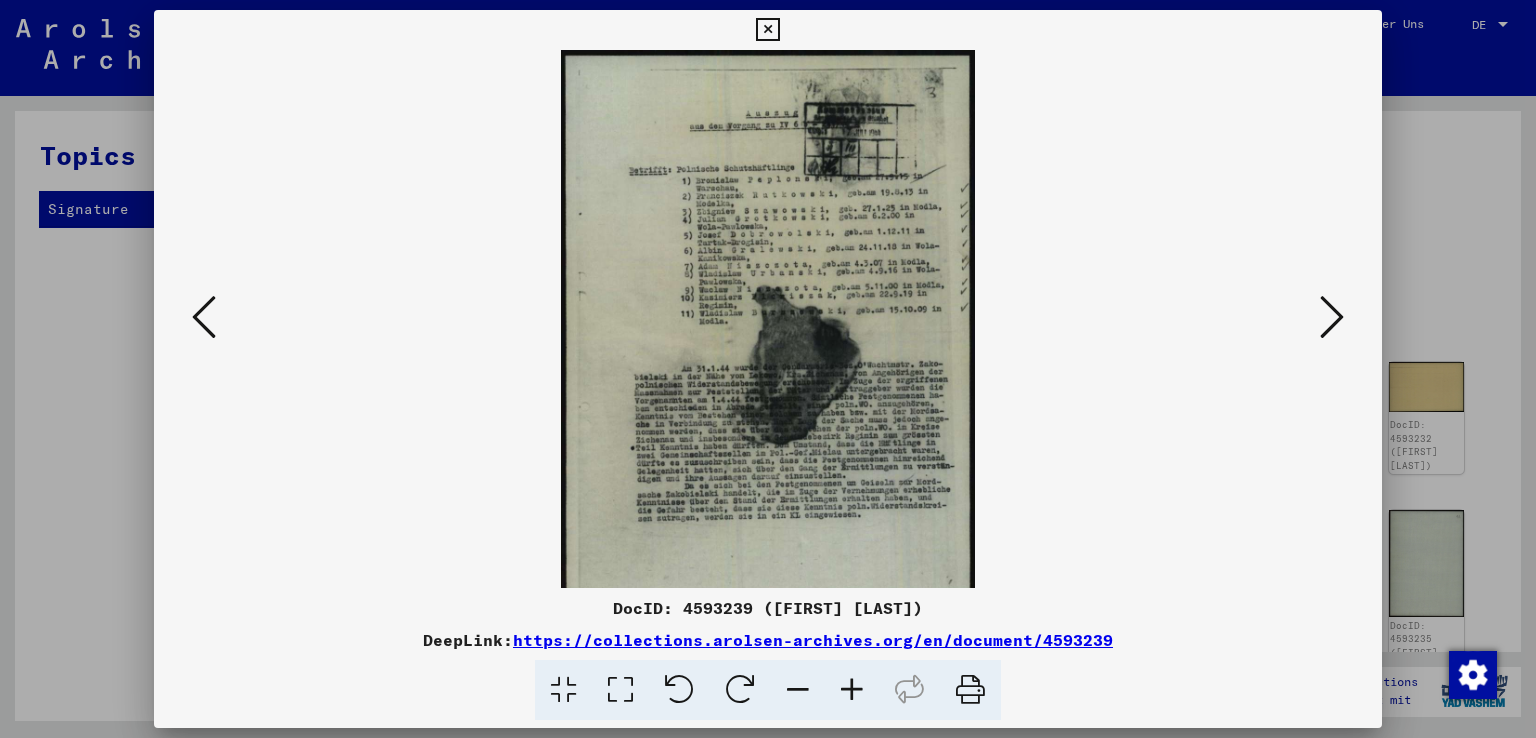 click at bounding box center (852, 690) 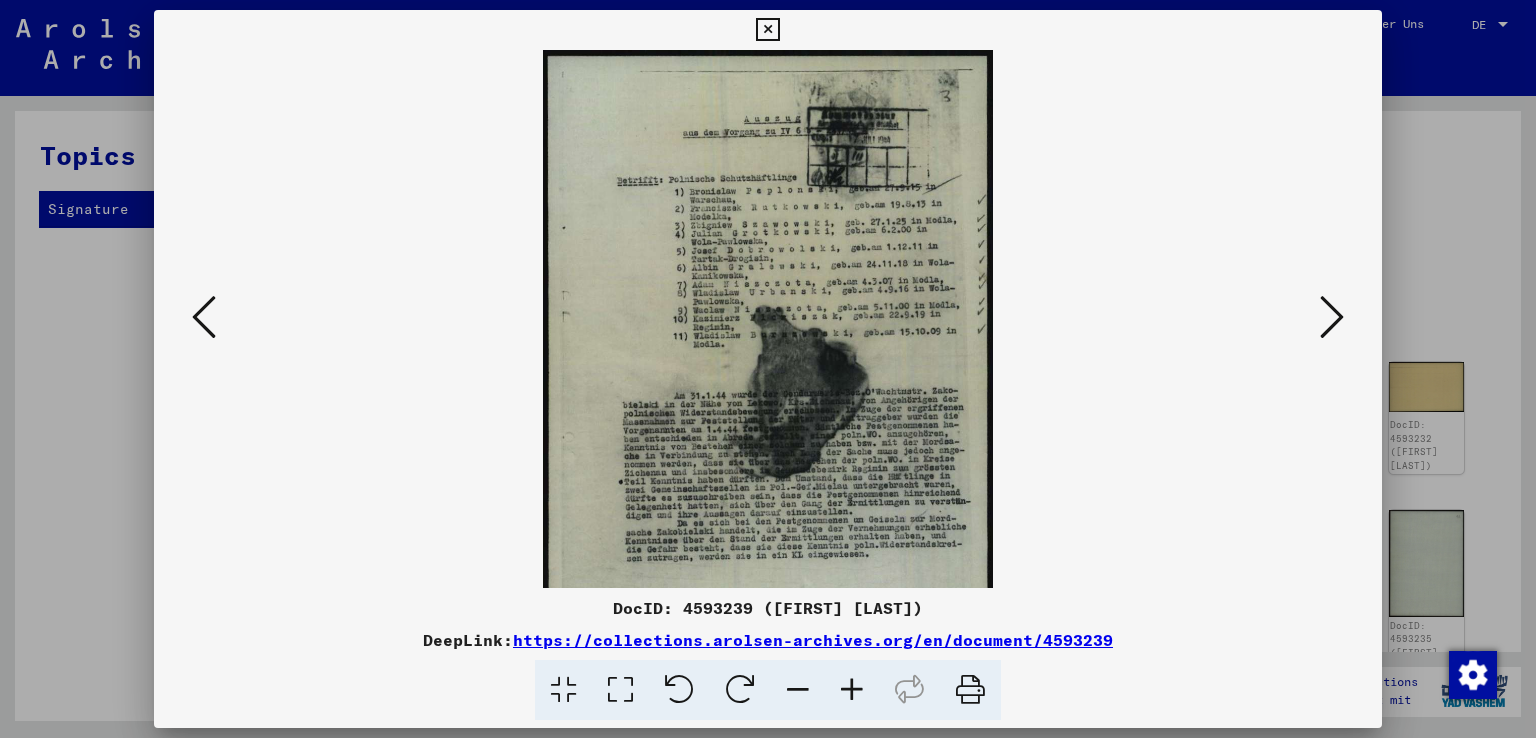 click at bounding box center [852, 690] 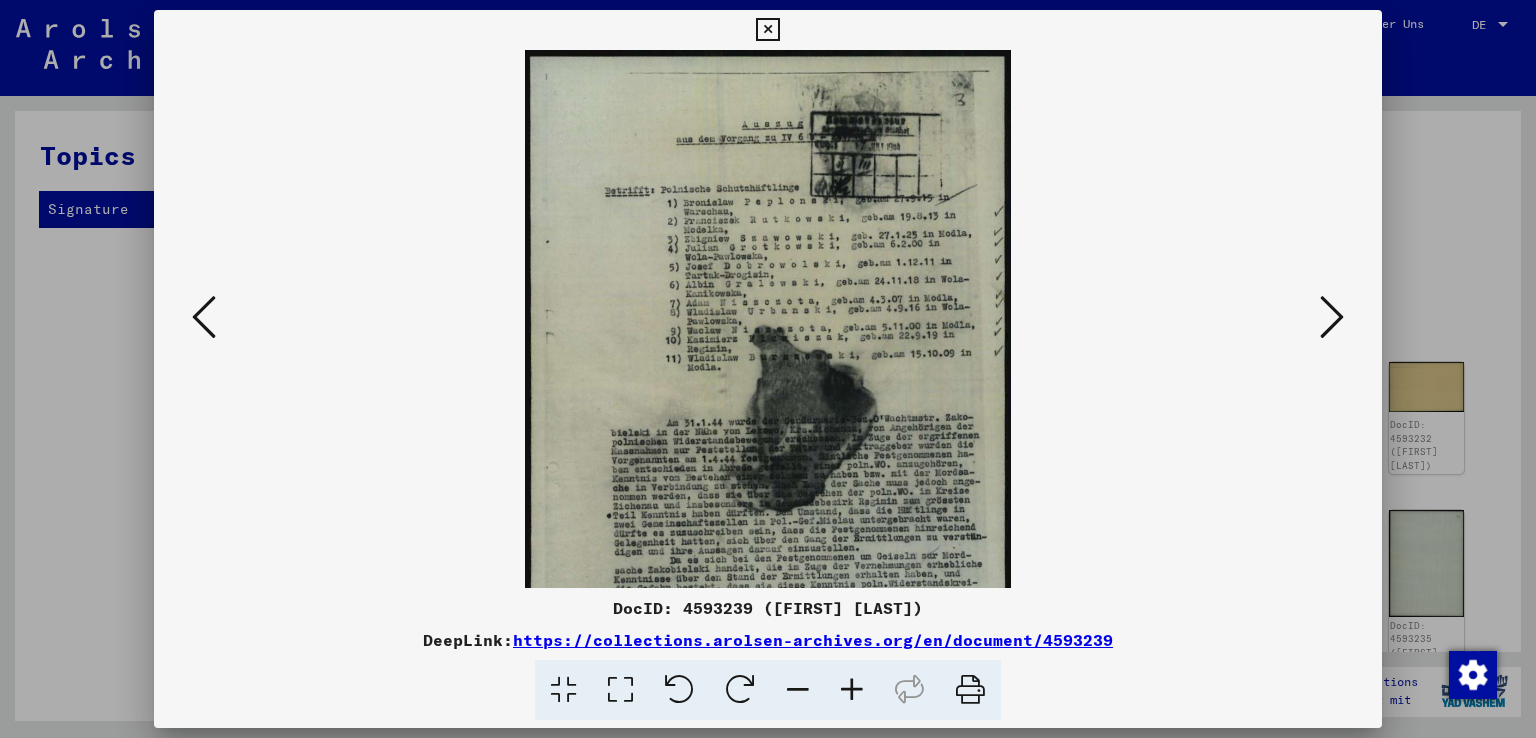 click at bounding box center [852, 690] 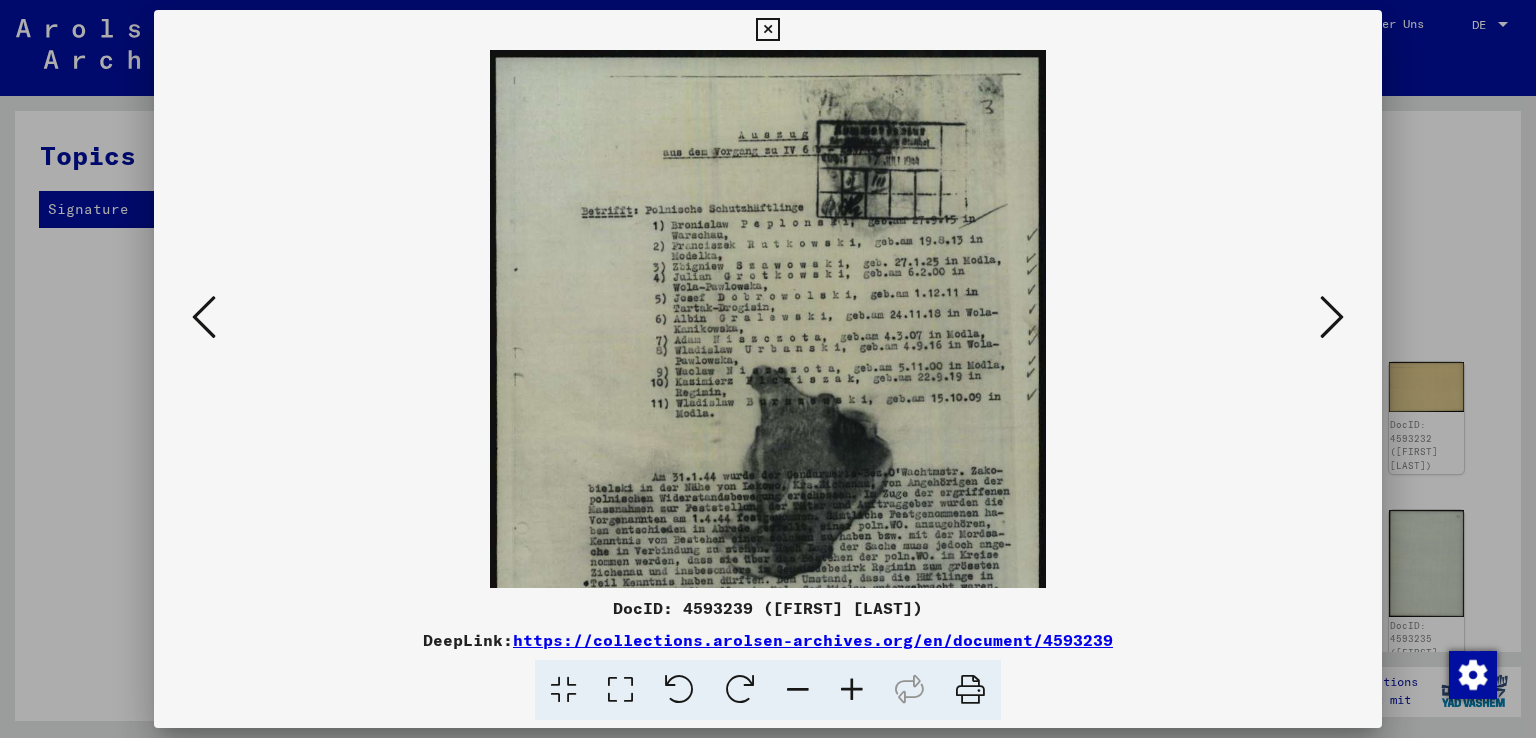 click at bounding box center (852, 690) 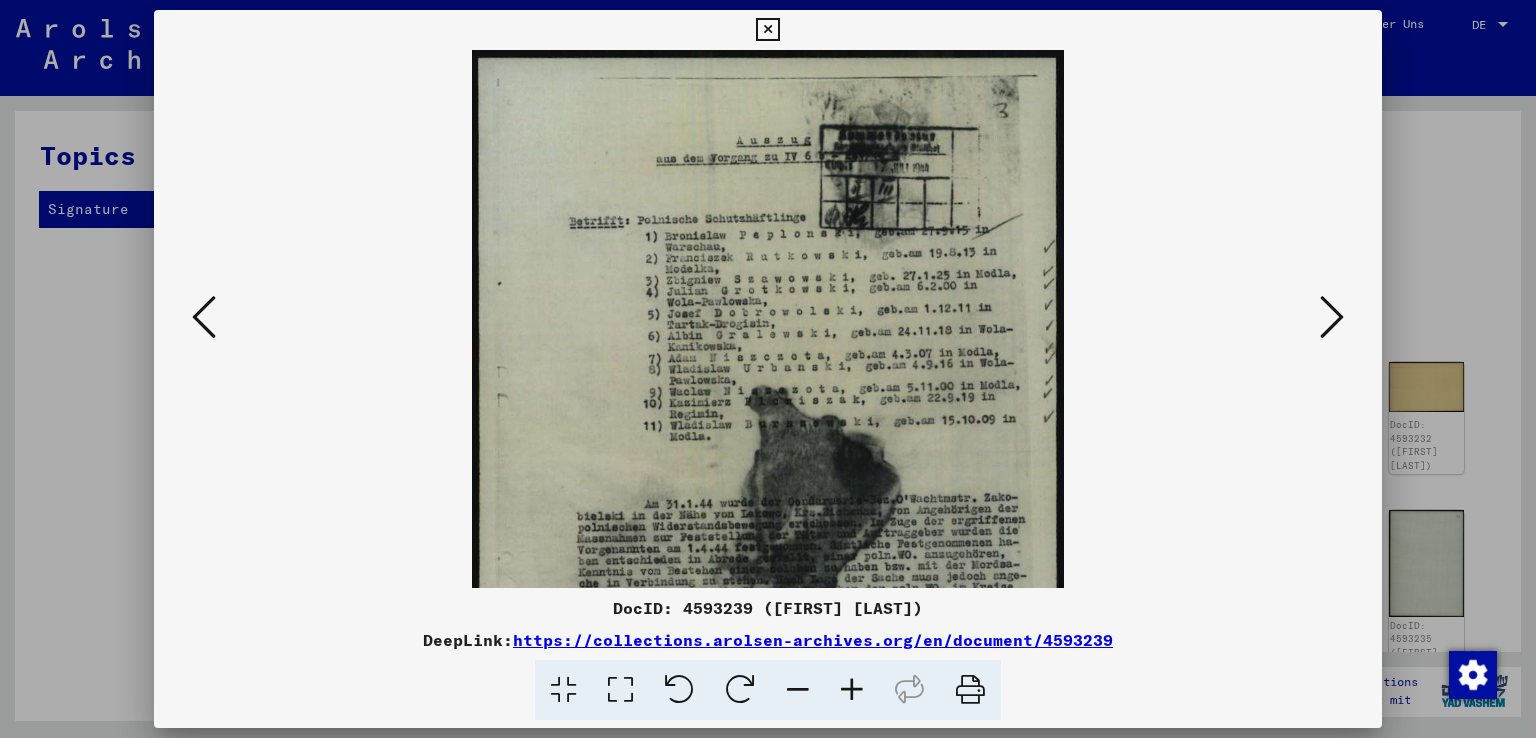 click at bounding box center (852, 690) 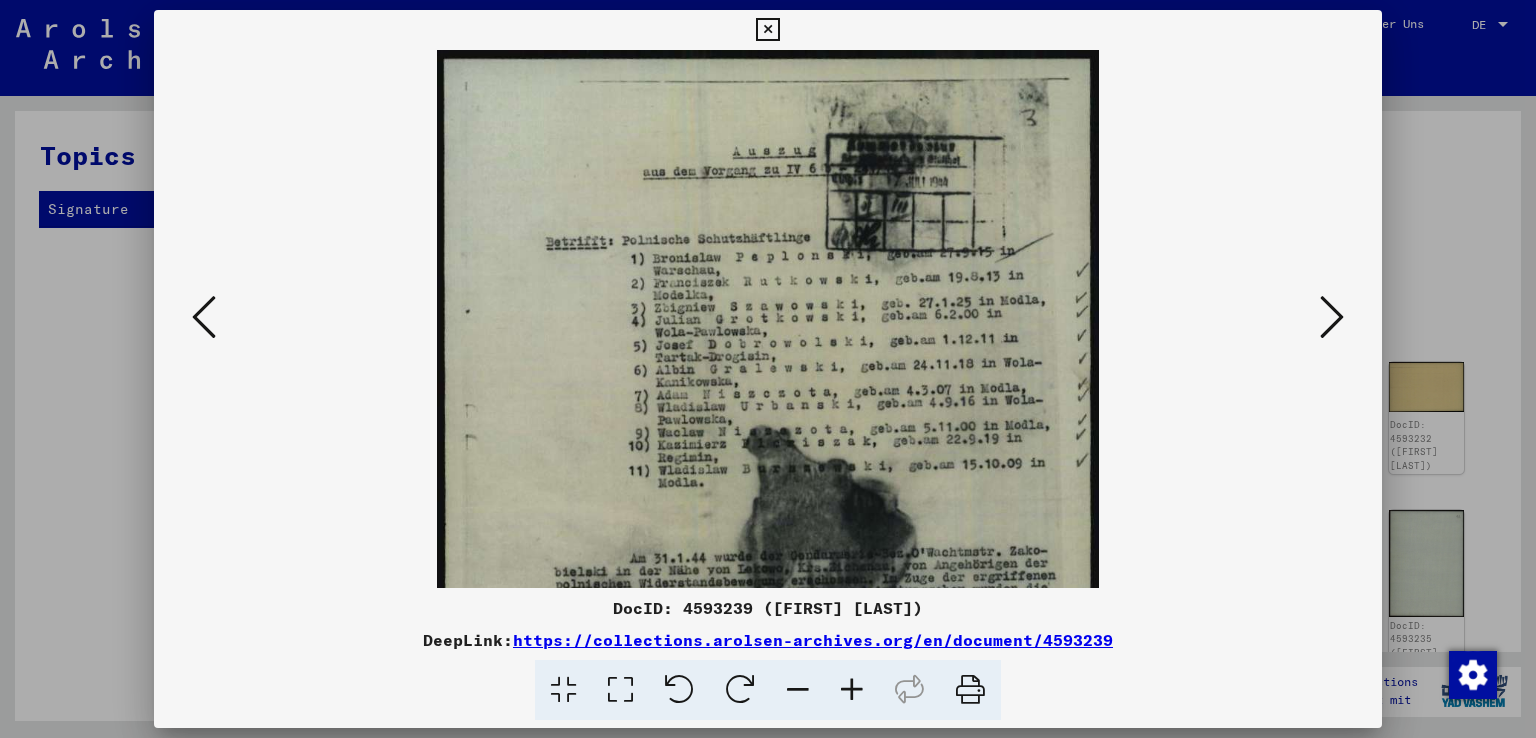 click at bounding box center (852, 690) 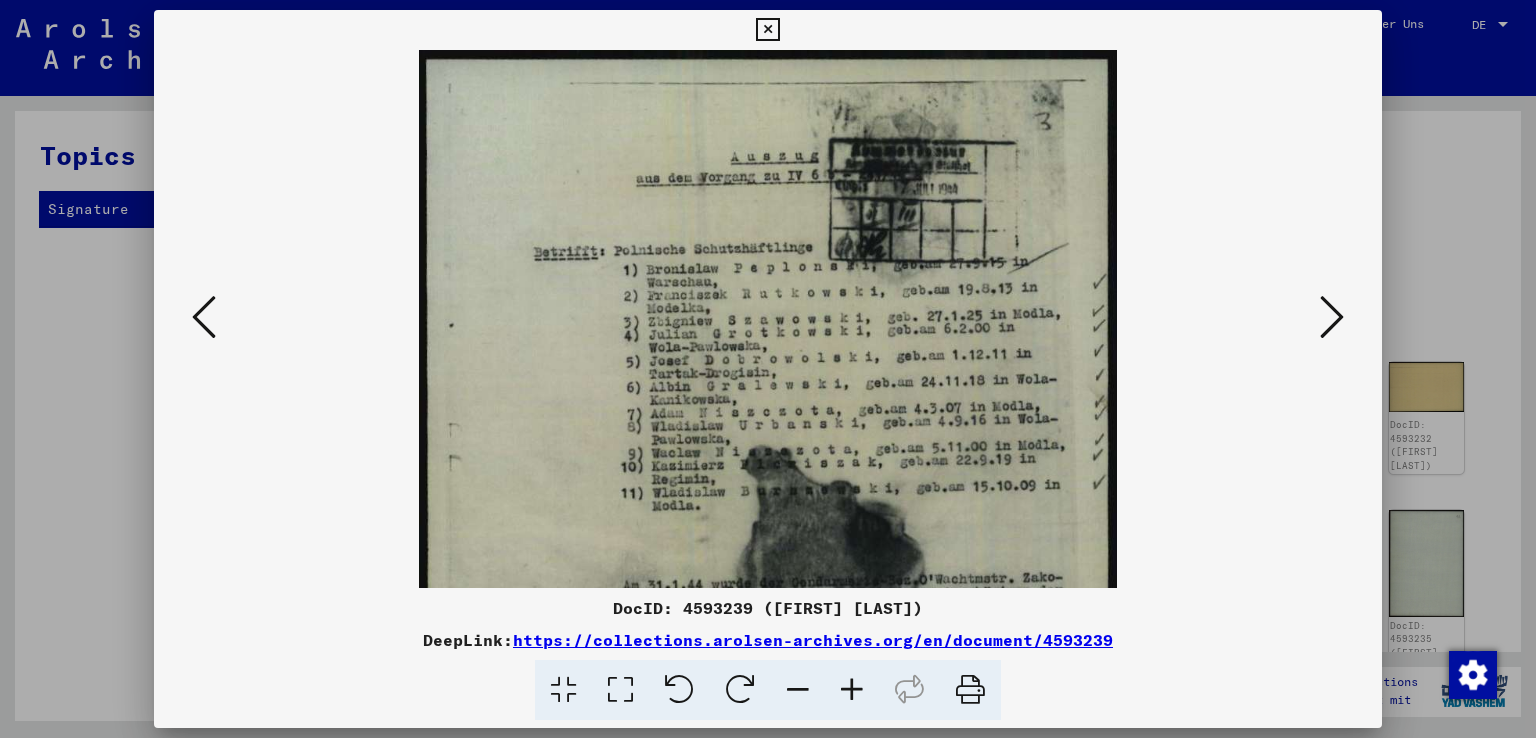 click at bounding box center (852, 690) 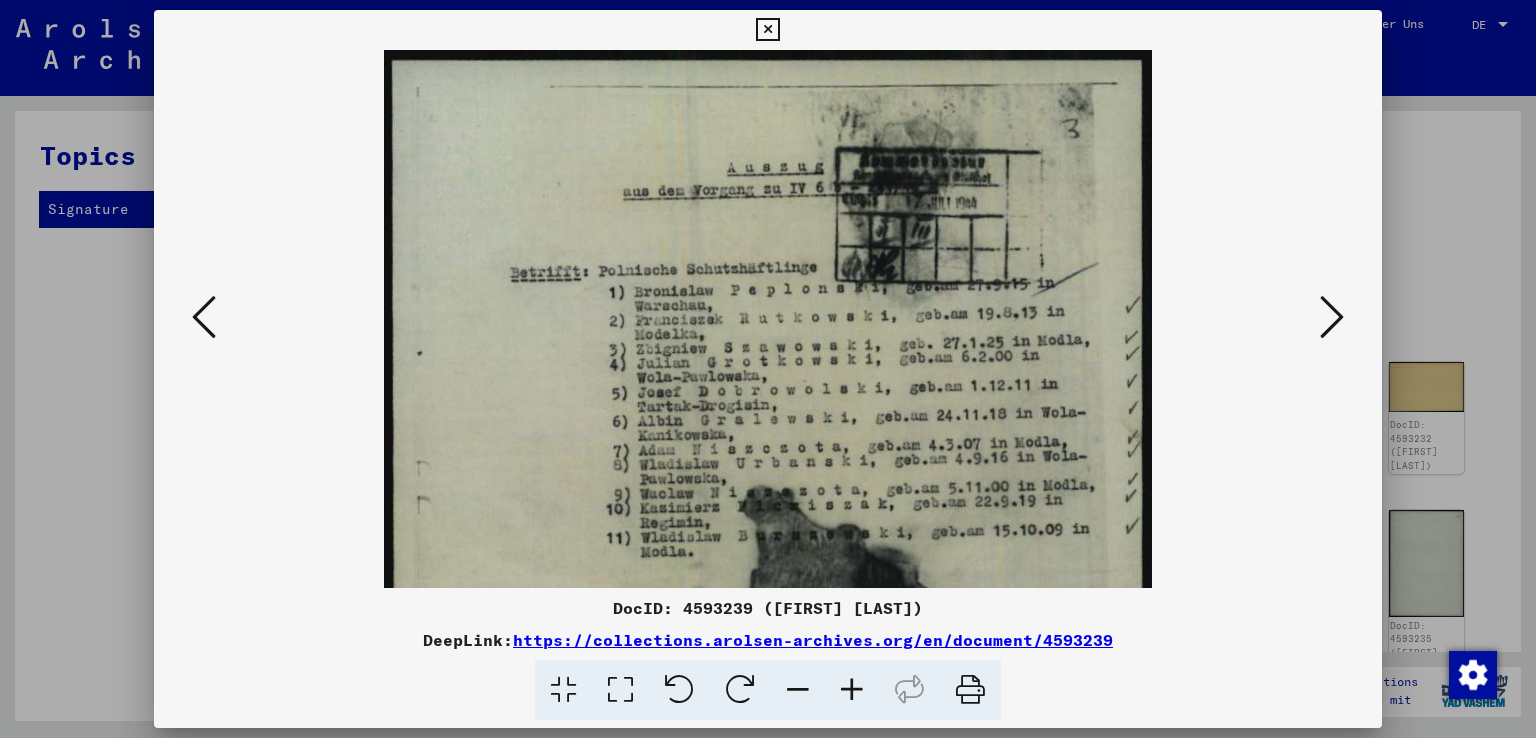 click at bounding box center [852, 690] 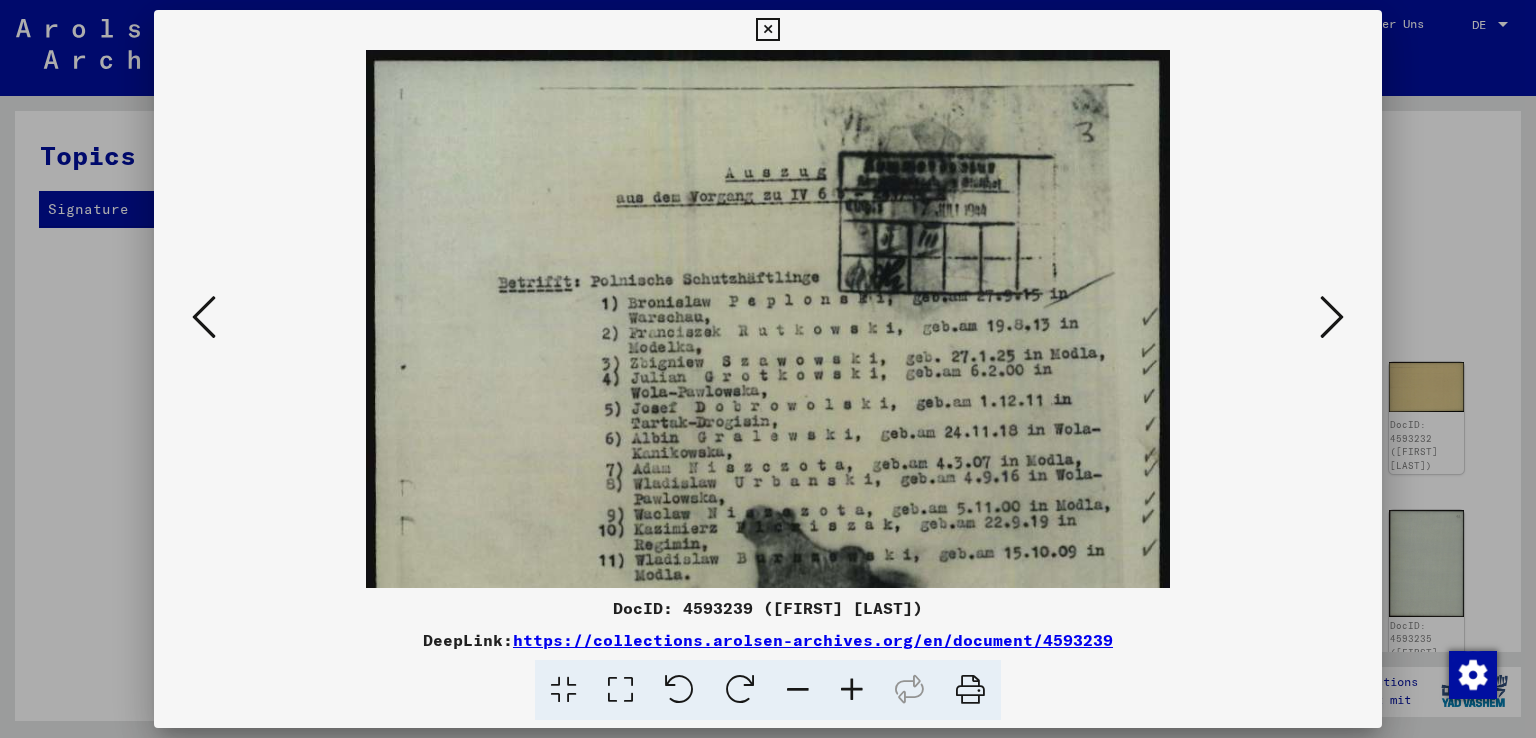 click at bounding box center (852, 690) 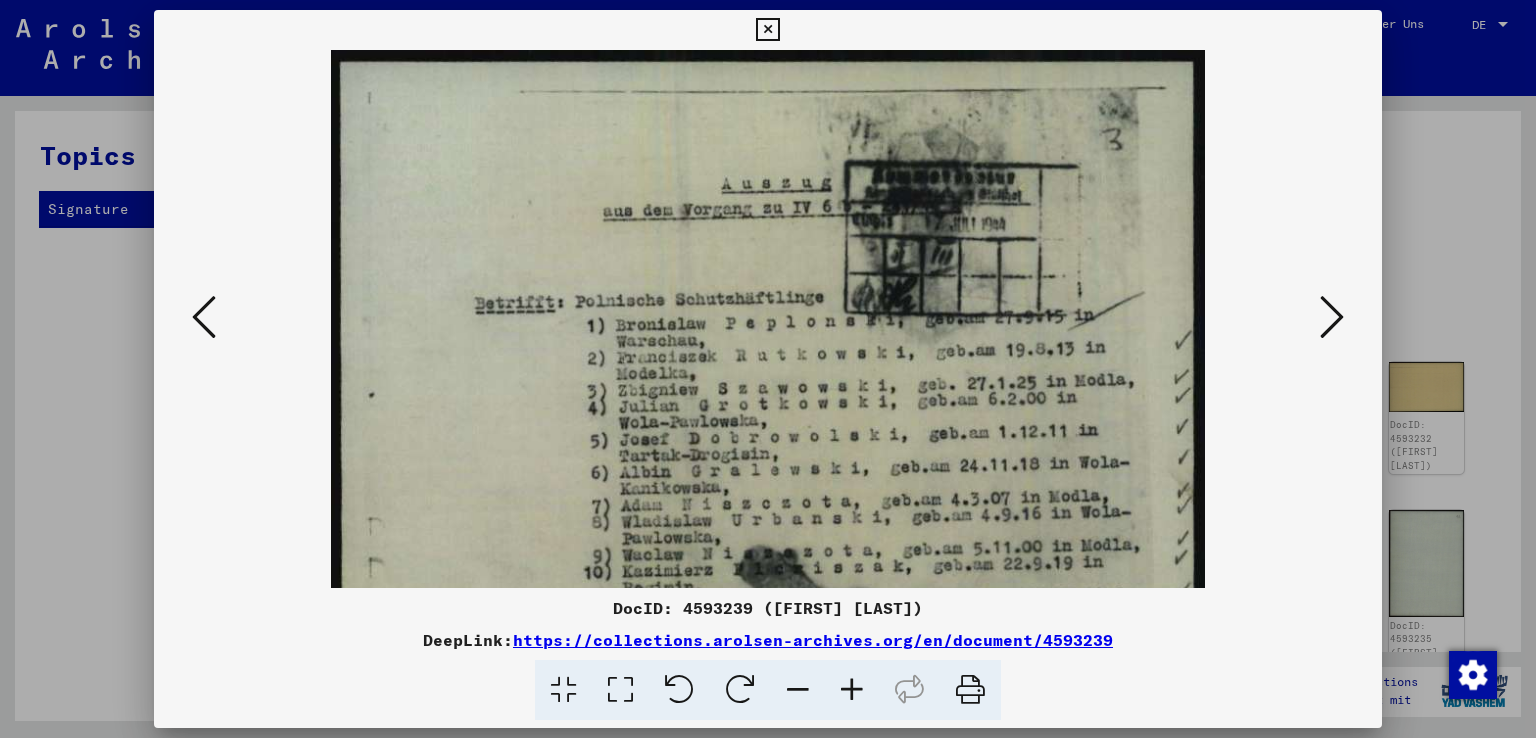drag, startPoint x: 856, startPoint y: 677, endPoint x: 864, endPoint y: 610, distance: 67.47592 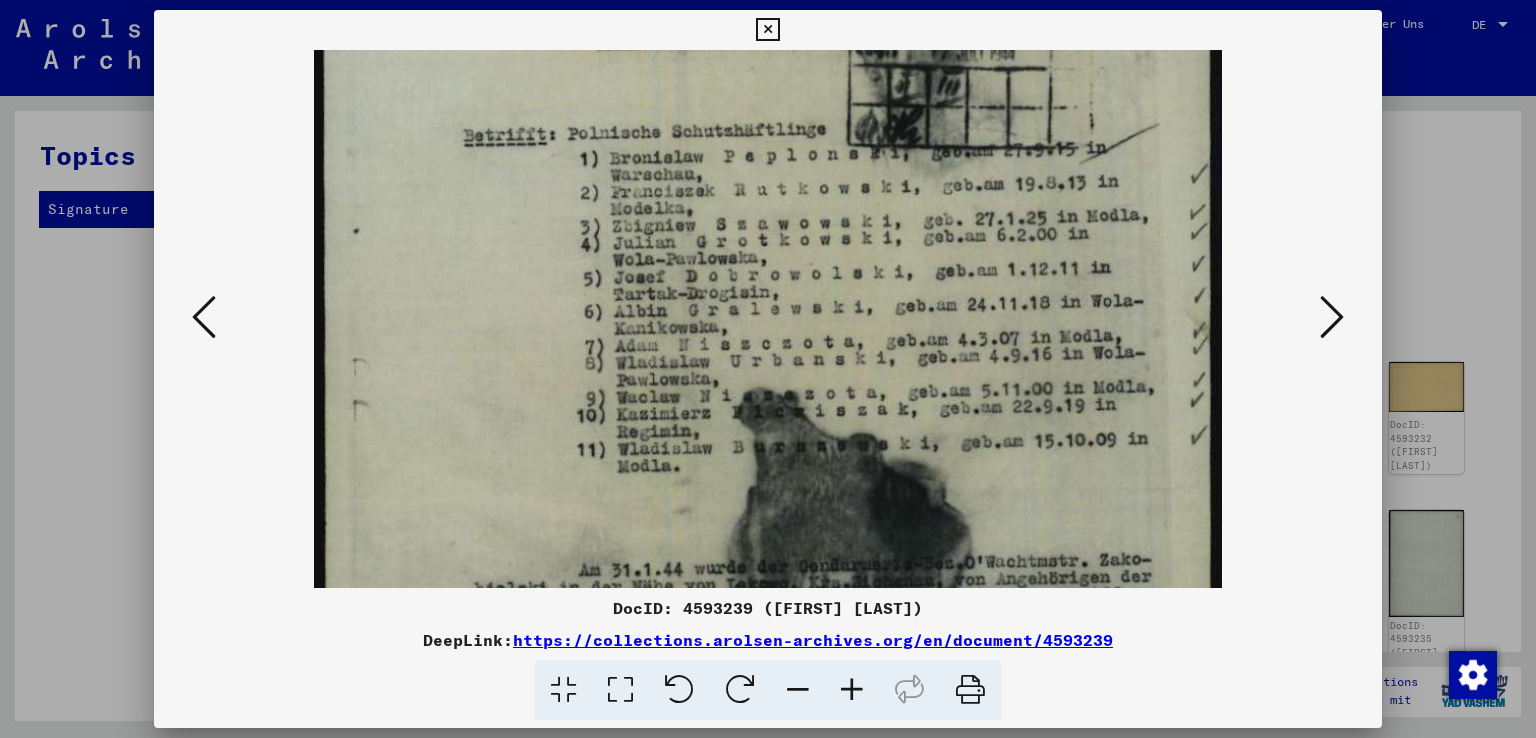 drag, startPoint x: 879, startPoint y: 430, endPoint x: 876, endPoint y: 239, distance: 191.02356 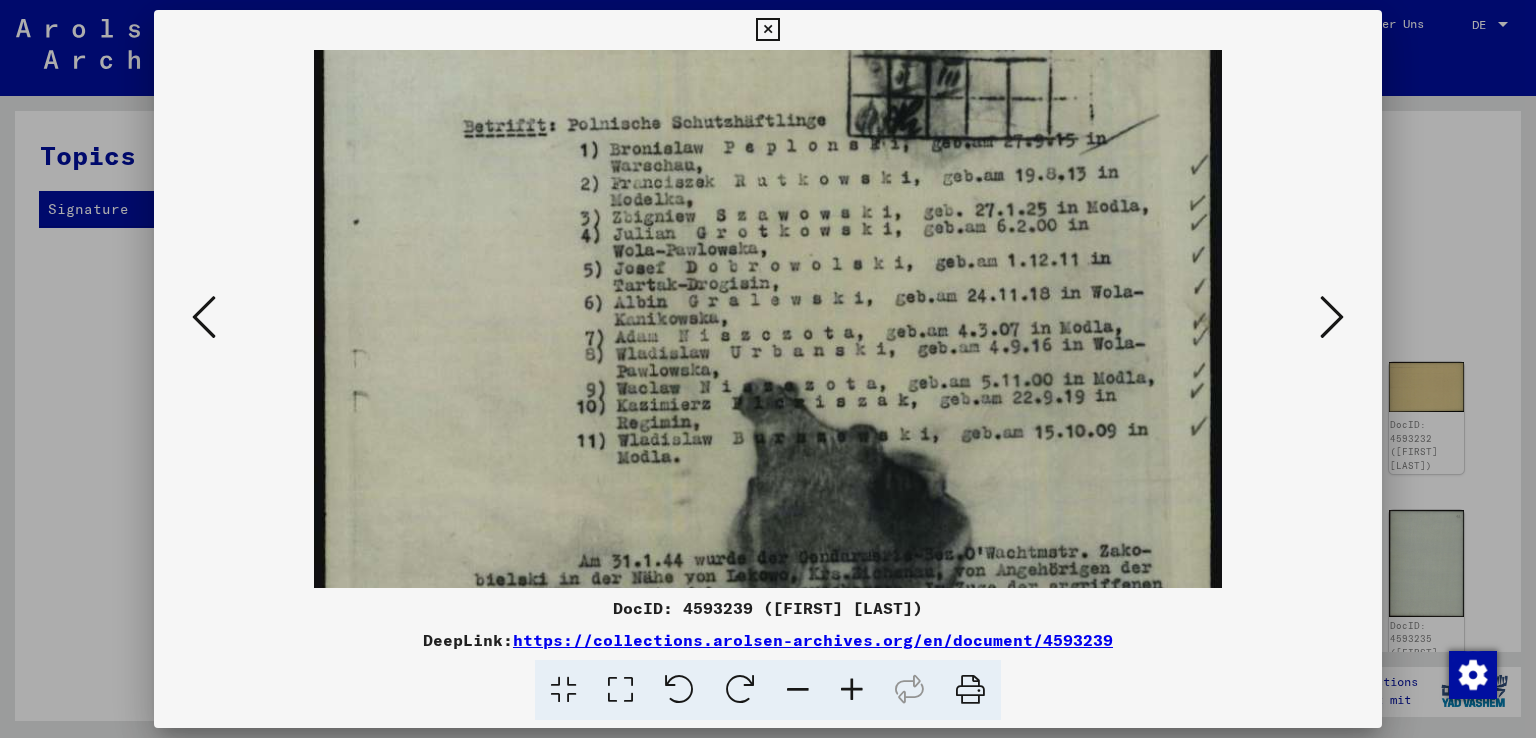 click at bounding box center (768, 132) 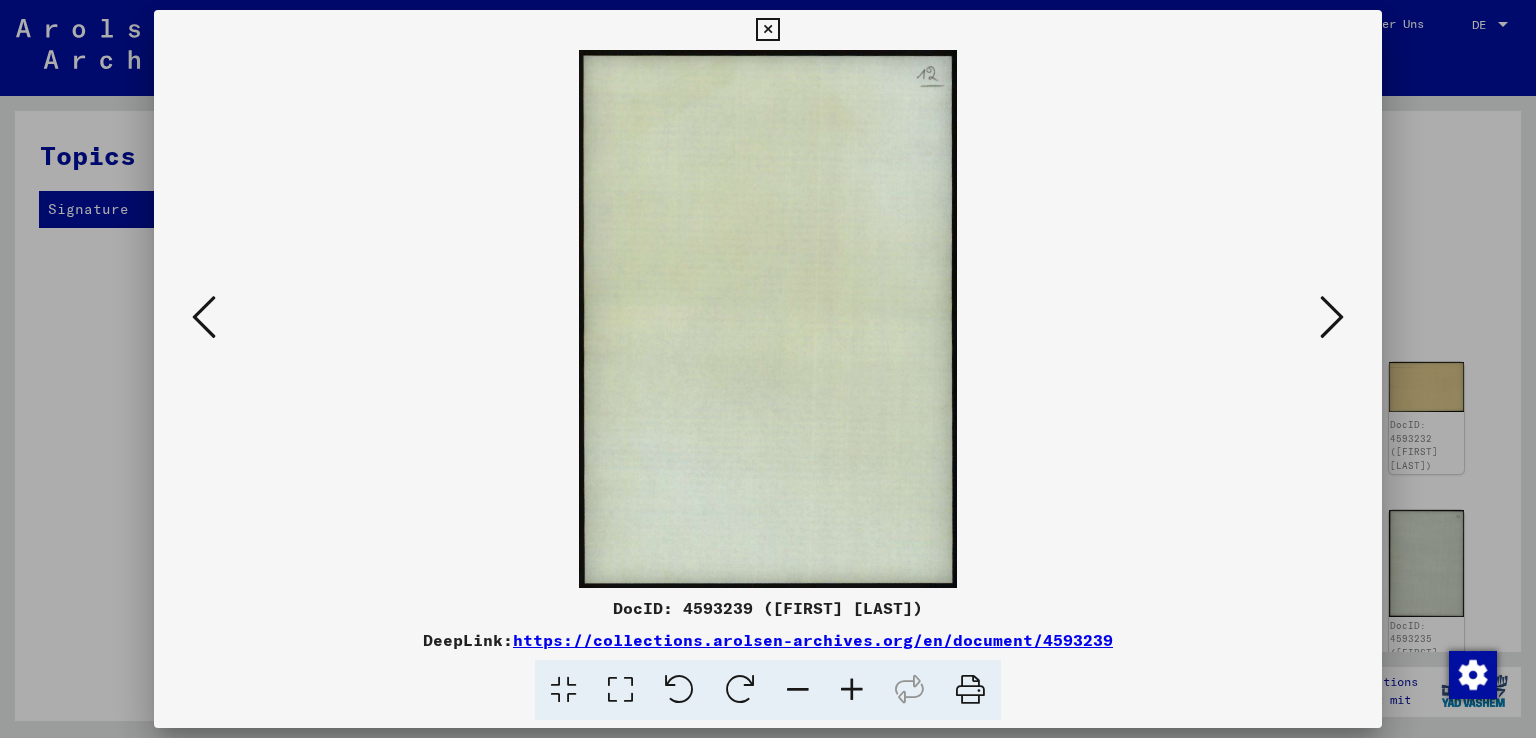 click at bounding box center (1332, 318) 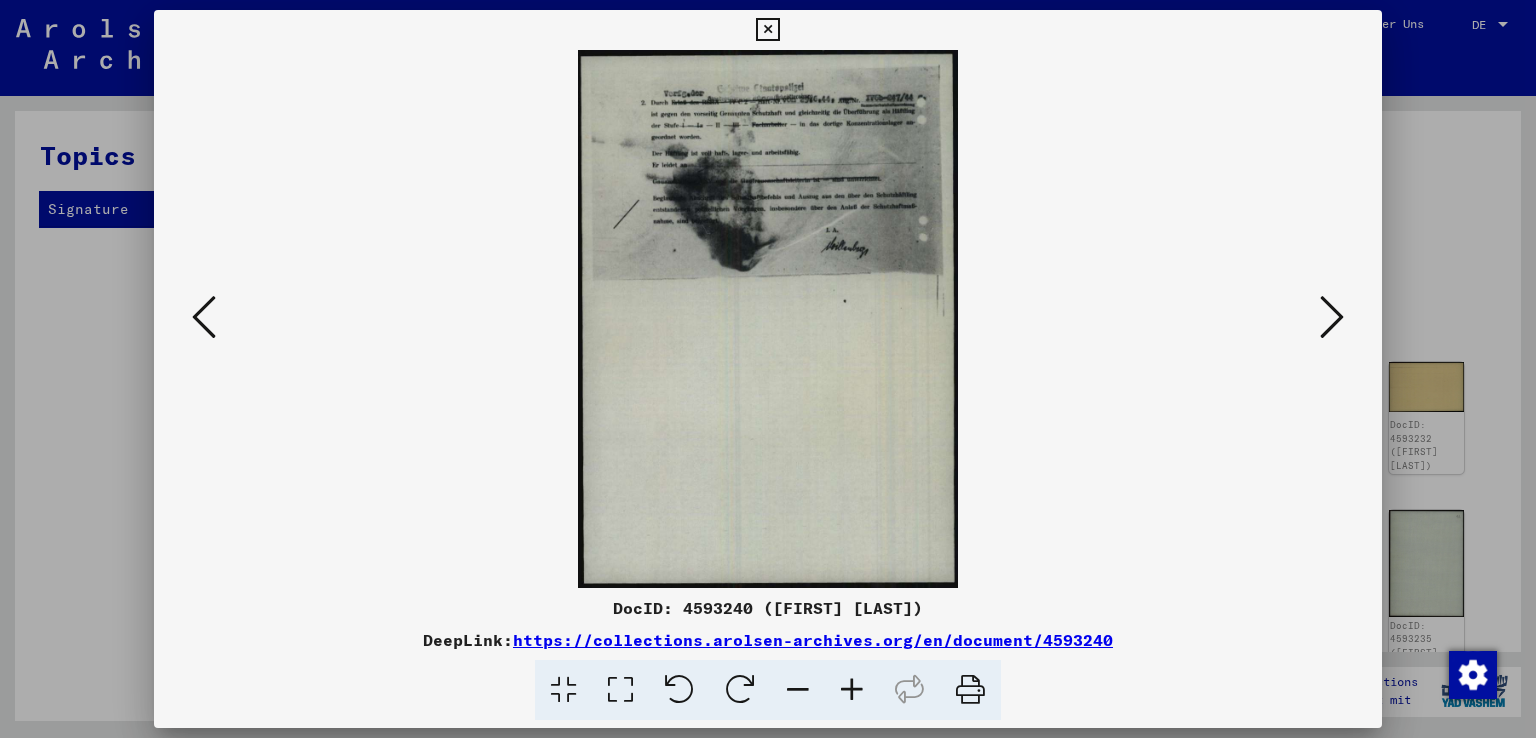 click at bounding box center (1332, 318) 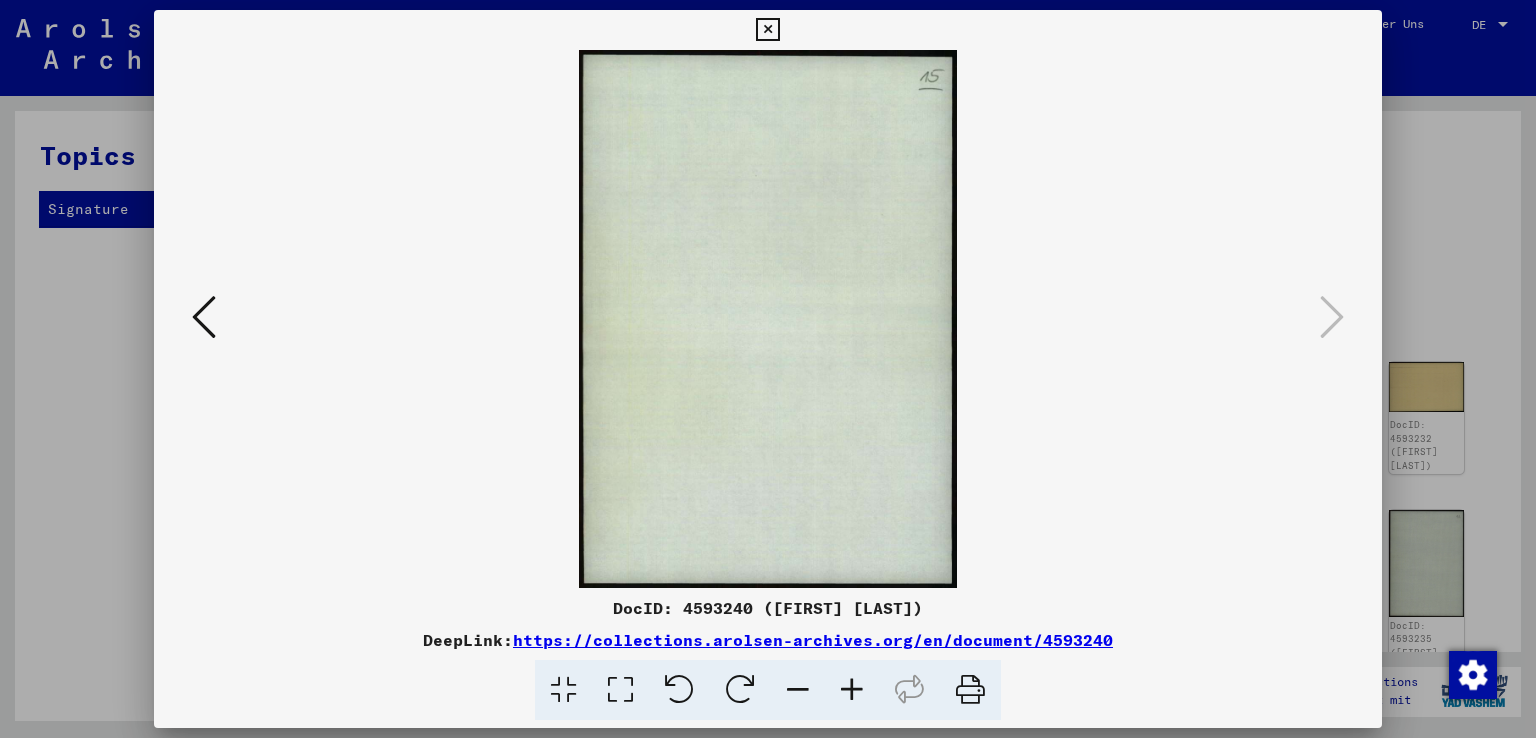 click at bounding box center [767, 30] 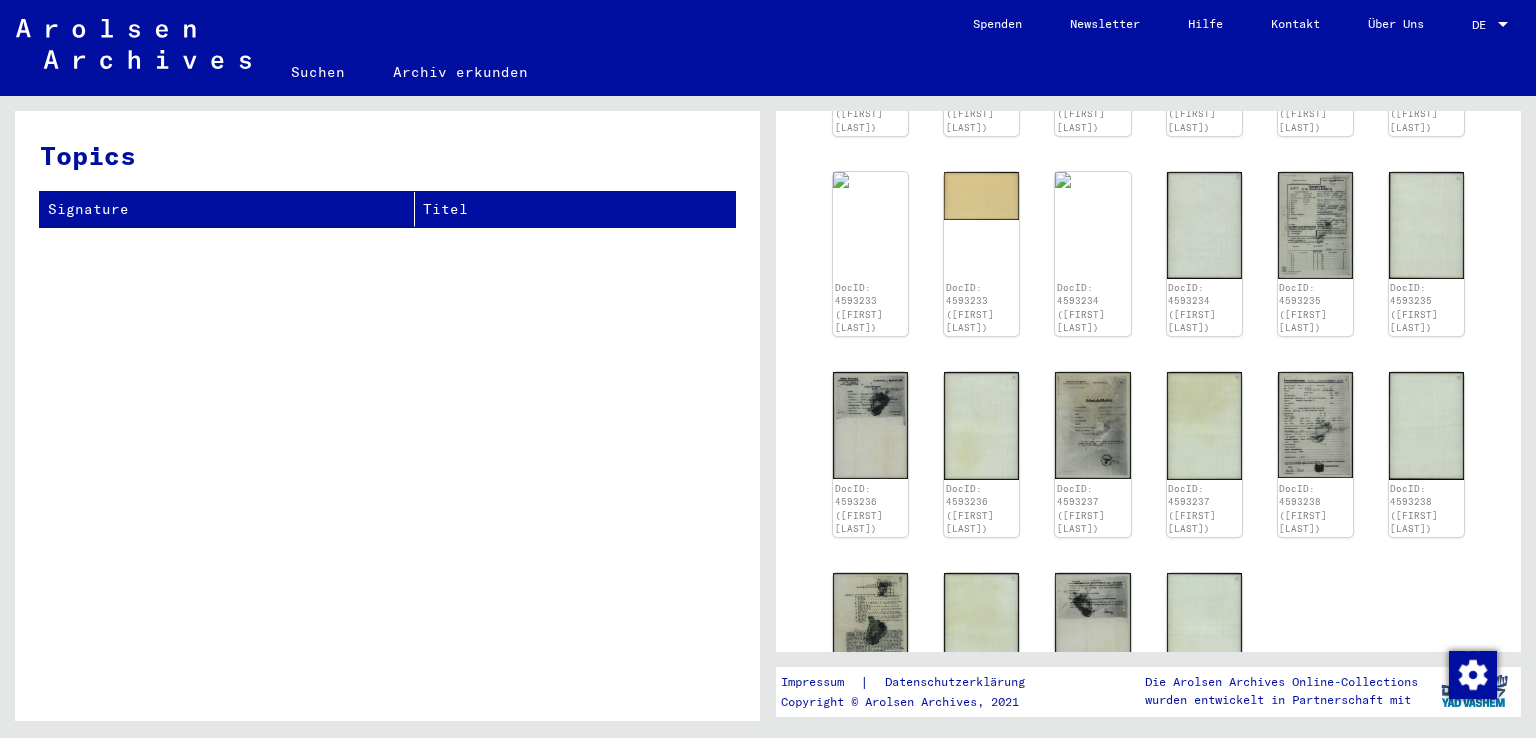scroll, scrollTop: 0, scrollLeft: 0, axis: both 